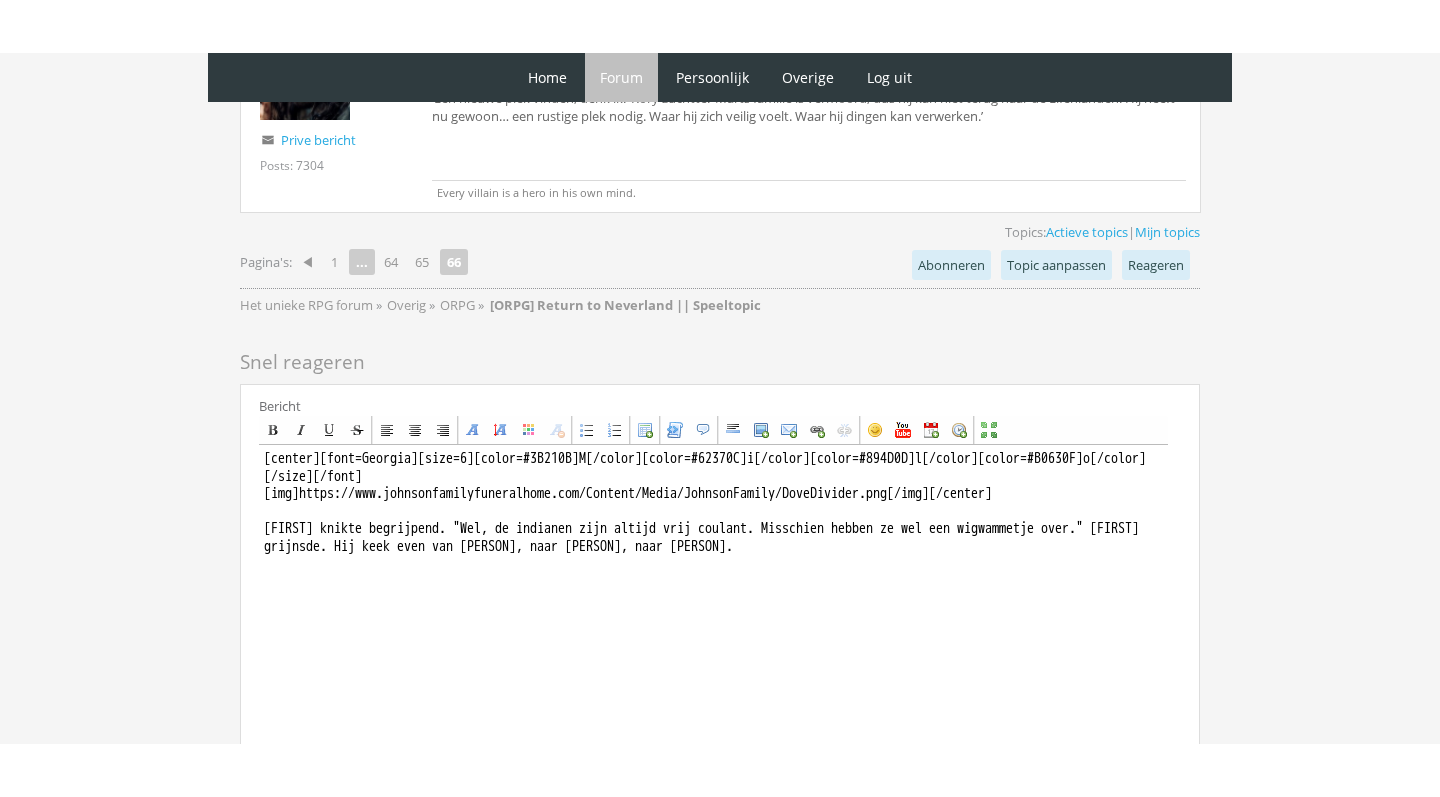 scroll, scrollTop: 5316, scrollLeft: 0, axis: vertical 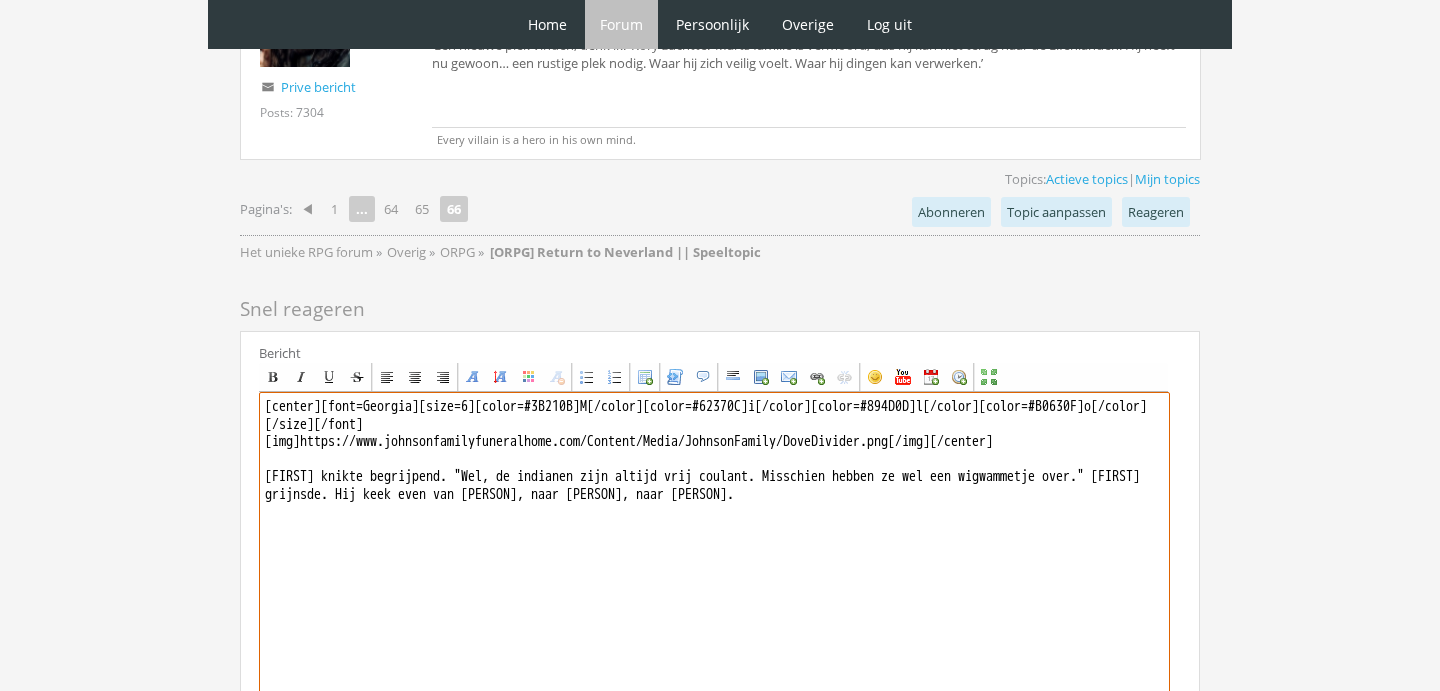 drag, startPoint x: 887, startPoint y: 562, endPoint x: 692, endPoint y: 561, distance: 195.00256 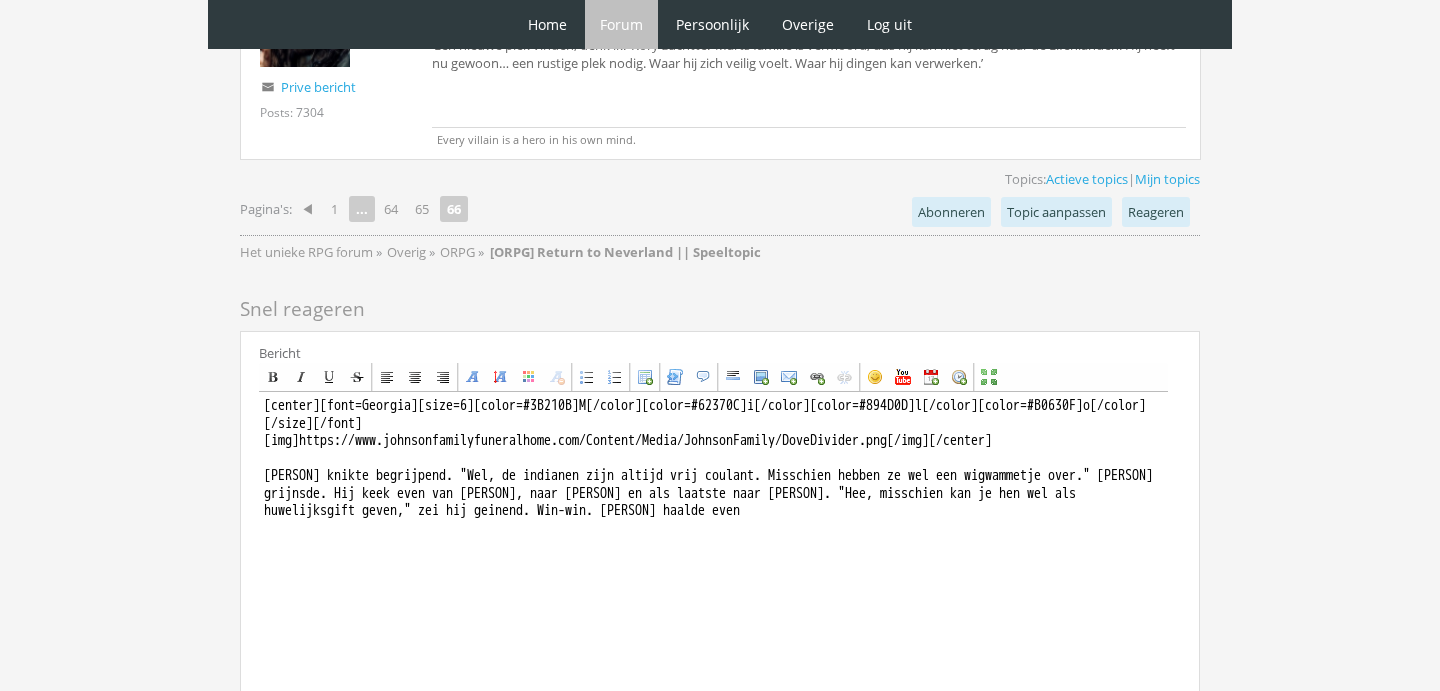 click on "0
Home
Forum
Forum index
Actieve topics
Mijn topics
Persoonlijk
Profiel
Prive berichten
Vrienden
Overige
Gebruikerslijst
Crew gebruikerslijst
Online gebruikers Log uit" at bounding box center (720, -2187) 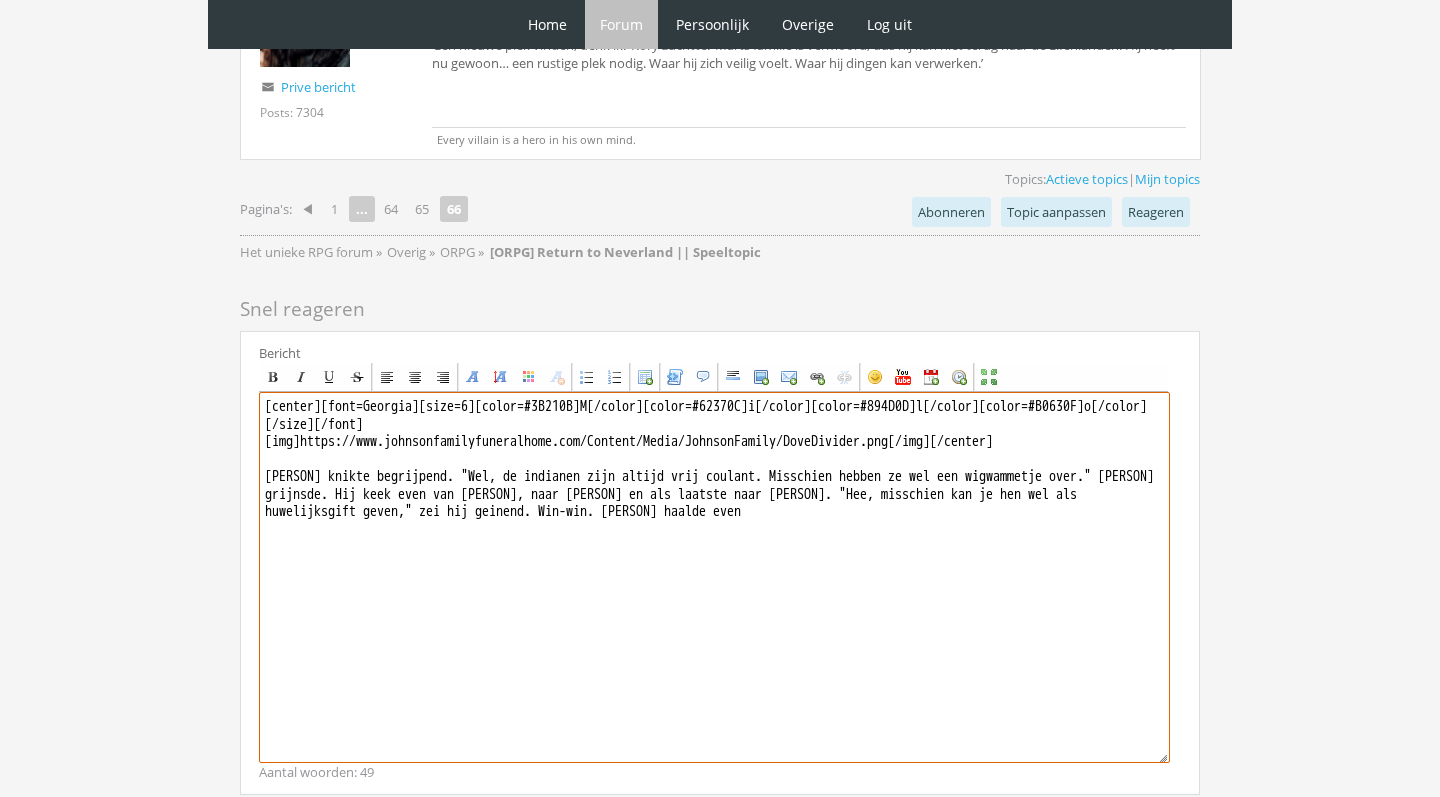 click on "[center][font=Georgia][size=6][color=#3B210B]M[/color][color=#62370C]i[/color][color=#894D0D]l[/color][color=#B0630F]o[/color][/size][/font]
[img]https://www.johnsonfamilyfuneralhome.com/Content/Media/JohnsonFamily/DoveDivider.png[/img][/center]
[PERSON] knikte begrijpend. "Wel, de indianen zijn altijd vrij coulant. Misschien hebben ze wel een wigwammetje over." [PERSON] grijnsde. Hij keek even van [PERSON], naar [PERSON] en als laatste naar [PERSON]. "Hee, misschien kan je hen wel als huwelijksgift geven," zei hij geinend. Win-win. [PERSON] haalde even" at bounding box center [714, 577] 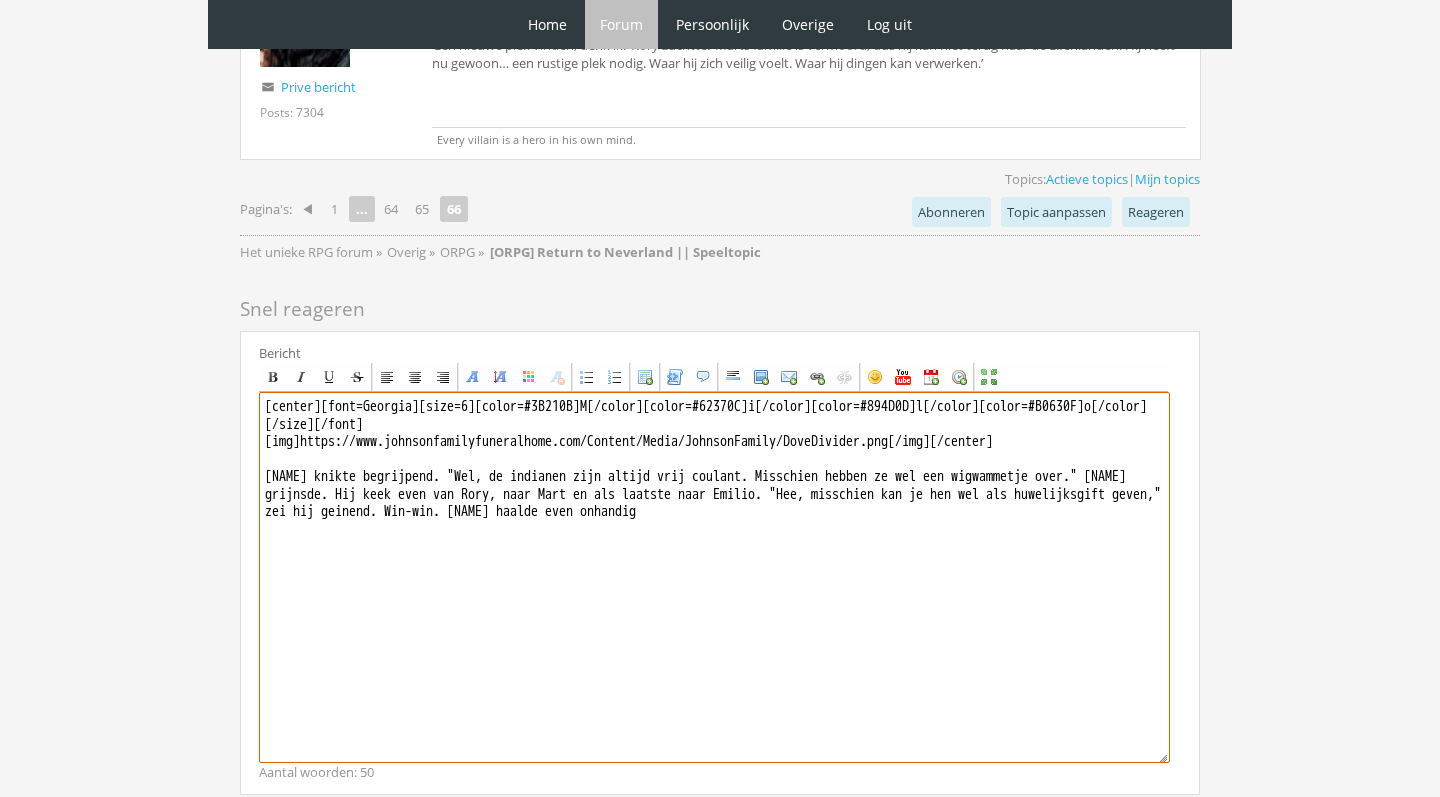 drag, startPoint x: 984, startPoint y: 581, endPoint x: 769, endPoint y: 576, distance: 215.05814 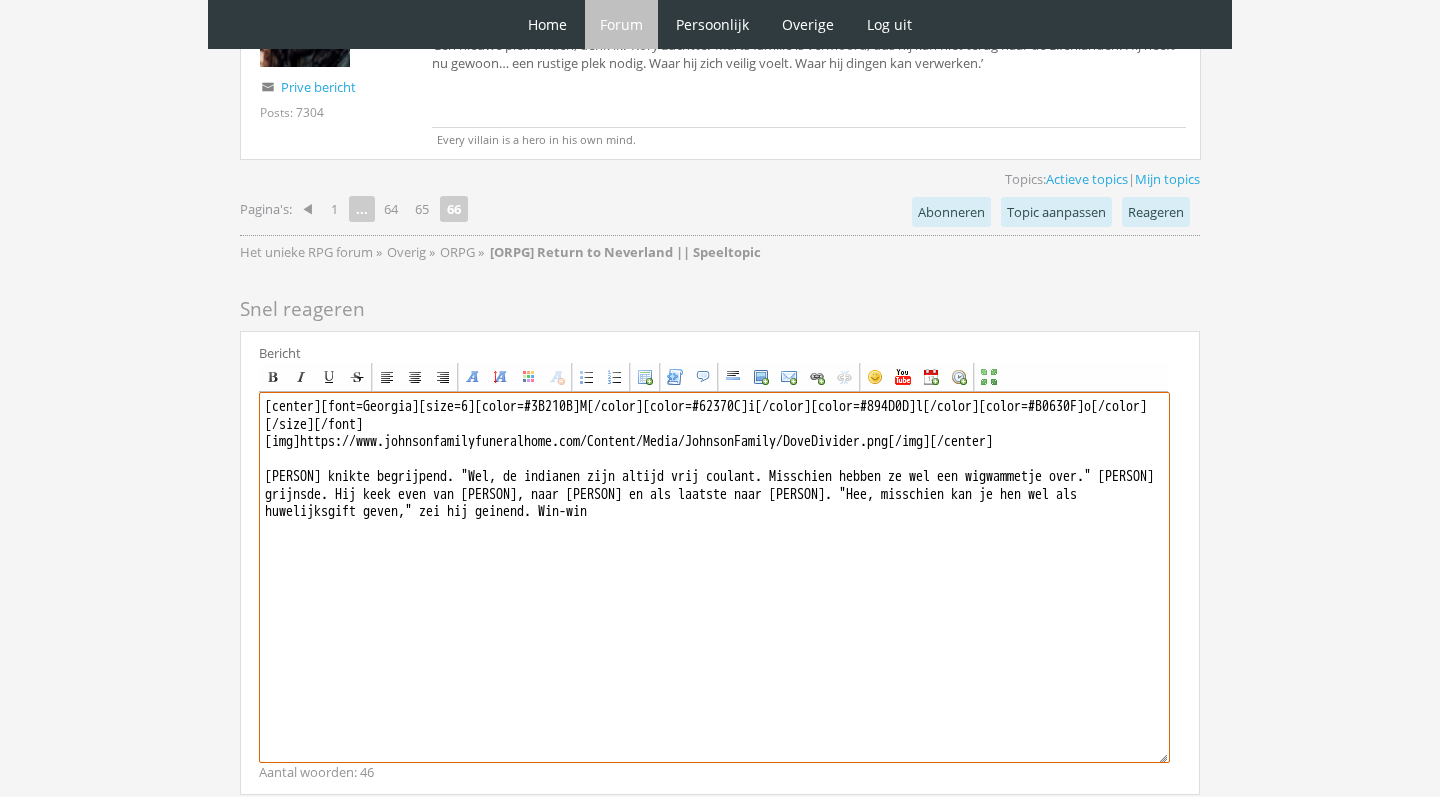 click on "[center][font=Georgia][size=6][color=#3B210B]M[/color][color=#62370C]i[/color][color=#894D0D]l[/color][color=#B0630F]o[/color][/size][/font]
[img]https://www.johnsonfamilyfuneralhome.com/Content/Media/JohnsonFamily/DoveDivider.png[/img][/center]
[PERSON] knikte begrijpend. "Wel, de indianen zijn altijd vrij coulant. Misschien hebben ze wel een wigwammetje over." [PERSON] grijnsde. Hij keek even van [PERSON], naar [PERSON] en als laatste naar [PERSON]. "Hee, misschien kan je hen wel als huwelijksgift geven," zei hij geinend. Win-win" at bounding box center (714, 577) 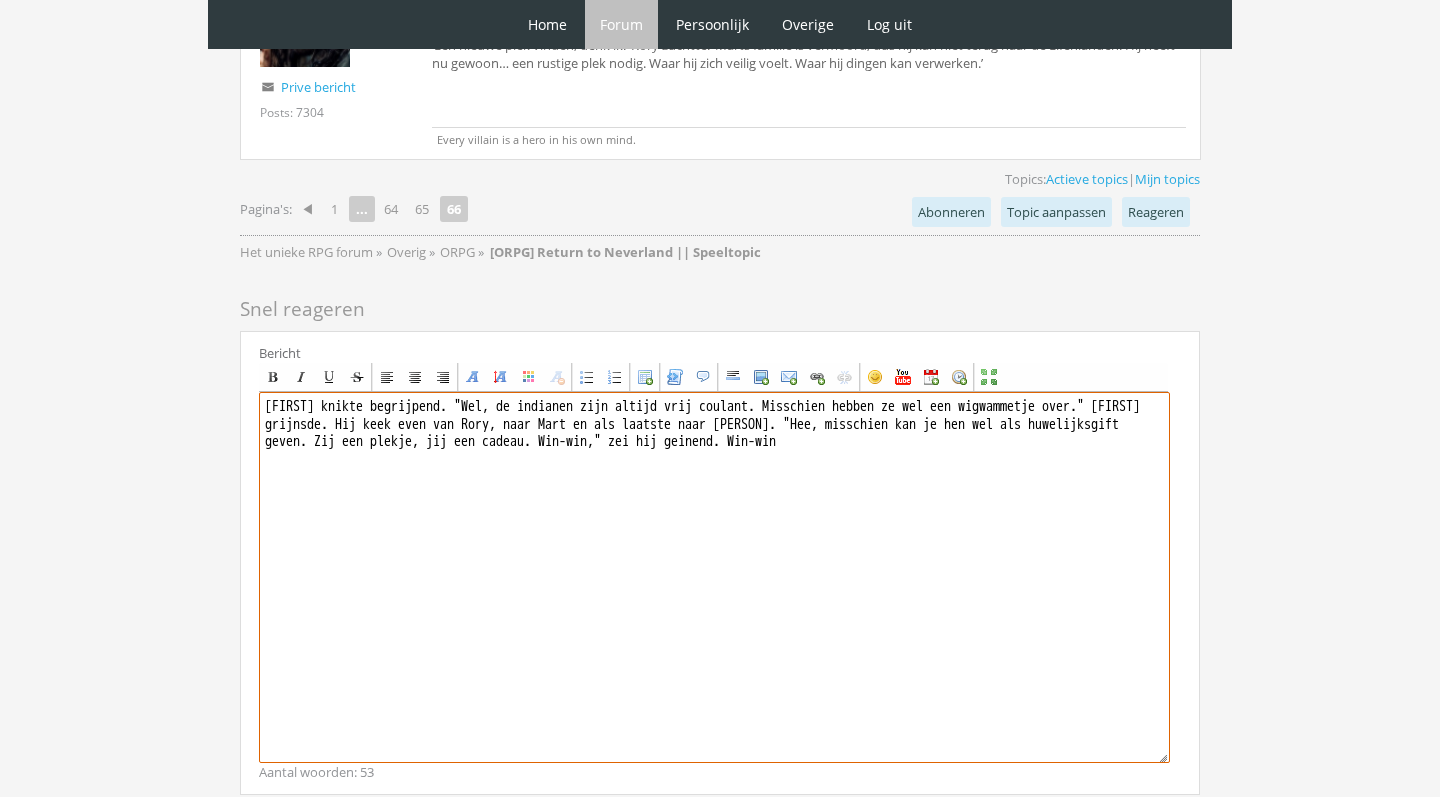 drag, startPoint x: 1099, startPoint y: 579, endPoint x: 1050, endPoint y: 577, distance: 49.0408 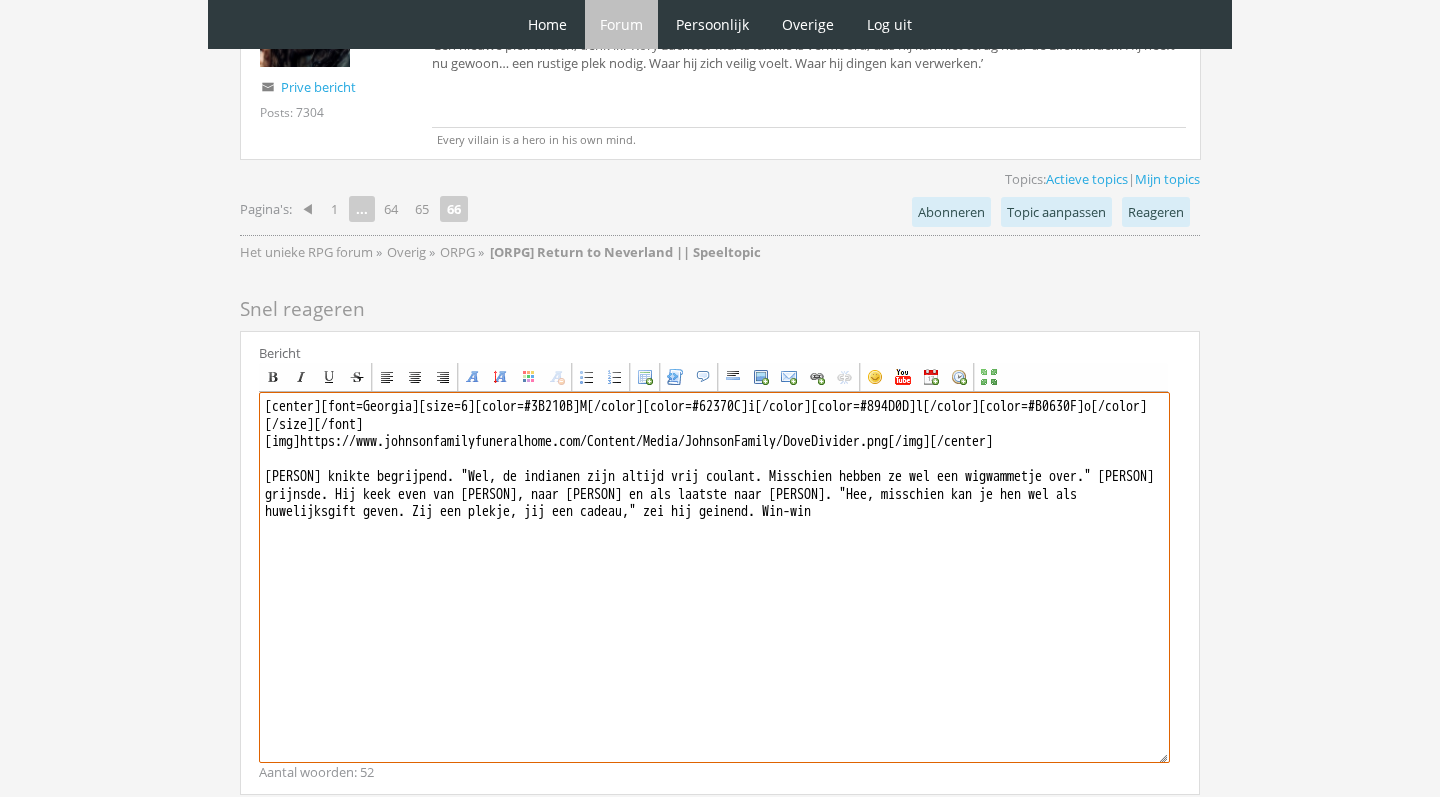 click on "[center][font=Georgia][size=6][color=#3B210B]M[/color][color=#62370C]i[/color][color=#894D0D]l[/color][color=#B0630F]o[/color][/size][/font]
[img]https://www.johnsonfamilyfuneralhome.com/Content/Media/JohnsonFamily/DoveDivider.png[/img][/center]
[PERSON] knikte begrijpend. "Wel, de indianen zijn altijd vrij coulant. Misschien hebben ze wel een wigwammetje over." [PERSON] grijnsde. Hij keek even van [PERSON], naar [PERSON] en als laatste naar [PERSON]. "Hee, misschien kan je hen wel als huwelijksgift geven. Zij een plekje, jij een cadeau," zei hij geinend. Win-win" at bounding box center [714, 577] 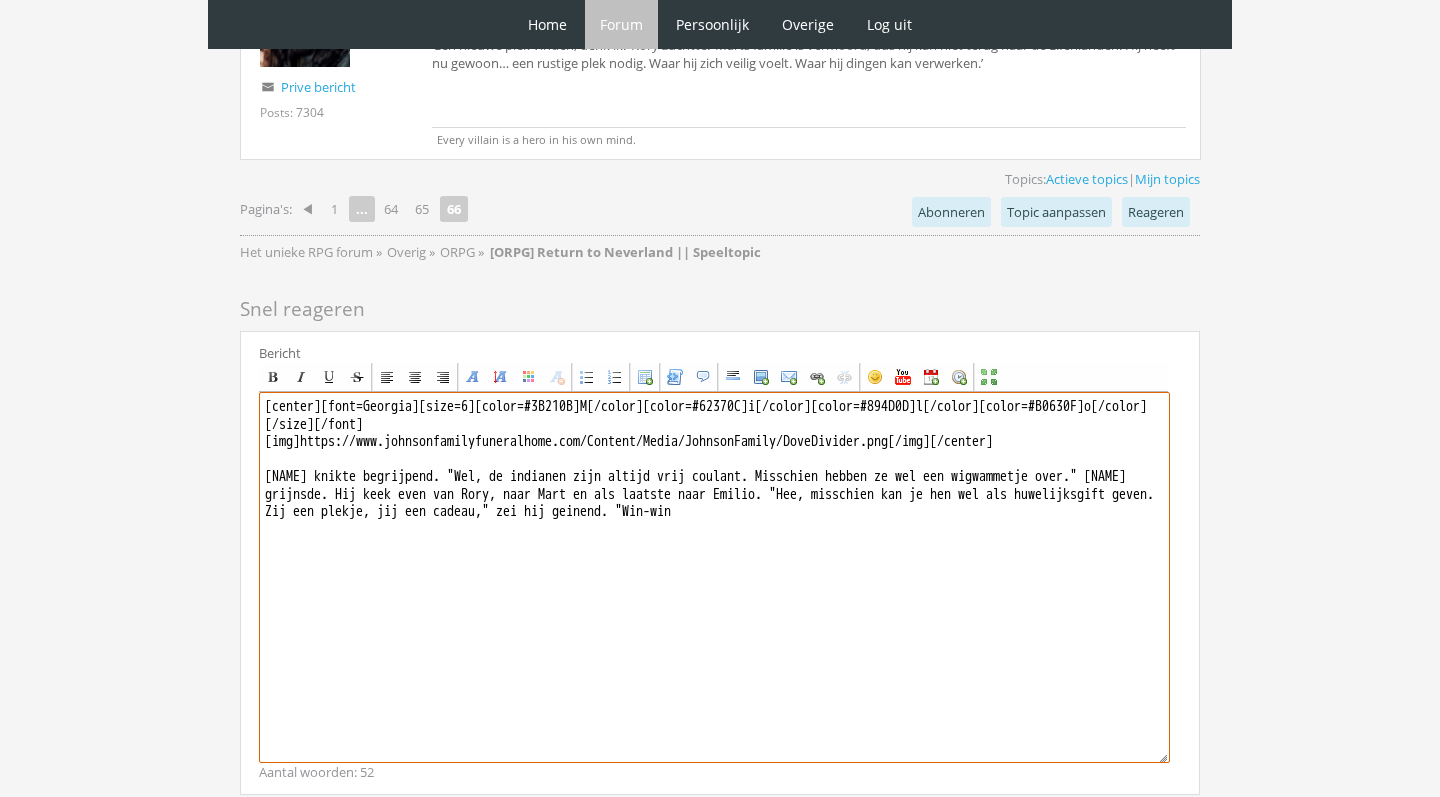 click on "[center][font=Georgia][size=6][color=#3B210B]M[/color][color=#62370C]i[/color][color=#894D0D]l[/color][color=#B0630F]o[/color][/size][/font]
[img]https://www.johnsonfamilyfuneralhome.com/Content/Media/JohnsonFamily/DoveDivider.png[/img][/center]
[NAME] knikte begrijpend. "Wel, de indianen zijn altijd vrij coulant. Misschien hebben ze wel een wigwammetje over." [NAME] grijnsde. Hij keek even van Rory, naar Mart en als laatste naar Emilio. "Hee, misschien kan je hen wel als huwelijksgift geven. Zij een plekje, jij een cadeau," zei hij geinend. "Win-win" at bounding box center [714, 577] 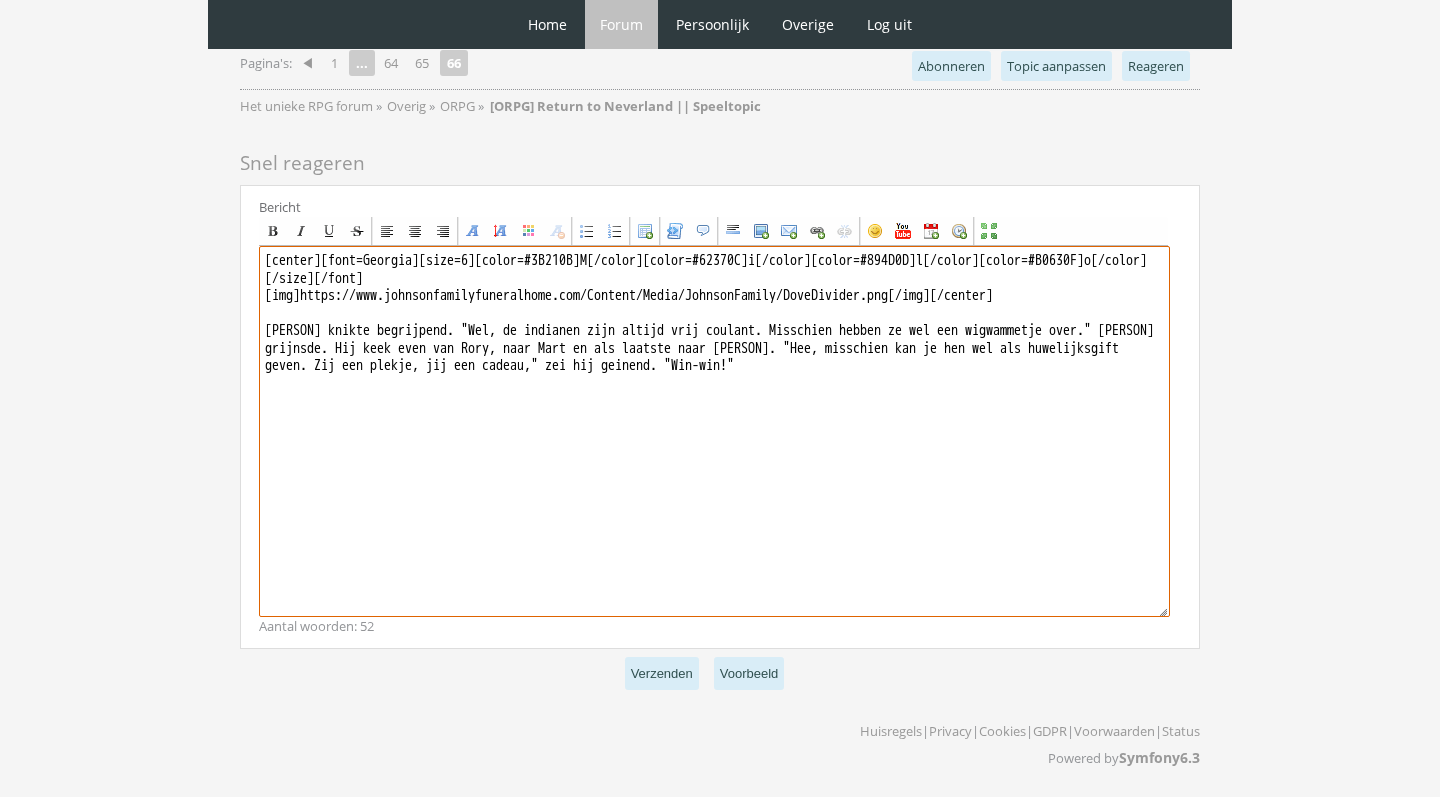 scroll, scrollTop: 5525, scrollLeft: 0, axis: vertical 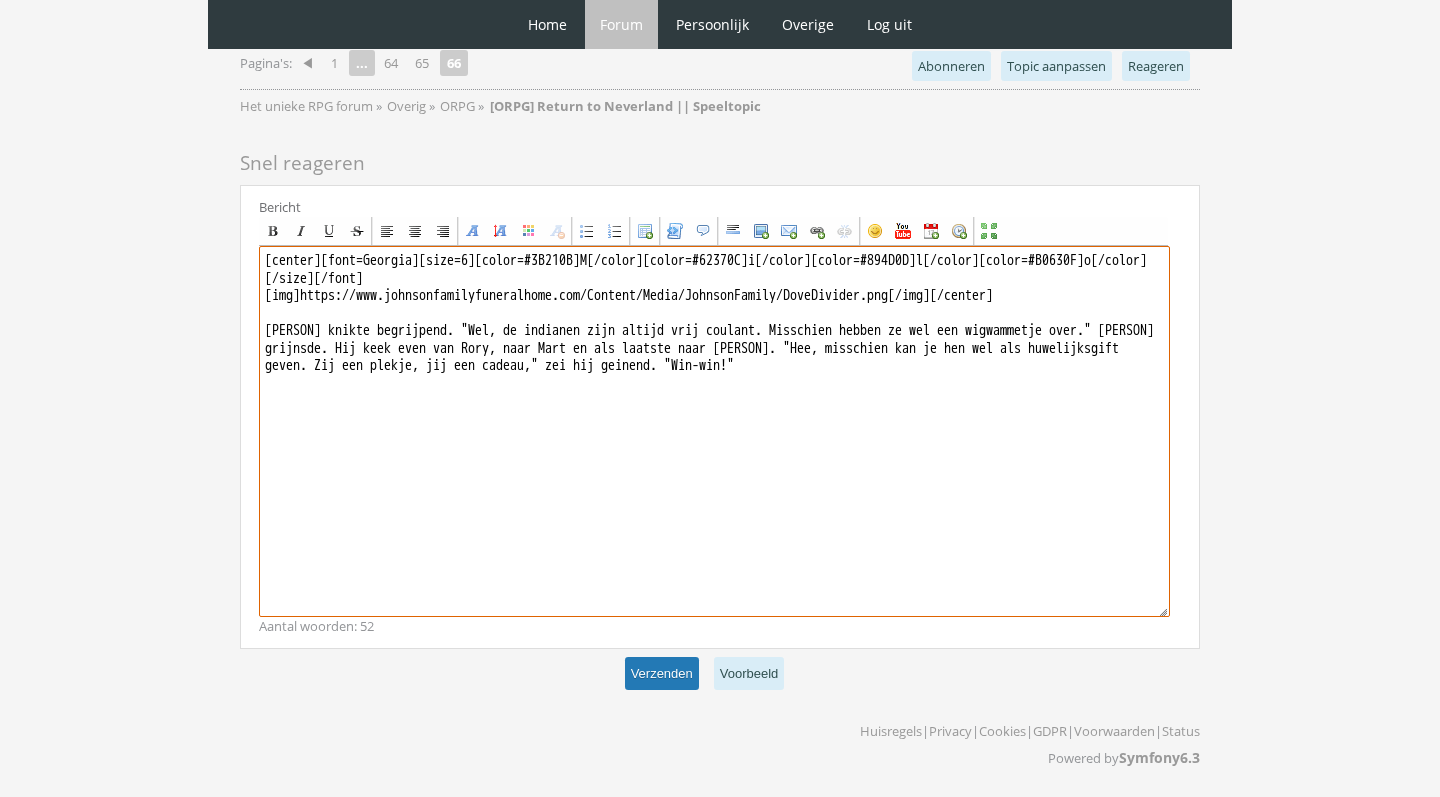 type on "[center][font=Georgia][size=6][color=#3B210B]M[/color][color=#62370C]i[/color][color=#894D0D]l[/color][color=#B0630F]o[/color][/size][/font]
[img]https://www.johnsonfamilyfuneralhome.com/Content/Media/JohnsonFamily/DoveDivider.png[/img][/center]
[PERSON] knikte begrijpend. "Wel, de indianen zijn altijd vrij coulant. Misschien hebben ze wel een wigwammetje over." [PERSON] grijnsde. Hij keek even van Rory, naar Mart en als laatste naar [PERSON]. "Hee, misschien kan je hen wel als huwelijksgift geven. Zij een plekje, jij een cadeau," zei hij geinend. "Win-win!"" 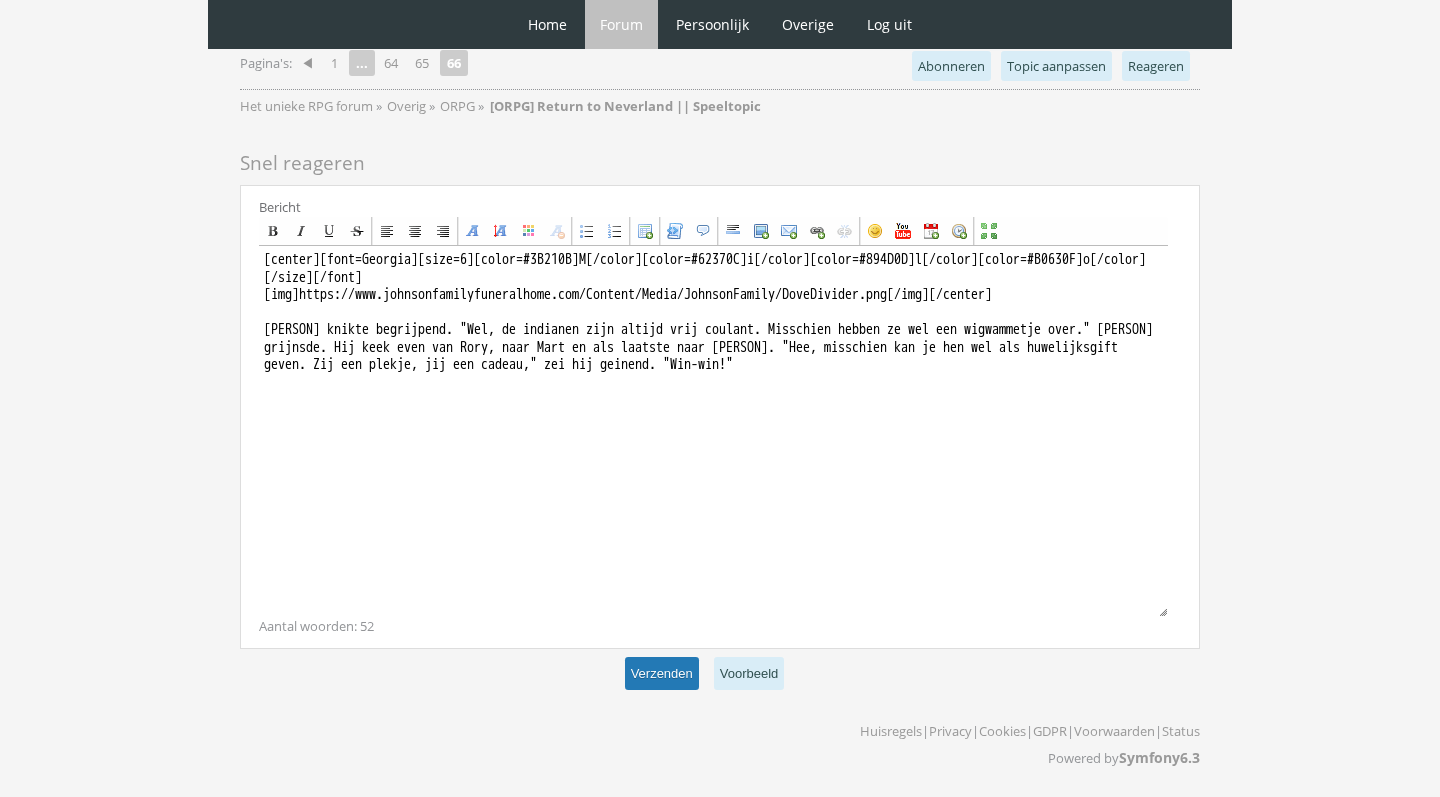 click on "Verzenden" at bounding box center (662, 673) 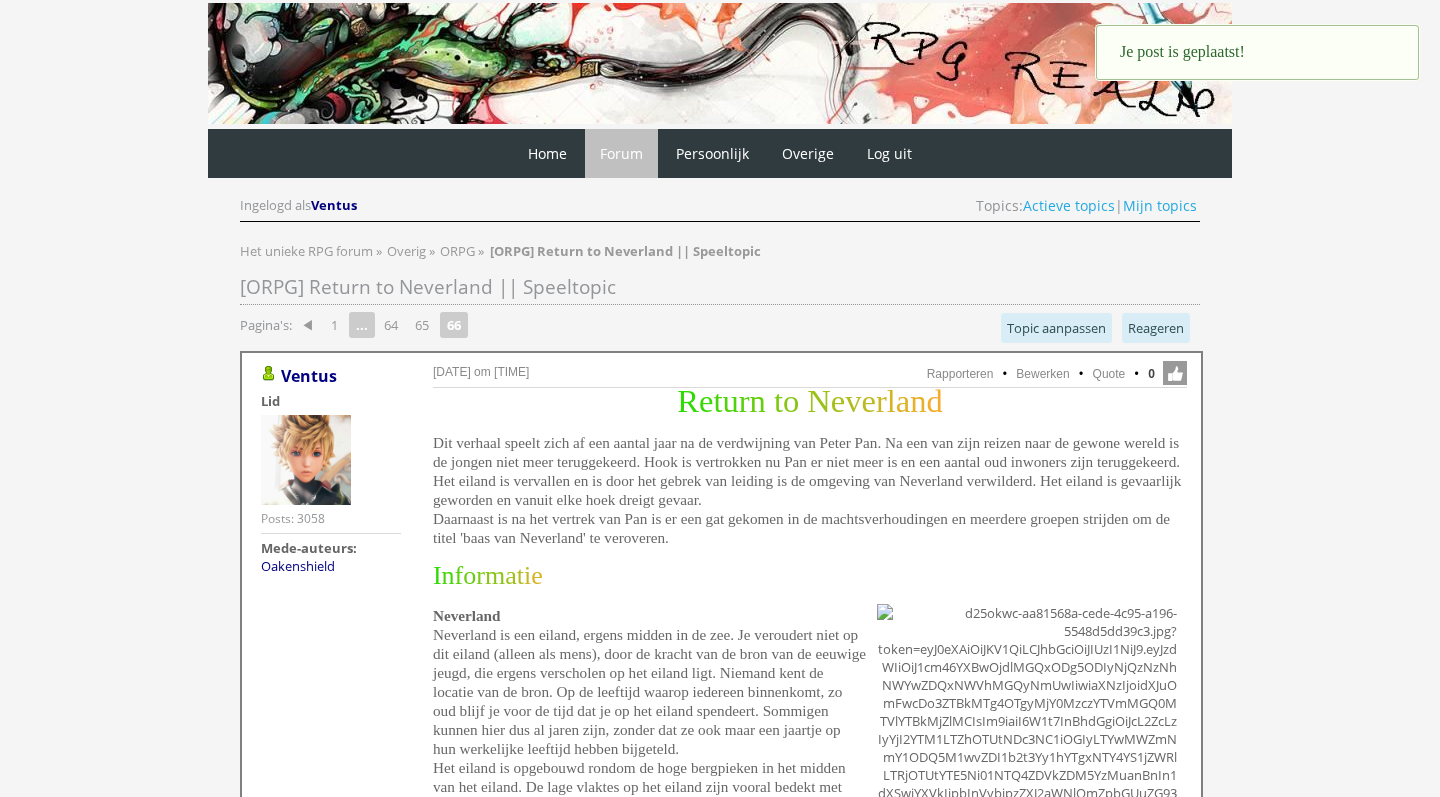 scroll, scrollTop: 0, scrollLeft: 0, axis: both 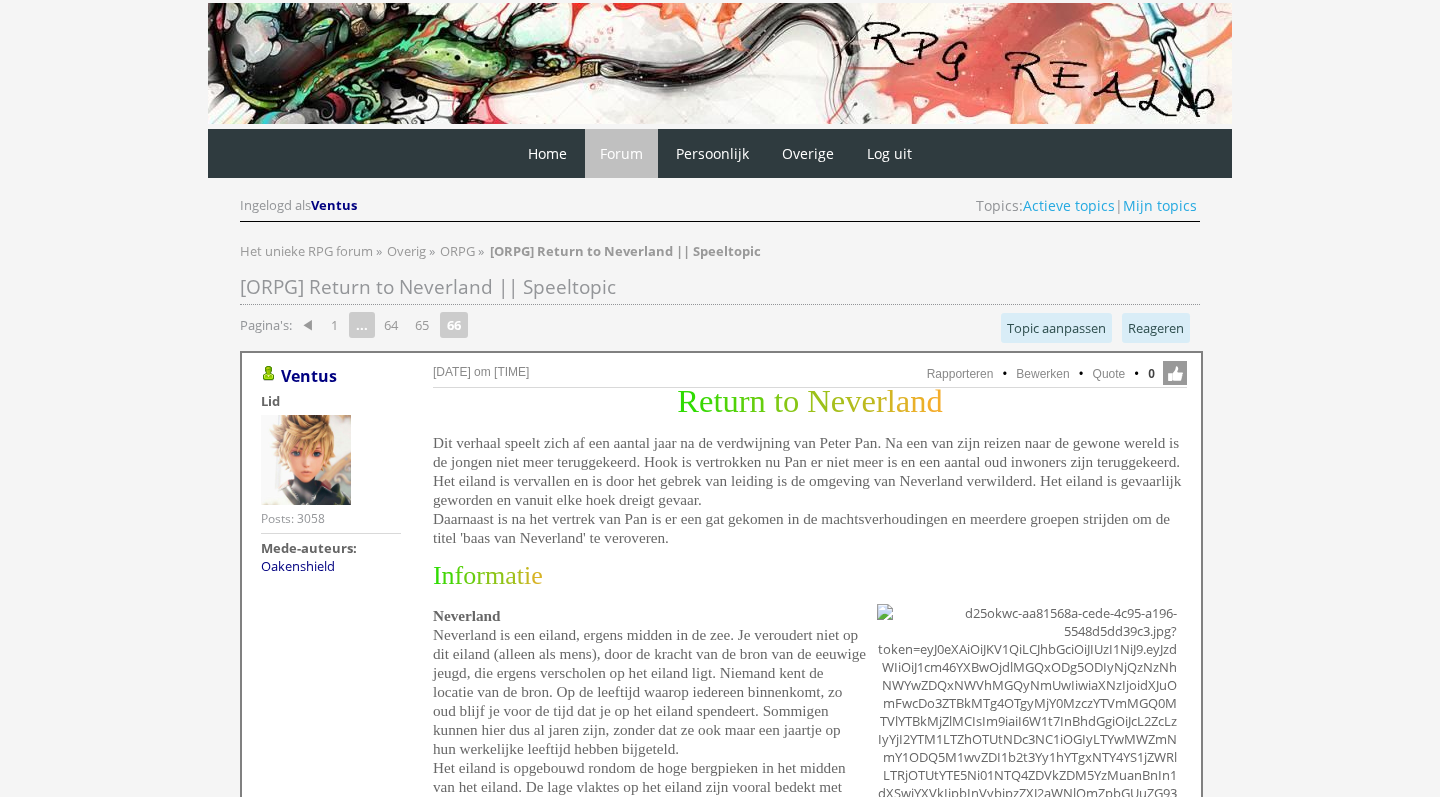 click on "Ingelogd als  [FIRST]
Topics:  Actieve topics  |  Mijn topics" at bounding box center (720, 209) 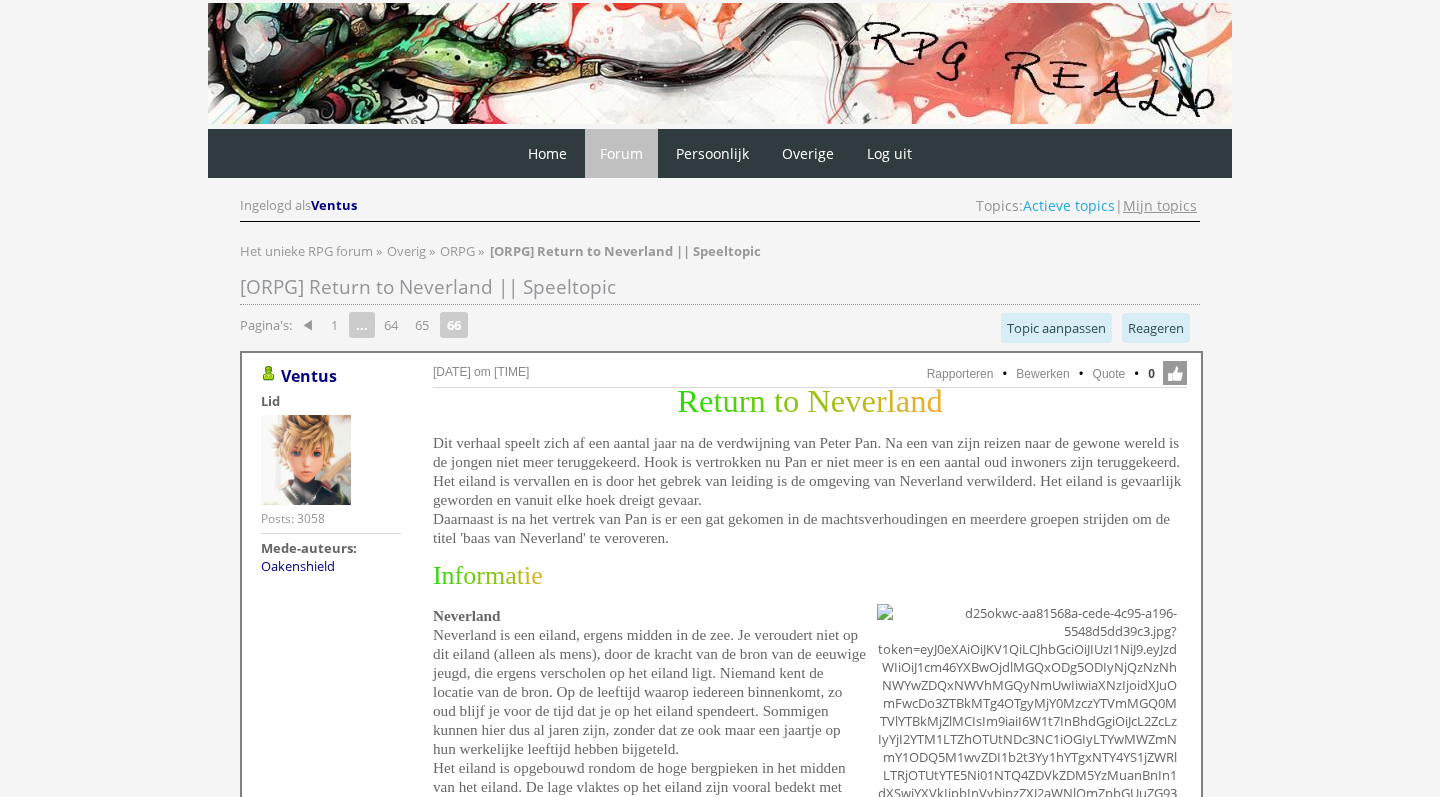 click on "Mijn topics" at bounding box center (1160, 205) 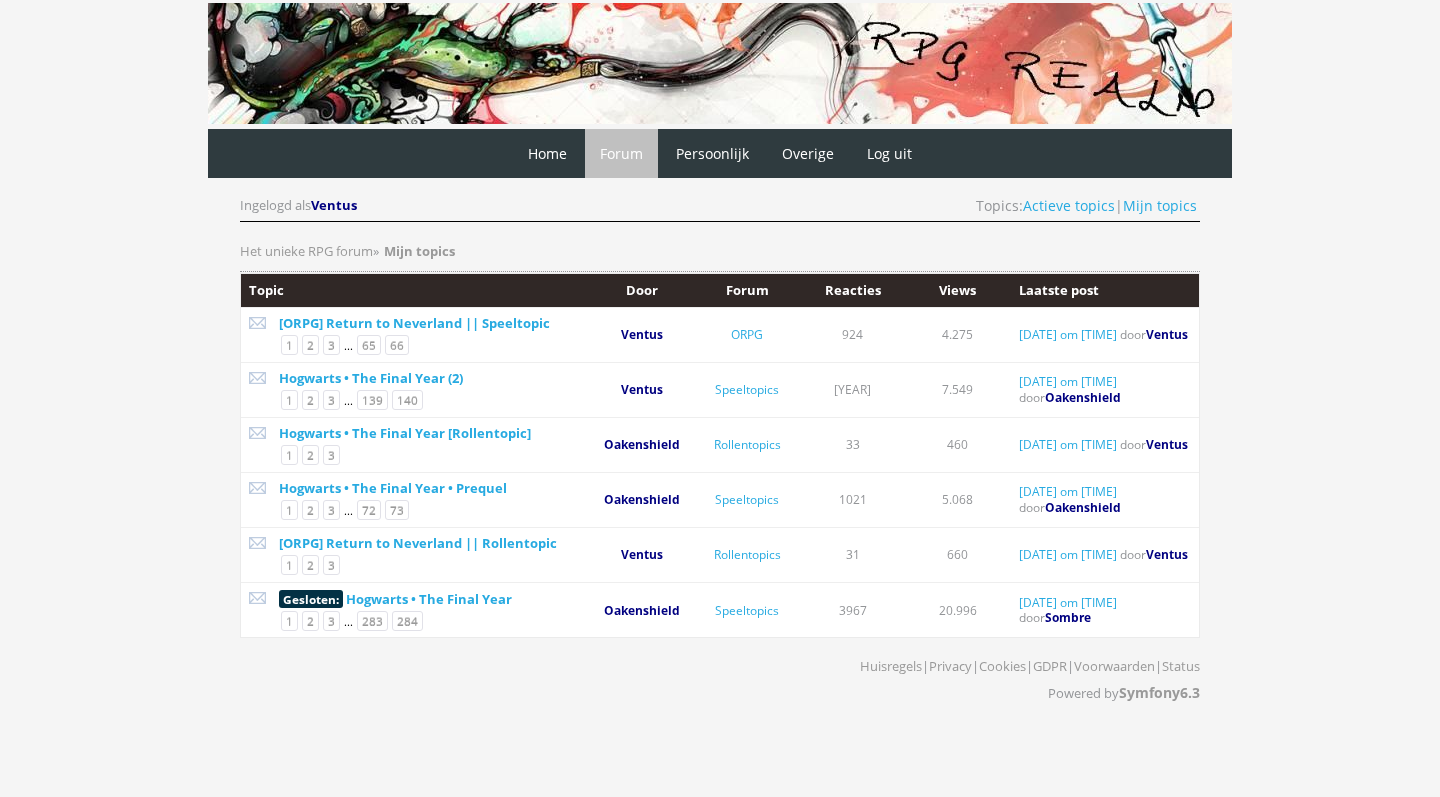 scroll, scrollTop: 0, scrollLeft: 0, axis: both 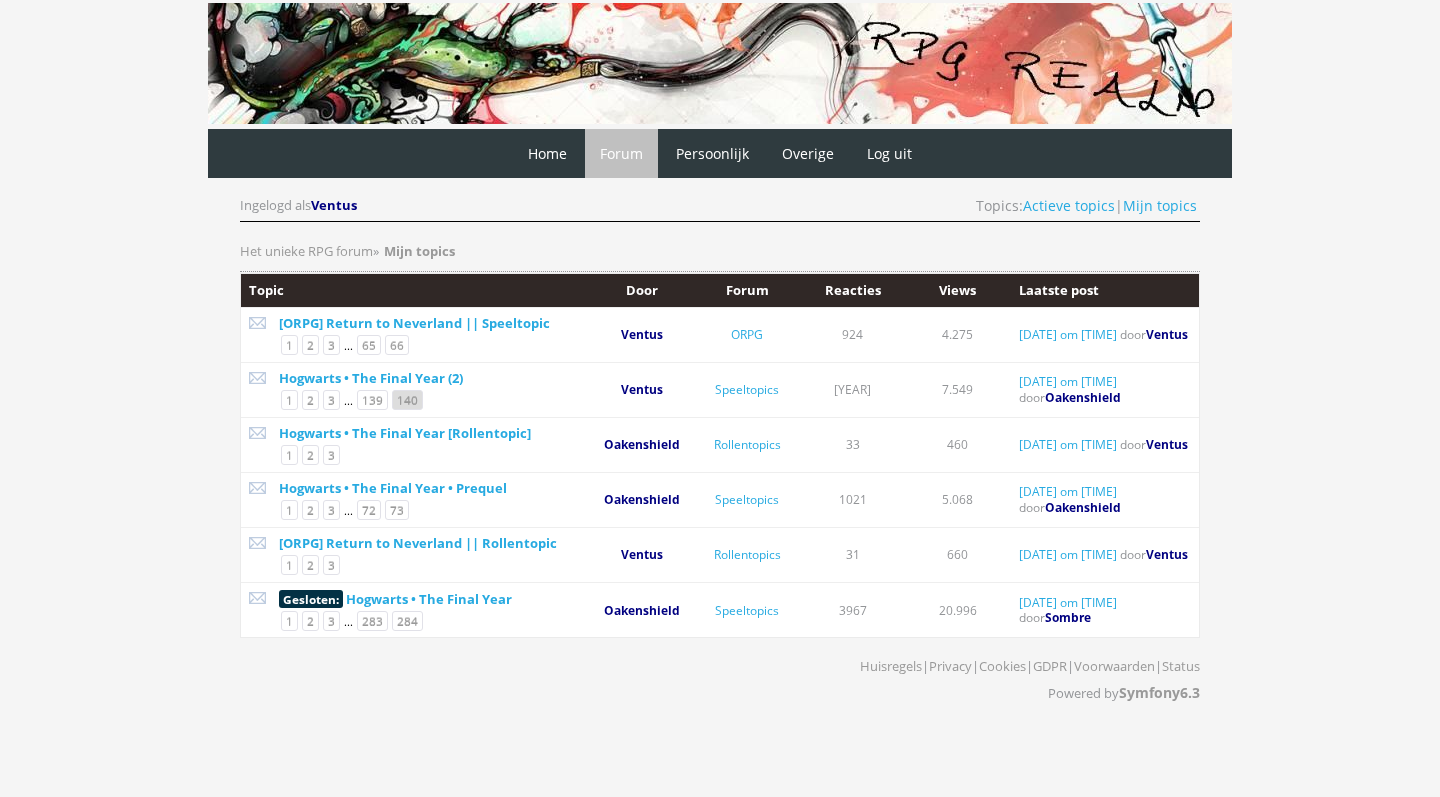 click on "140" at bounding box center (407, 400) 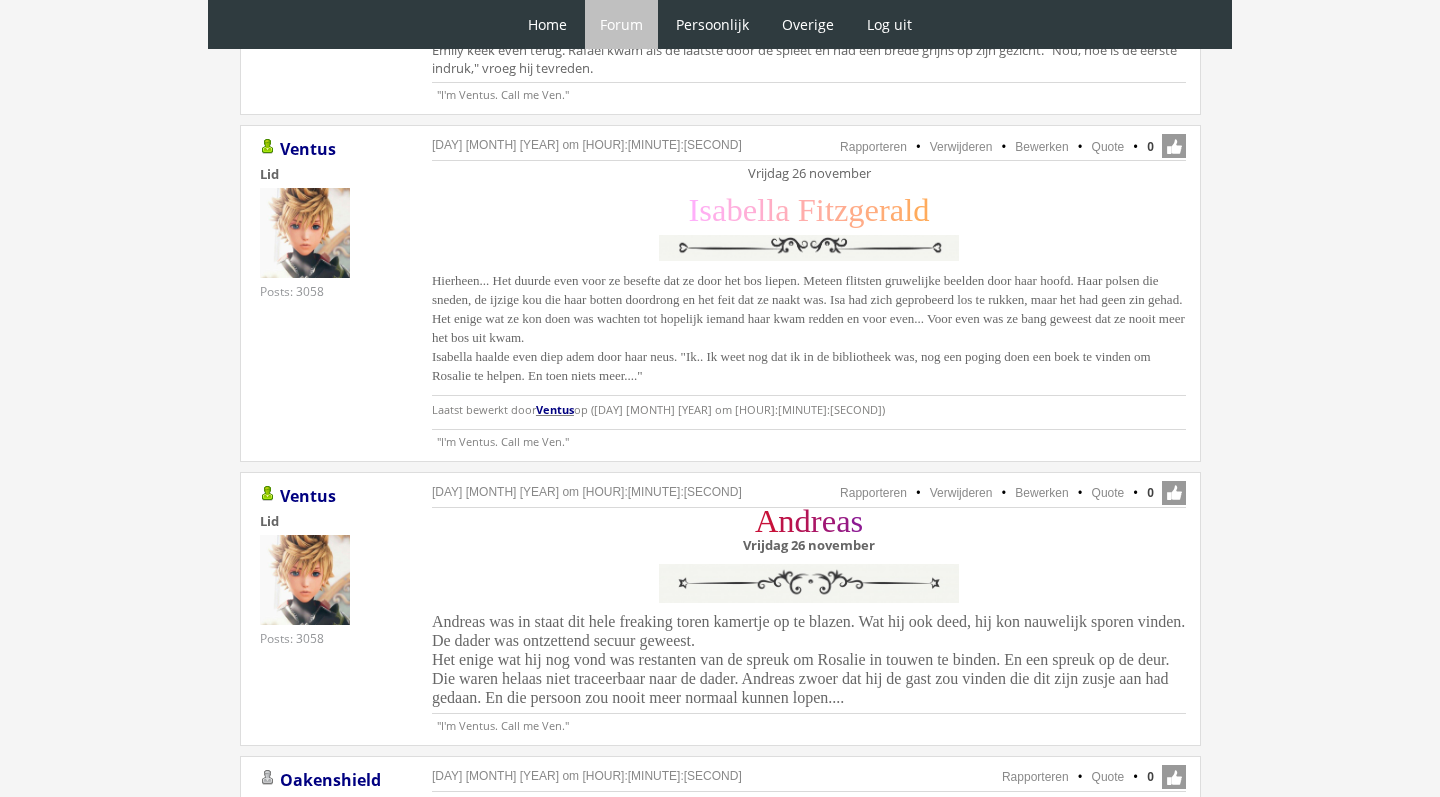 scroll, scrollTop: 3022, scrollLeft: 0, axis: vertical 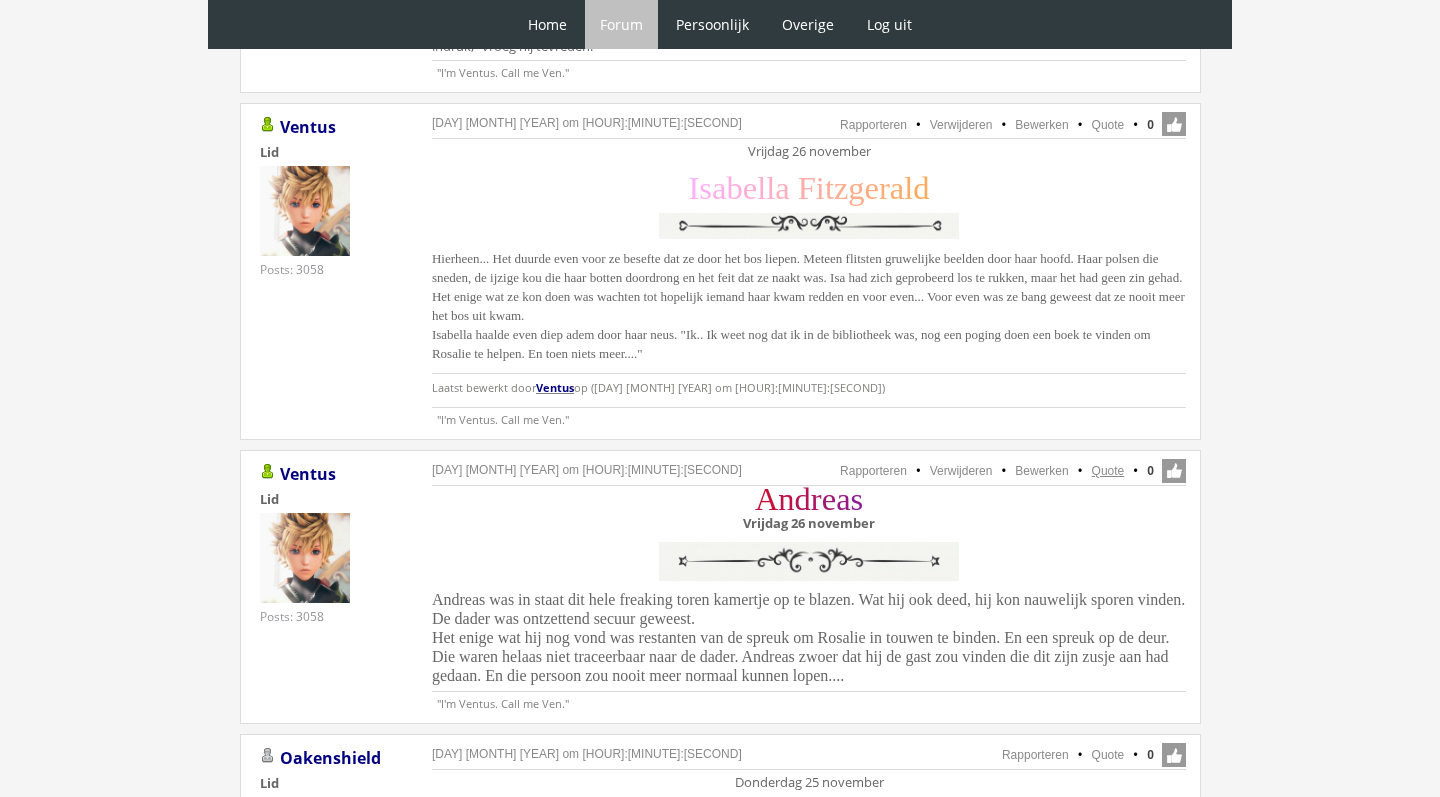 click on "Quote" at bounding box center (1108, 471) 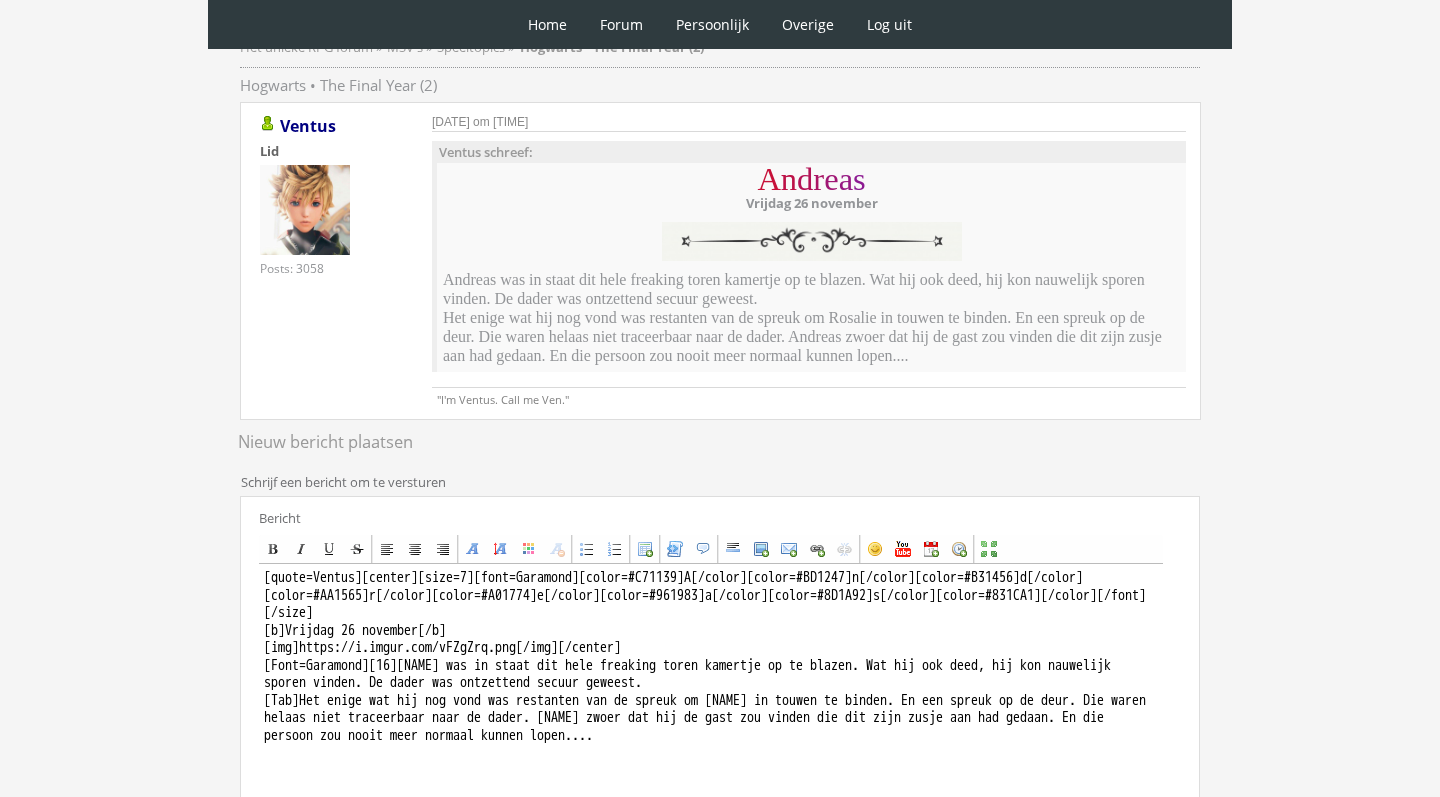 scroll, scrollTop: 228, scrollLeft: 0, axis: vertical 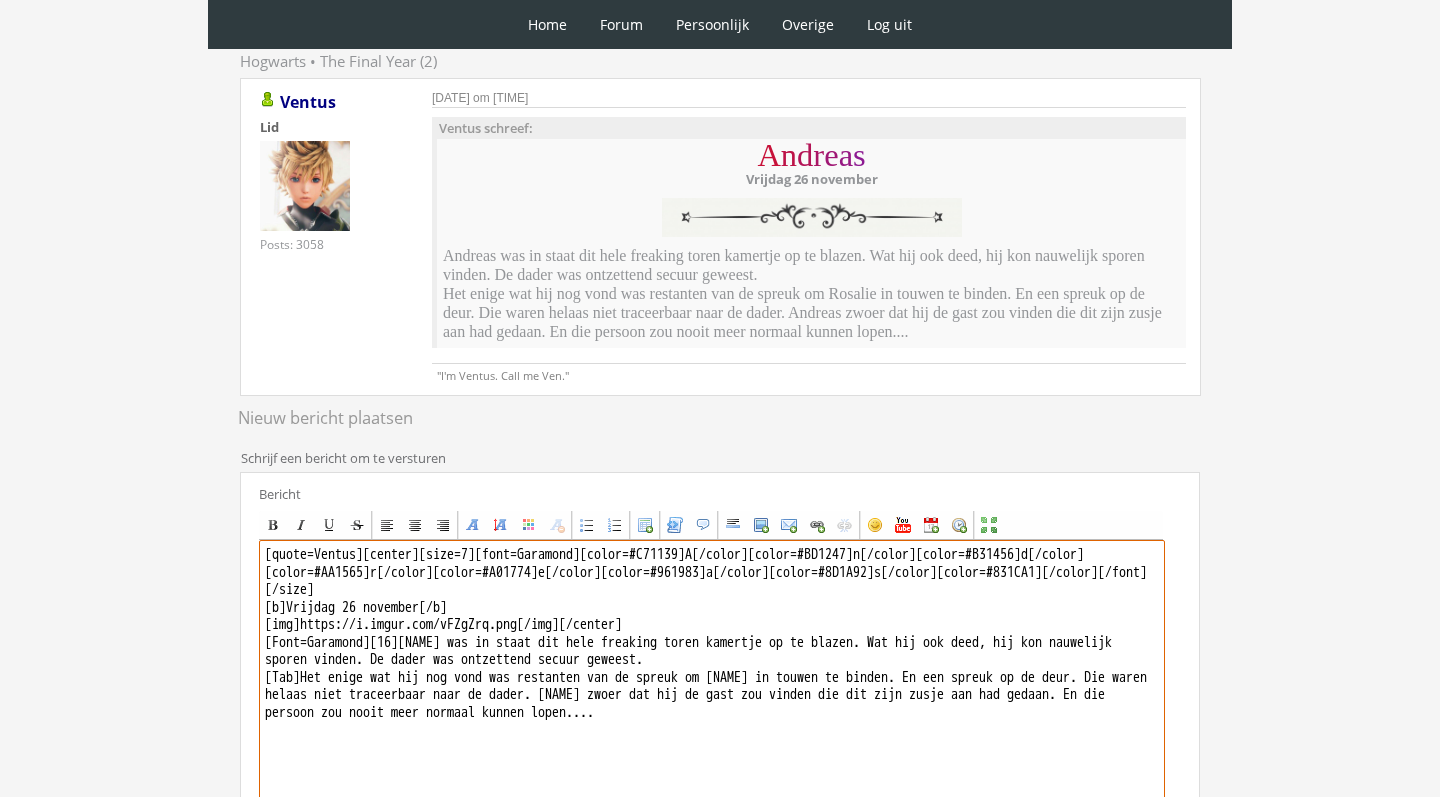 drag, startPoint x: 383, startPoint y: 556, endPoint x: 194, endPoint y: 556, distance: 189 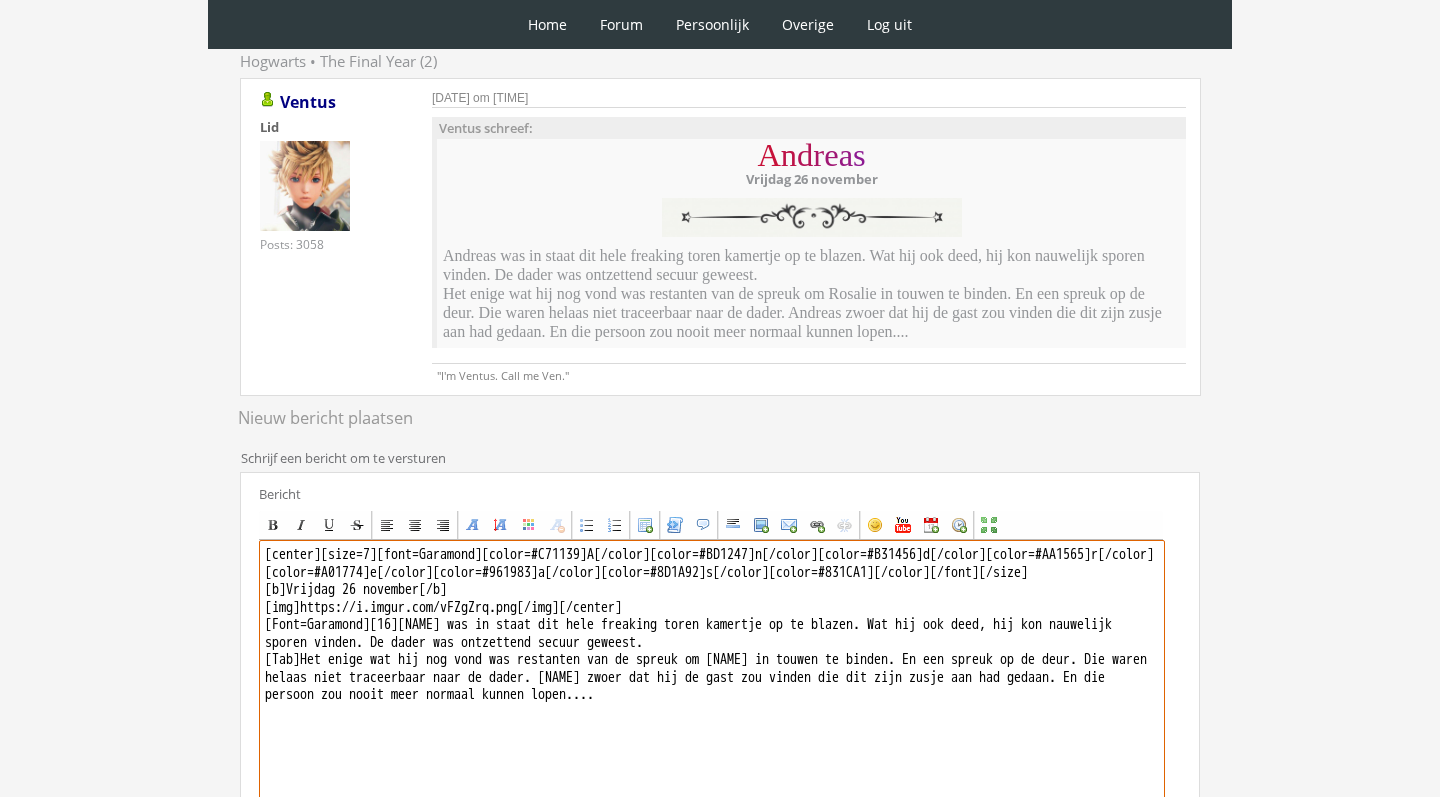 drag, startPoint x: 428, startPoint y: 640, endPoint x: 631, endPoint y: 796, distance: 256.01758 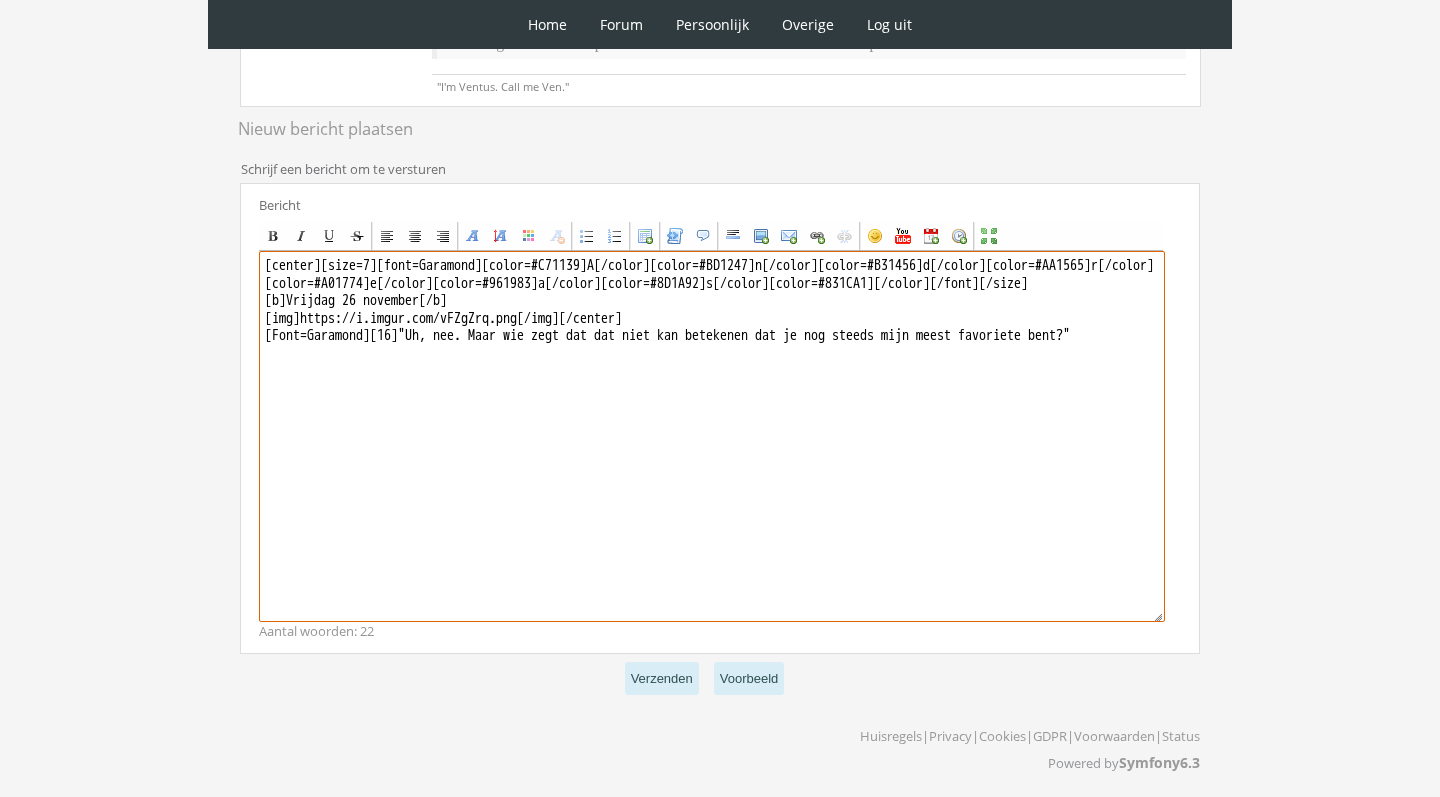 scroll, scrollTop: 516, scrollLeft: 0, axis: vertical 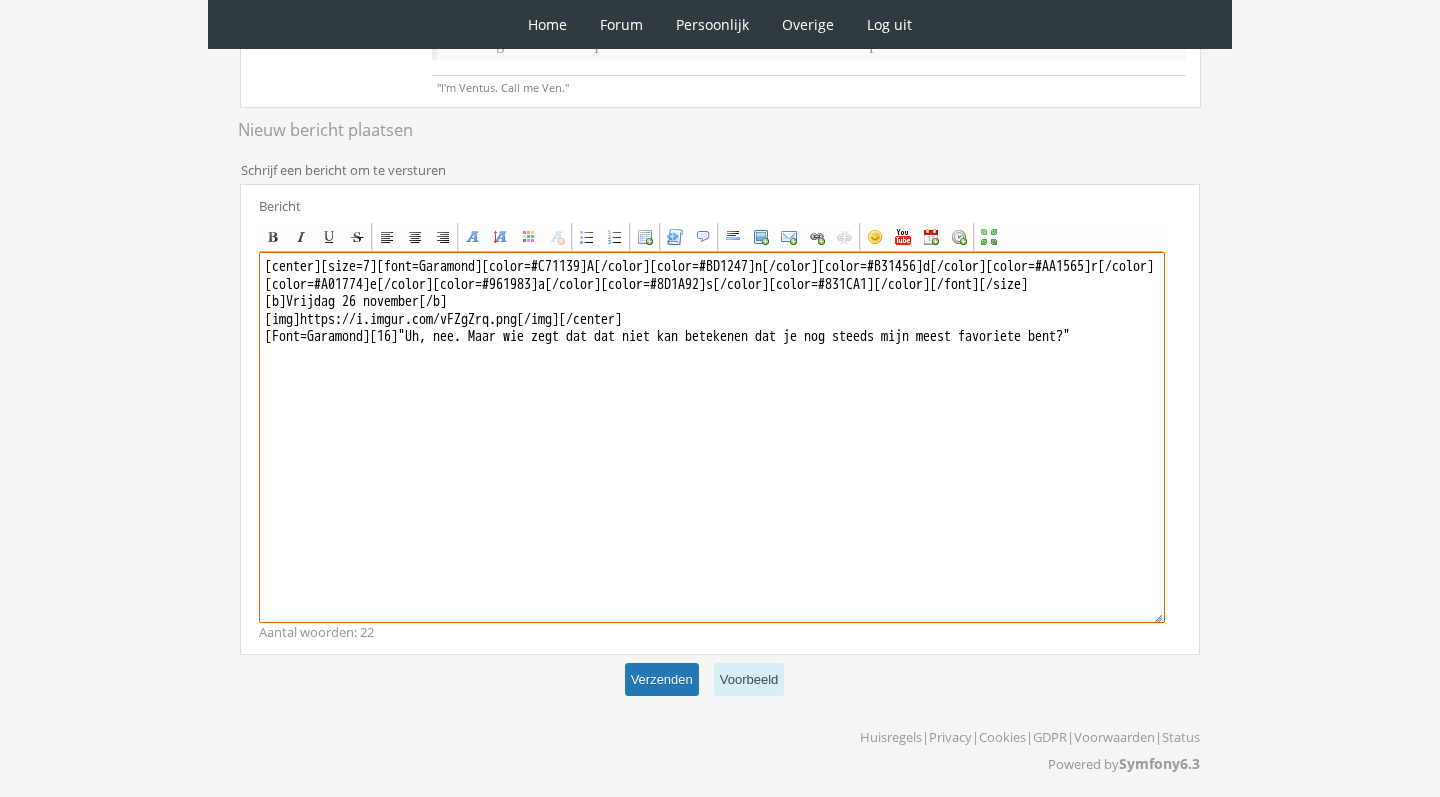 type on "[center][size=7][font=Garamond][color=#C71139]A[/color][color=#BD1247]n[/color][color=#B31456]d[/color][color=#AA1565]r[/color][color=#A01774]e[/color][color=#961983]a[/color][color=#8D1A92]s[/color][color=#831CA1][/color][/font][/size]
[b]Vrijdag 26 november[/b]
[img]https://i.imgur.com/vFZgZrq.png[/img][/center]
[Font=Garamond][16]"Uh, nee. Maar wie zegt dat dat niet kan betekenen dat je nog steeds mijn meest favoriete bent?"" 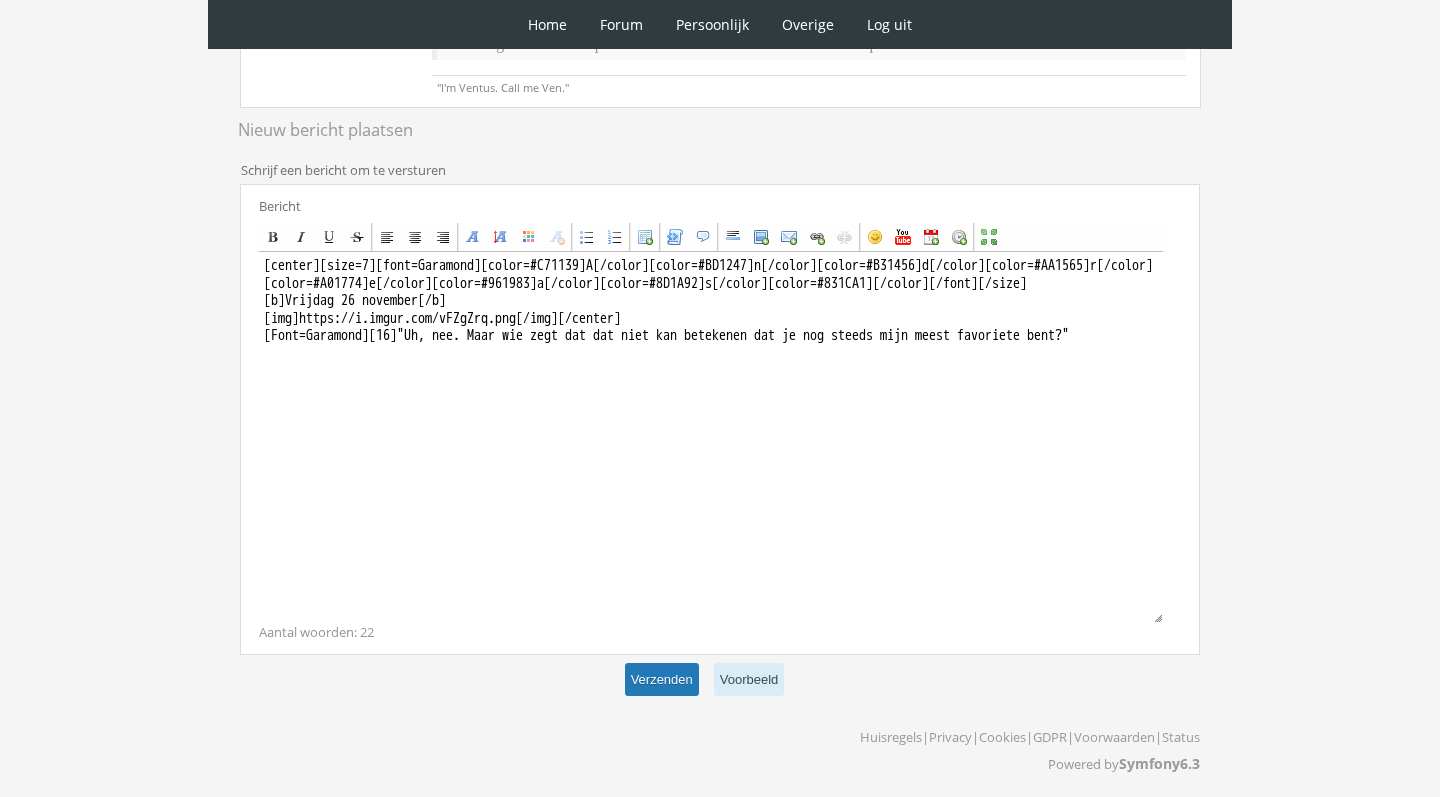 click on "Verzenden" at bounding box center [662, 679] 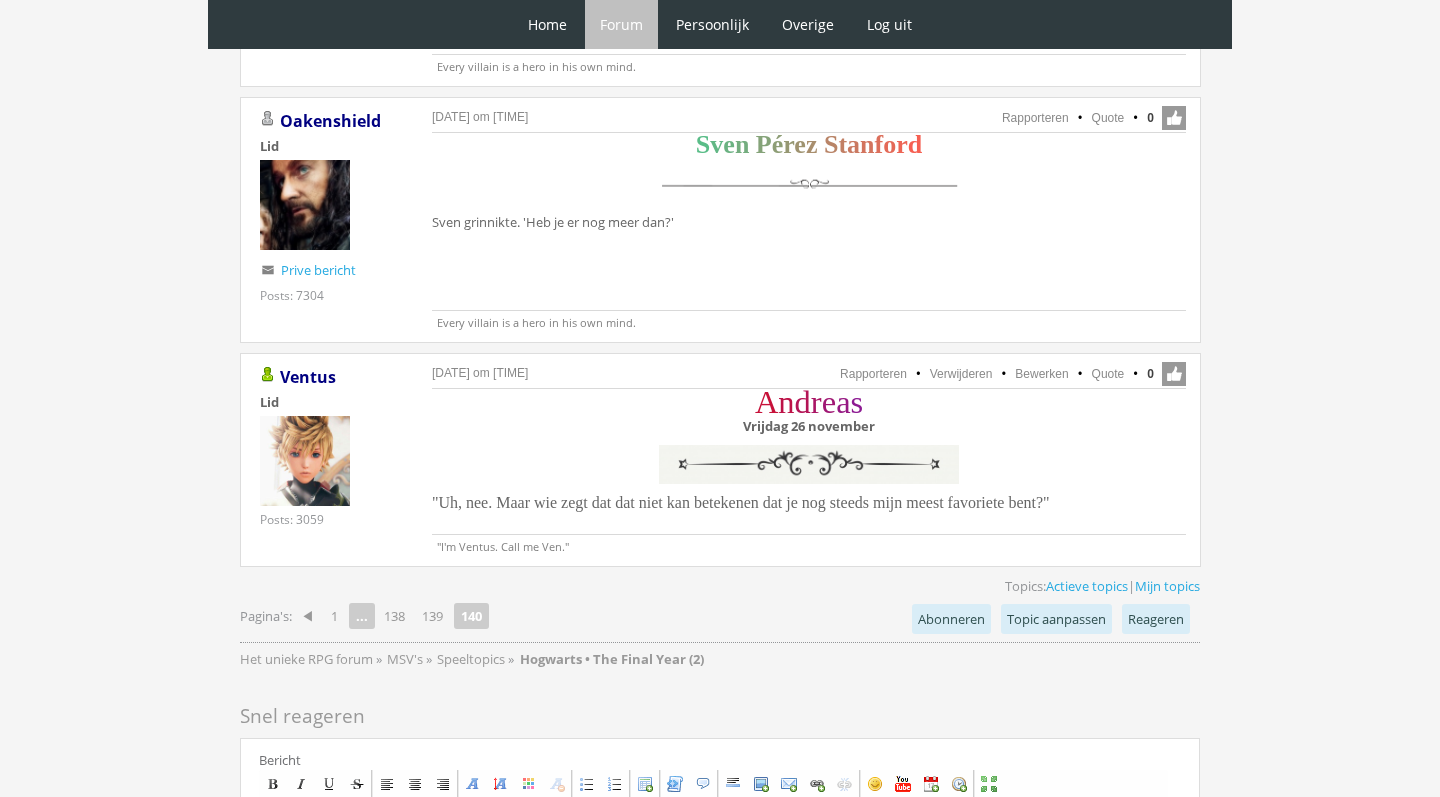 scroll, scrollTop: 4450, scrollLeft: 0, axis: vertical 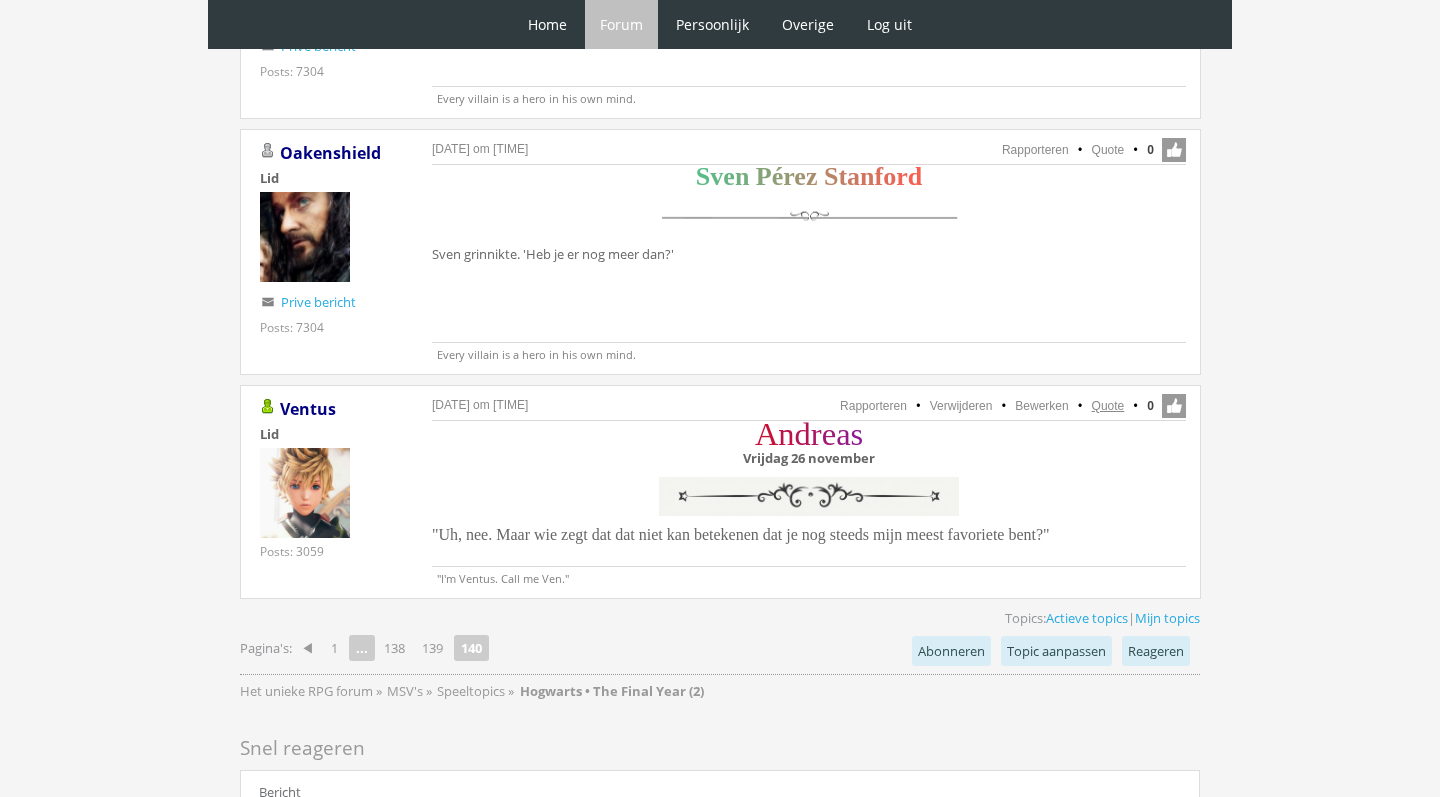 click on "Quote" at bounding box center [1108, 406] 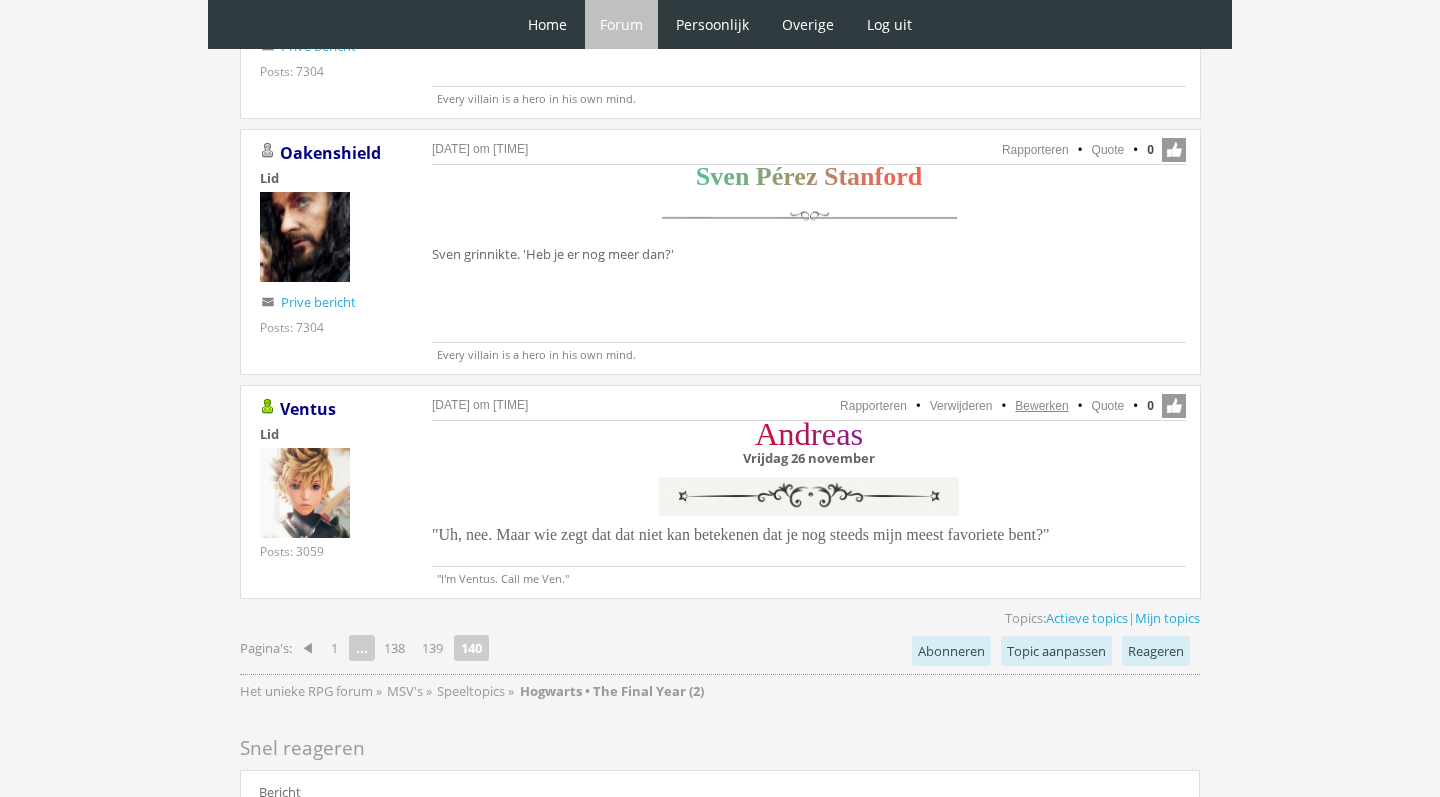 click on "Bewerken" at bounding box center (1041, 406) 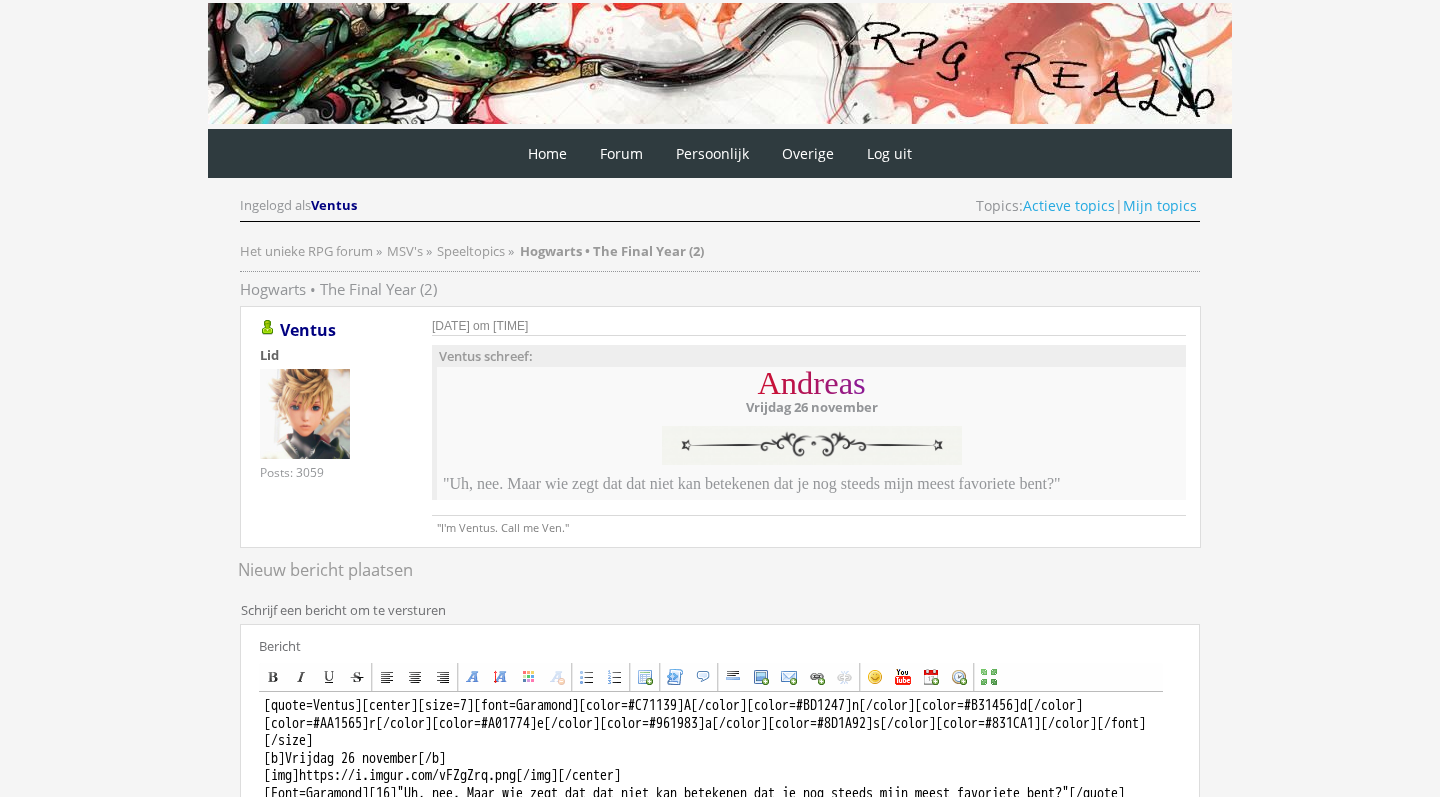 scroll, scrollTop: 0, scrollLeft: 0, axis: both 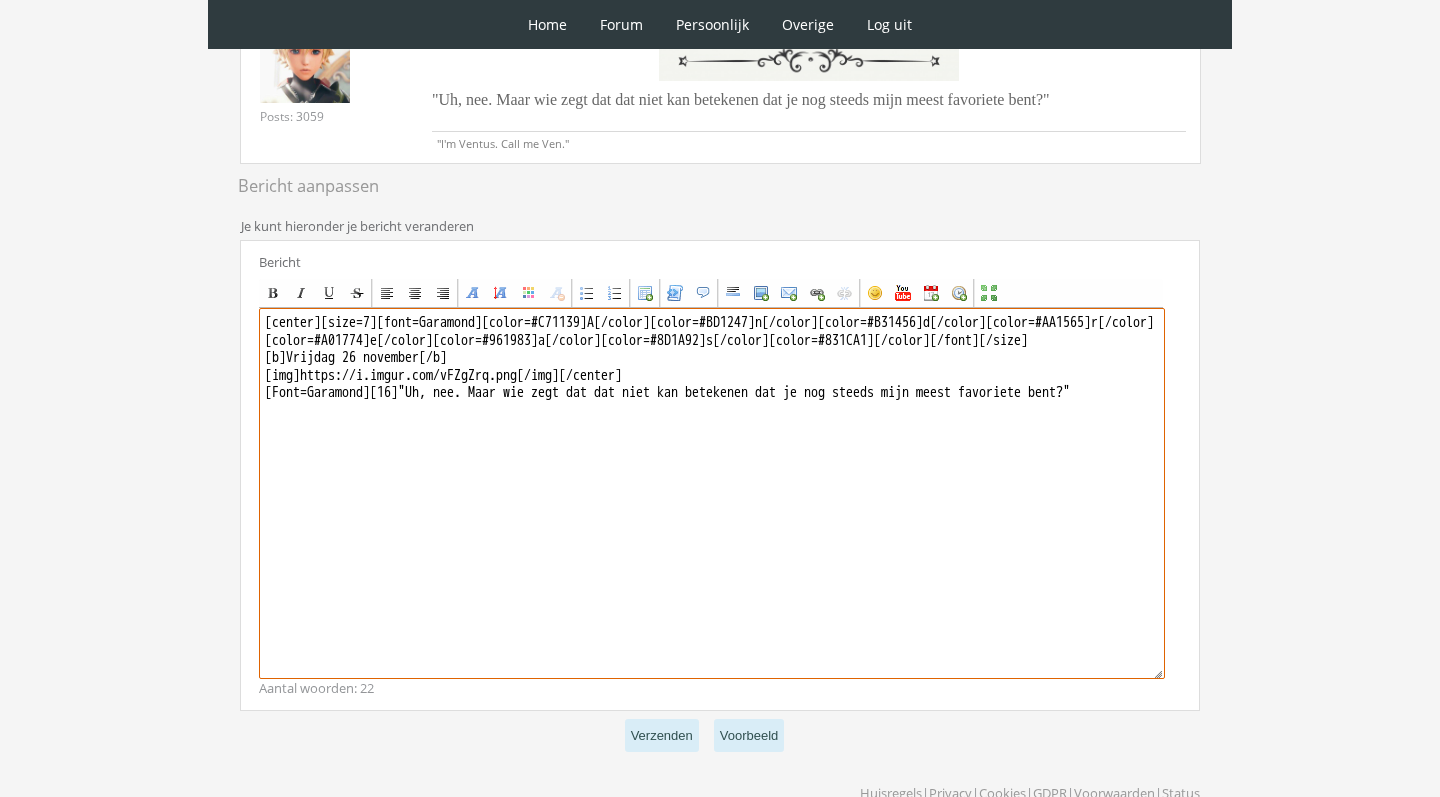 click on "[center][size=7][font=Garamond][color=#C71139]A[/color][color=#BD1247]n[/color][color=#B31456]d[/color][color=#AA1565]r[/color][color=#A01774]e[/color][color=#961983]a[/color][color=#8D1A92]s[/color][color=#831CA1][/color][/font][/size]
[b]Vrijdag 26 november[/b]
[img]https://i.imgur.com/vFZgZrq.png[/img][/center]
[Font=Garamond][16]"Uh, nee. Maar wie zegt dat dat niet kan betekenen dat je nog steeds mijn meest favoriete bent?"" at bounding box center (712, 493) 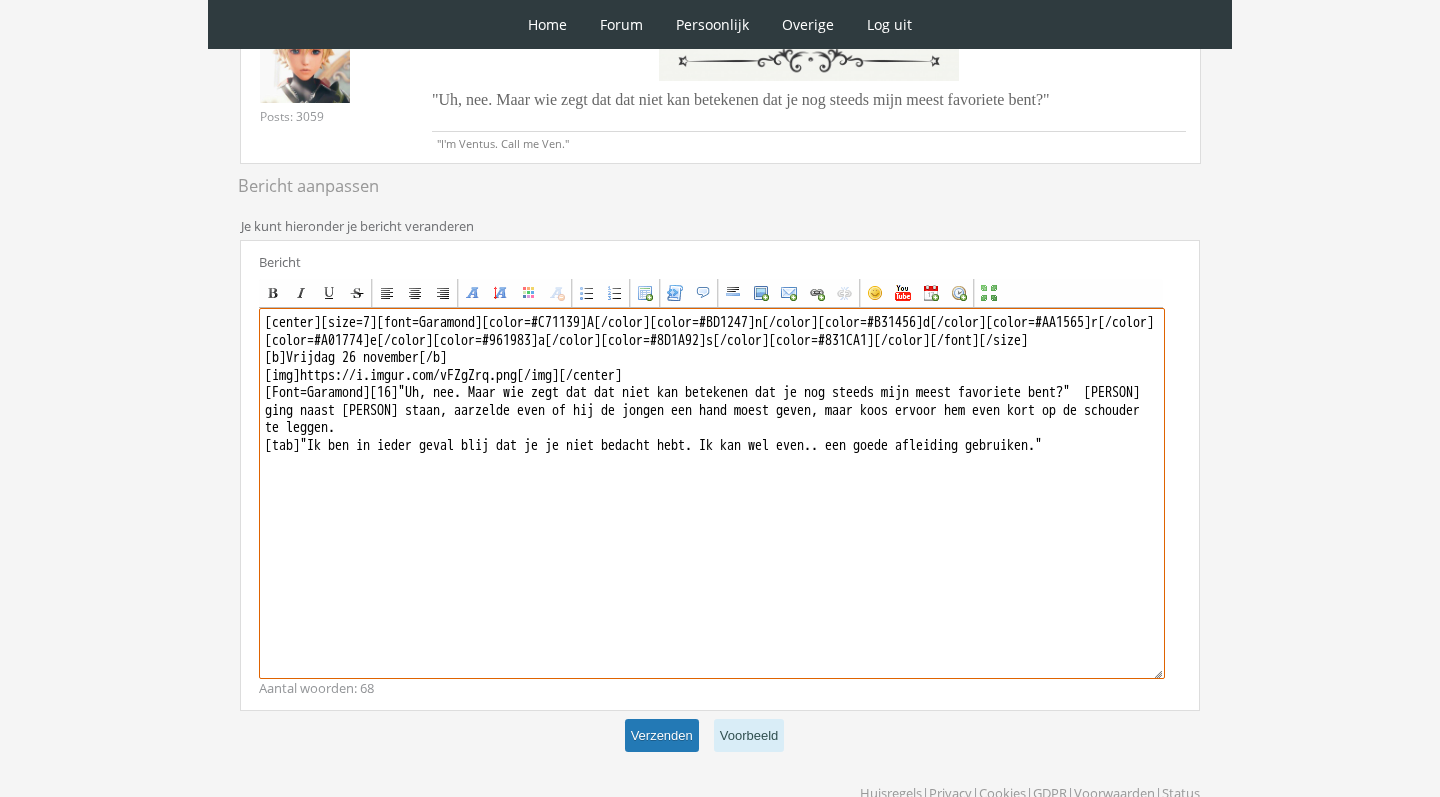 type on "[center][size=7][font=Garamond][color=#C71139]A[/color][color=#BD1247]n[/color][color=#B31456]d[/color][color=#AA1565]r[/color][color=#A01774]e[/color][color=#961983]a[/color][color=#8D1A92]s[/color][color=#831CA1][/color][/font][/size]
[b]Vrijdag 26 november[/b]
[img]https://i.imgur.com/vFZgZrq.png[/img][/center]
[Font=Garamond][16]"Uh, nee. Maar wie zegt dat dat niet kan betekenen dat je nog steeds mijn meest favoriete bent?"  [PERSON] ging naast [PERSON] staan, aarzelde even of hij de jongen een hand moest geven, maar koos ervoor hem even kort op de schouder te leggen.
[tab]"Ik ben in ieder geval blij dat je je niet bedacht hebt. Ik kan wel even.. een goede afleiding gebruiken."" 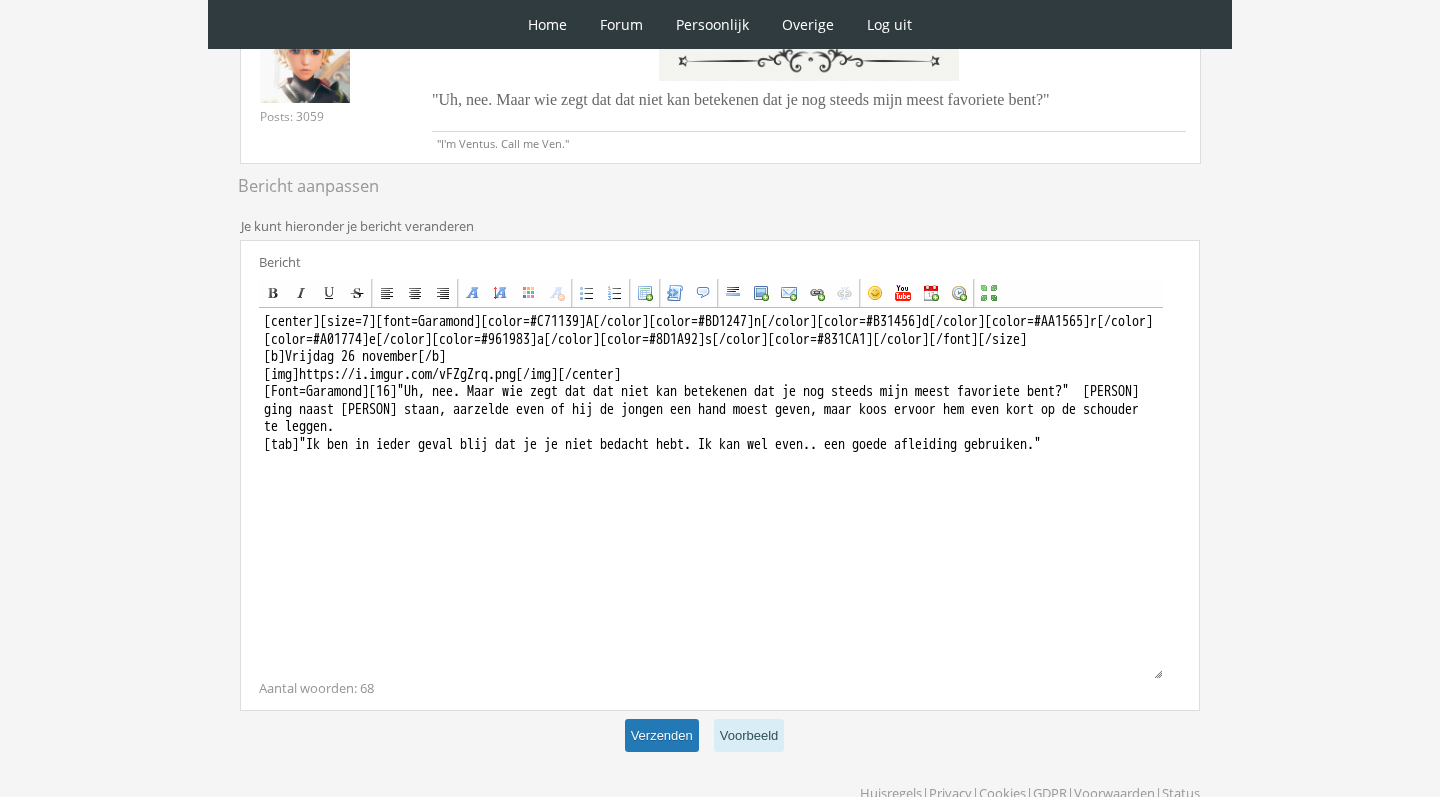 click on "Verzenden" at bounding box center (662, 735) 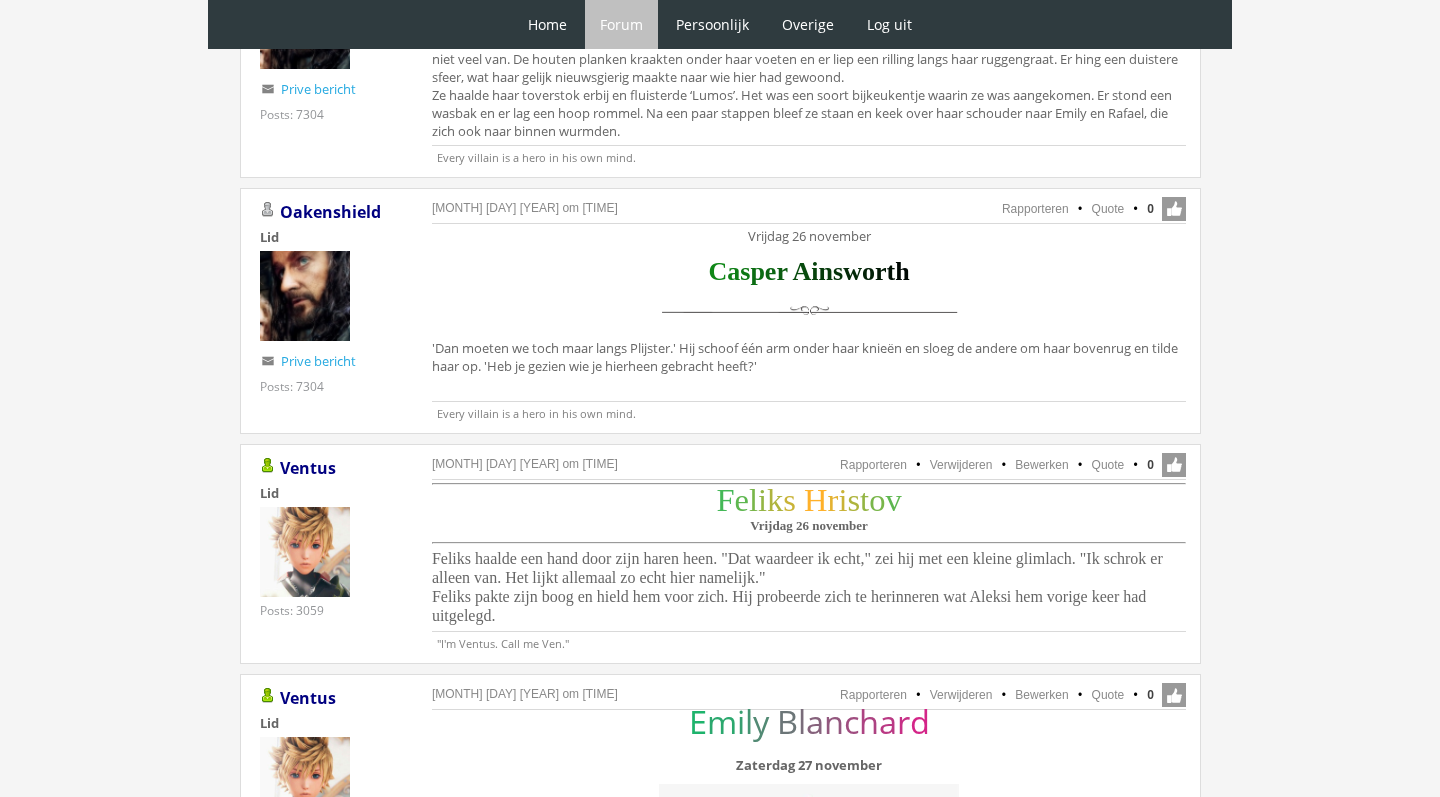 scroll, scrollTop: 2061, scrollLeft: 0, axis: vertical 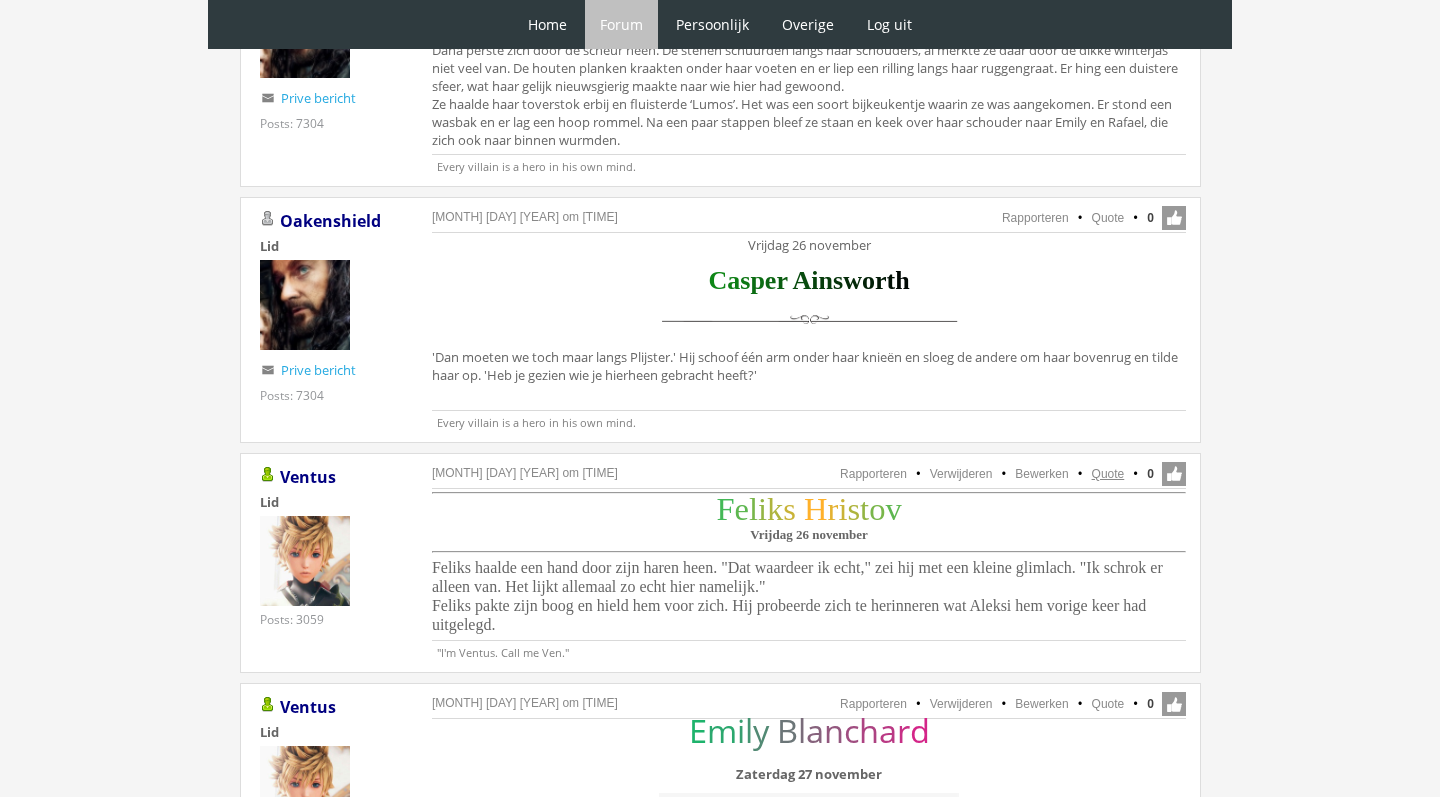 click on "Quote" at bounding box center (1108, 474) 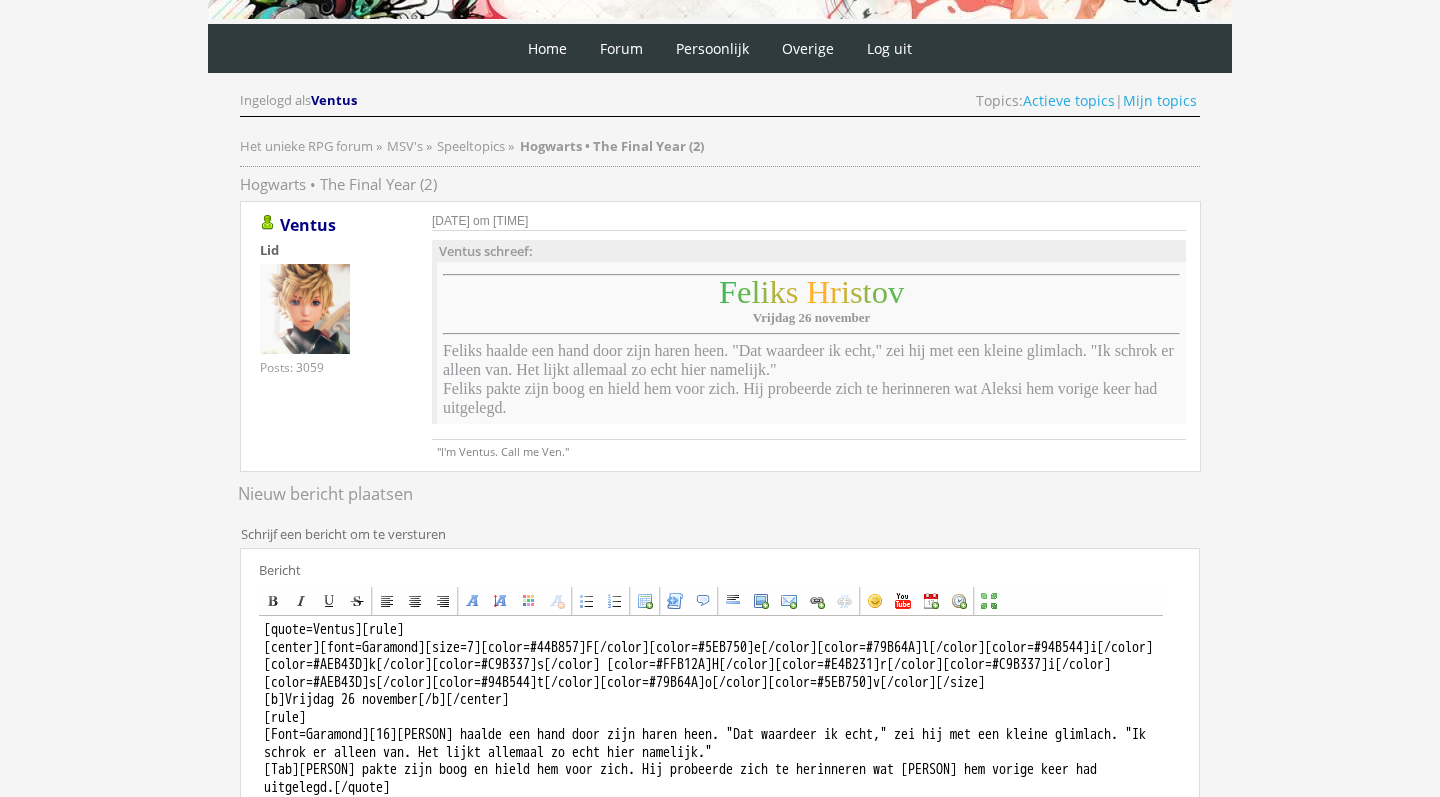 scroll, scrollTop: 177, scrollLeft: 0, axis: vertical 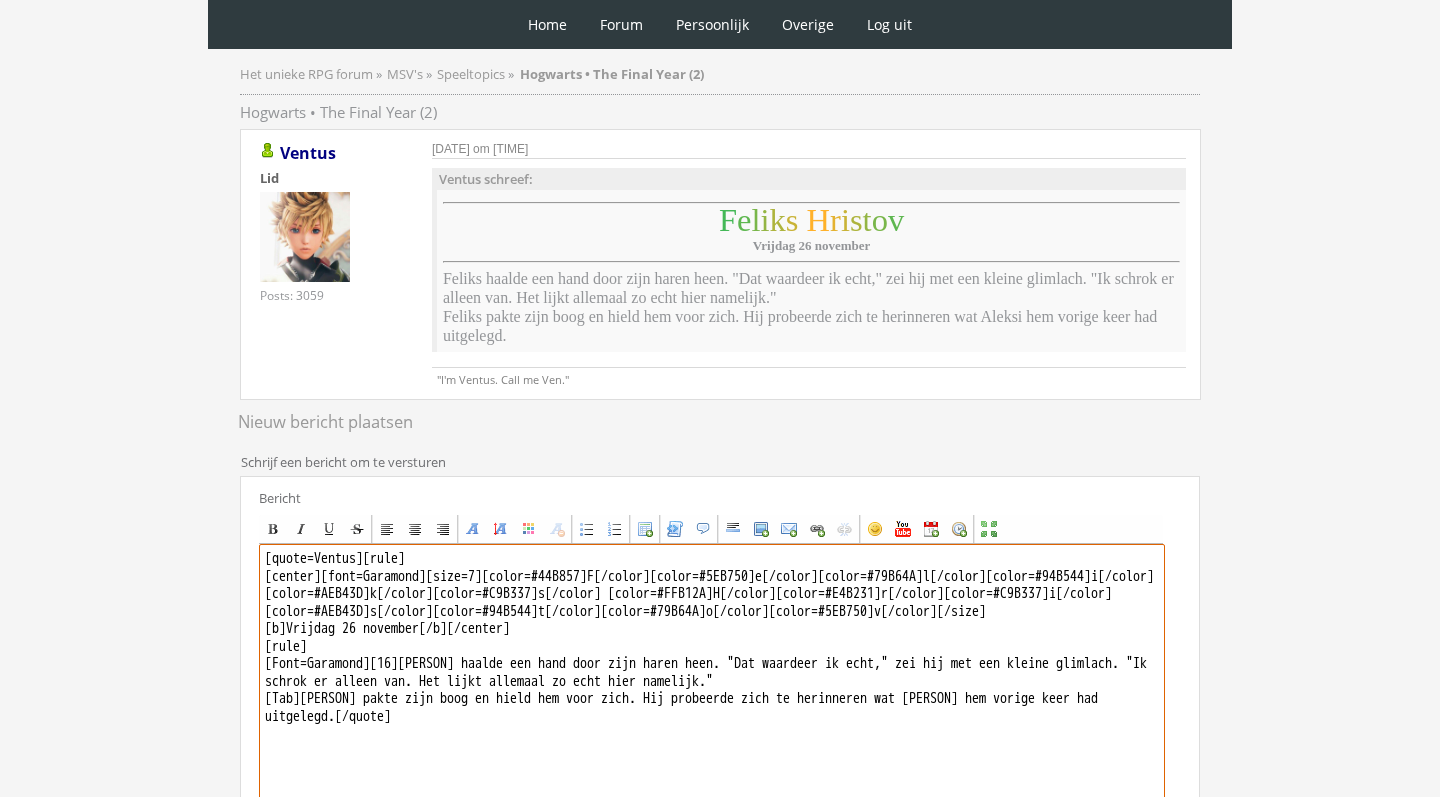 drag, startPoint x: 382, startPoint y: 559, endPoint x: 173, endPoint y: 543, distance: 209.61154 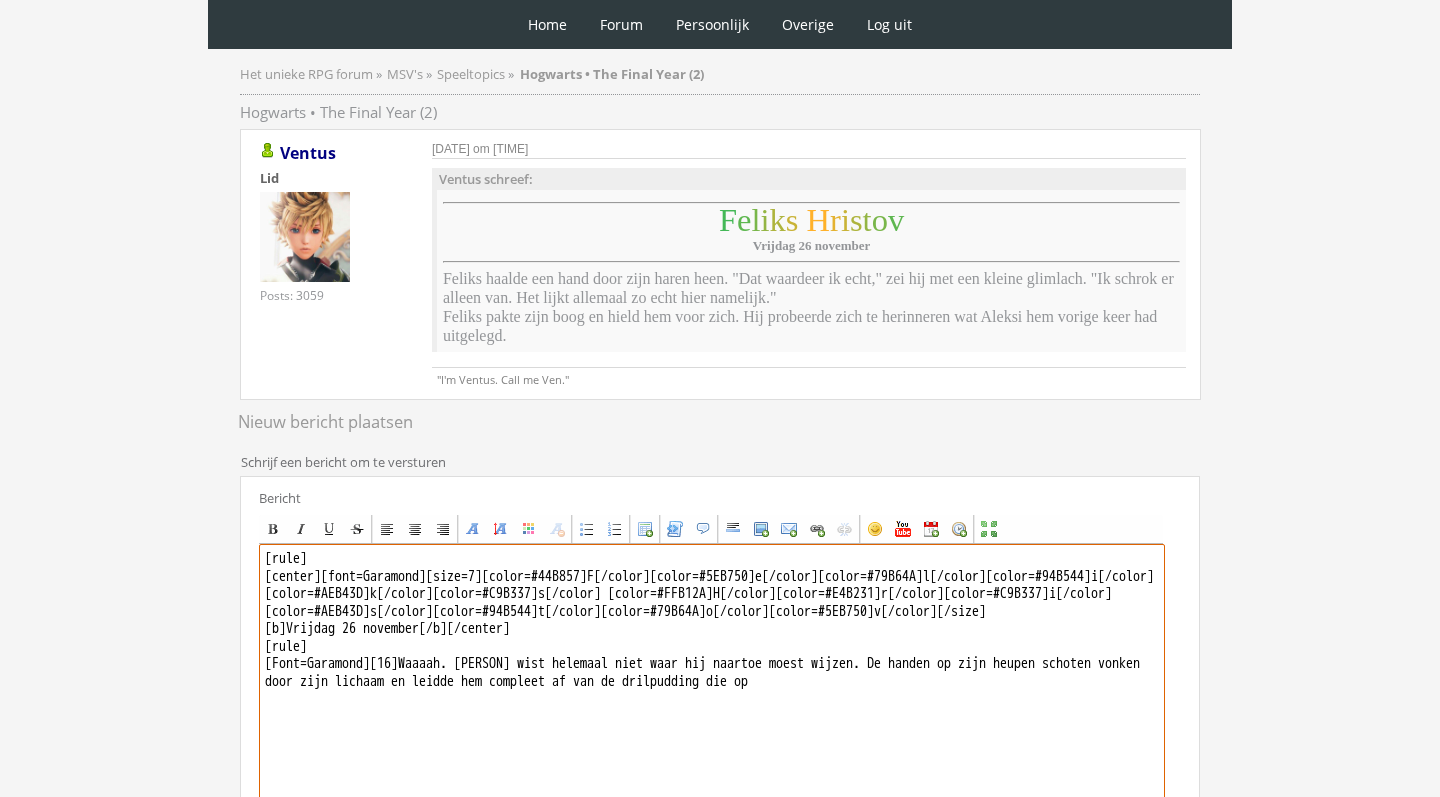drag, startPoint x: 427, startPoint y: 674, endPoint x: 776, endPoint y: 796, distance: 369.70935 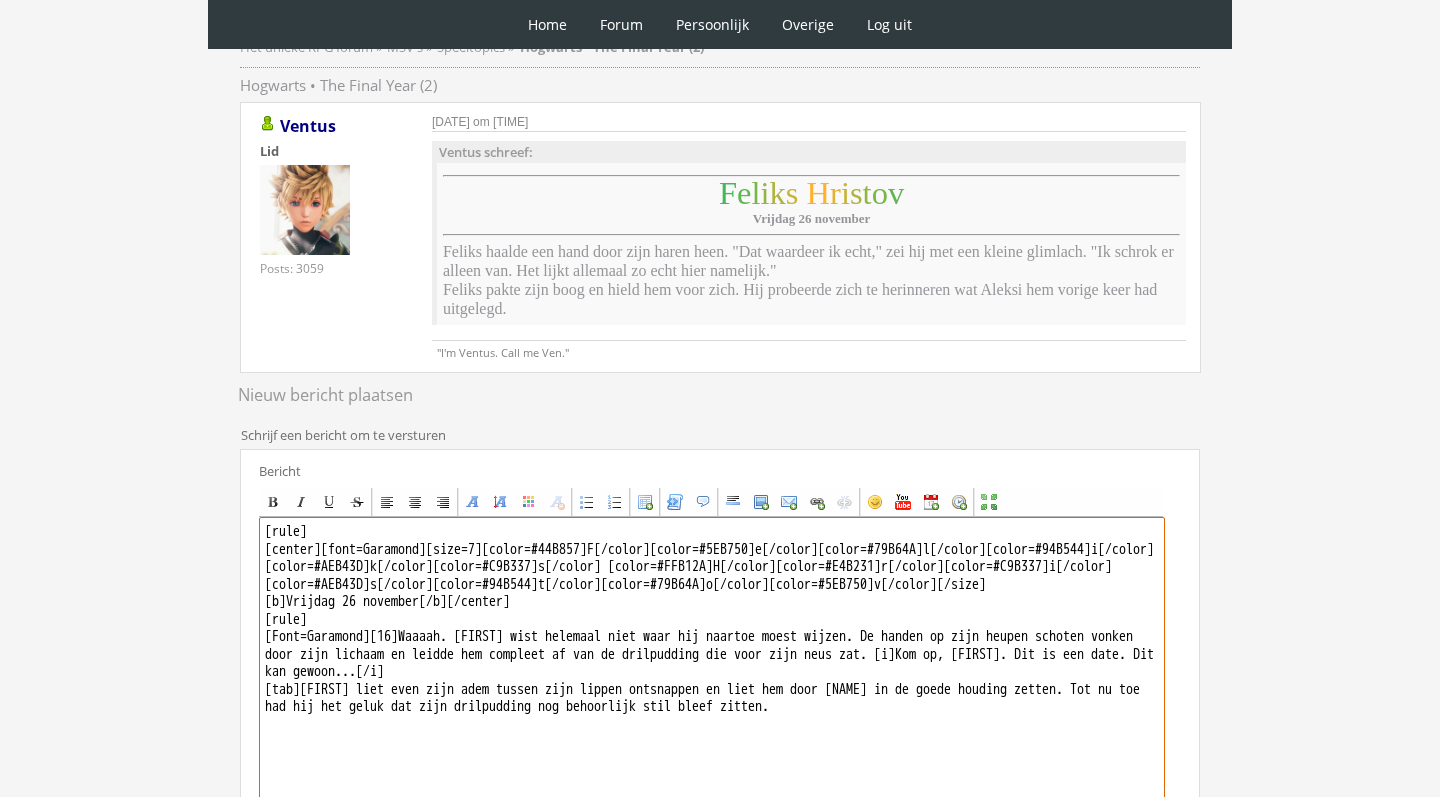 click on "[rule]
[center][font=Garamond][size=7][color=#44B857]F[/color][color=#5EB750]e[/color][color=#79B64A]l[/color][color=#94B544]i[/color][color=#AEB43D]k[/color][color=#C9B337]s[/color] [color=#FFB12A]H[/color][color=#E4B231]r[/color][color=#C9B337]i[/color][color=#AEB43D]s[/color][color=#94B544]t[/color][color=#79B64A]o[/color][color=#5EB750]v[/color][/size]
[b]Vrijdag 26 november[/b][/center]
[rule]
[Font=Garamond][16]Waaaah. [FIRST] wist helemaal niet waar hij naartoe moest wijzen. De handen op zijn heupen schoten vonken door zijn lichaam en leidde hem compleet af van de drilpudding die voor zijn neus zat. [i]Kom op, [FIRST]. Dit is een date. Dit kan gewoon...[/i]
[tab][FIRST] liet even zijn adem tussen zijn lippen ontsnappen en liet hem door [NAME] in de goede houding zetten. Tot nu toe had hij het geluk dat zijn drilpudding nog behoorlijk stil bleef zitten." at bounding box center [712, 702] 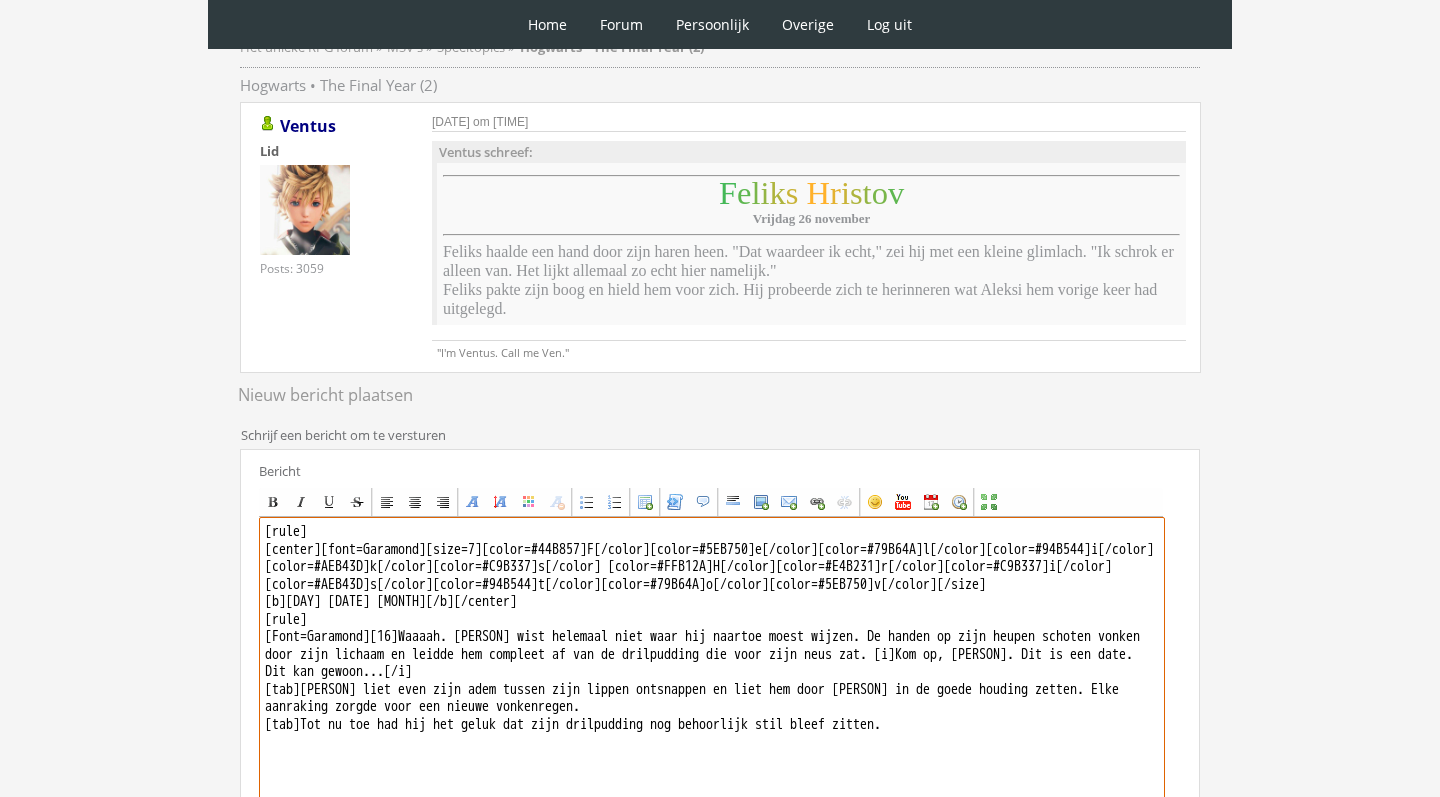 click on "[rule]
[center][font=Garamond][size=7][color=#44B857]F[/color][color=#5EB750]e[/color][color=#79B64A]l[/color][color=#94B544]i[/color][color=#AEB43D]k[/color][color=#C9B337]s[/color] [color=#FFB12A]H[/color][color=#E4B231]r[/color][color=#C9B337]i[/color][color=#AEB43D]s[/color][color=#94B544]t[/color][color=#79B64A]o[/color][color=#5EB750]v[/color][/size]
[b][DAY] [DATE] [MONTH][/b][/center]
[rule]
[Font=Garamond][16]Waaaah. [PERSON] wist helemaal niet waar hij naartoe moest wijzen. De handen op zijn heupen schoten vonken door zijn lichaam en leidde hem compleet af van de drilpudding die voor zijn neus zat. [i]Kom op, [PERSON]. Dit is een date. Dit kan gewoon...[/i]
[tab][PERSON] liet even zijn adem tussen zijn lippen ontsnappen en liet hem door [PERSON] in de goede houding zetten. Elke aanraking zorgde voor een nieuwe vonkenregen.
[tab]Tot nu toe had hij het geluk dat zijn drilpudding nog behoorlijk stil bleef zitten." at bounding box center (712, 702) 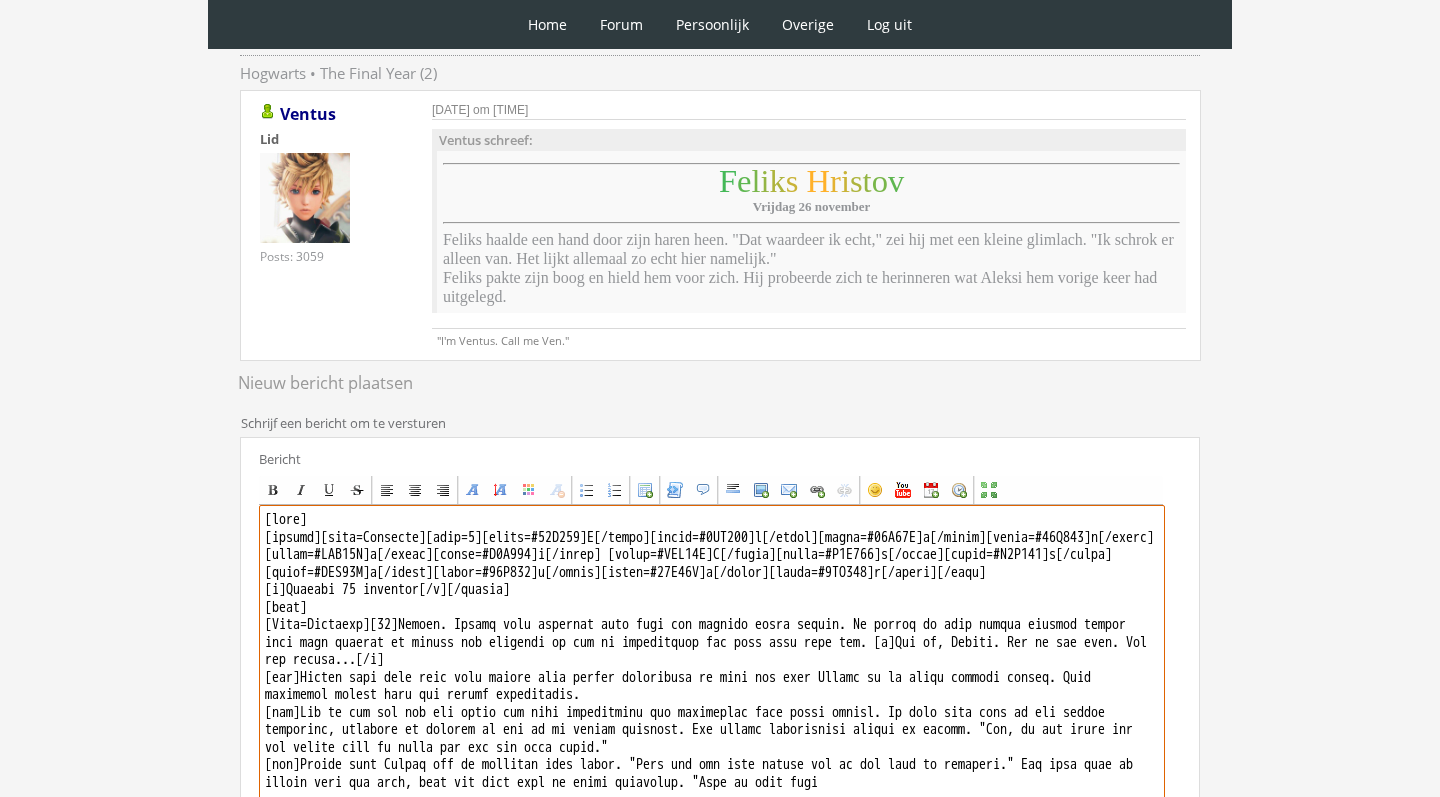 scroll, scrollTop: 468, scrollLeft: 0, axis: vertical 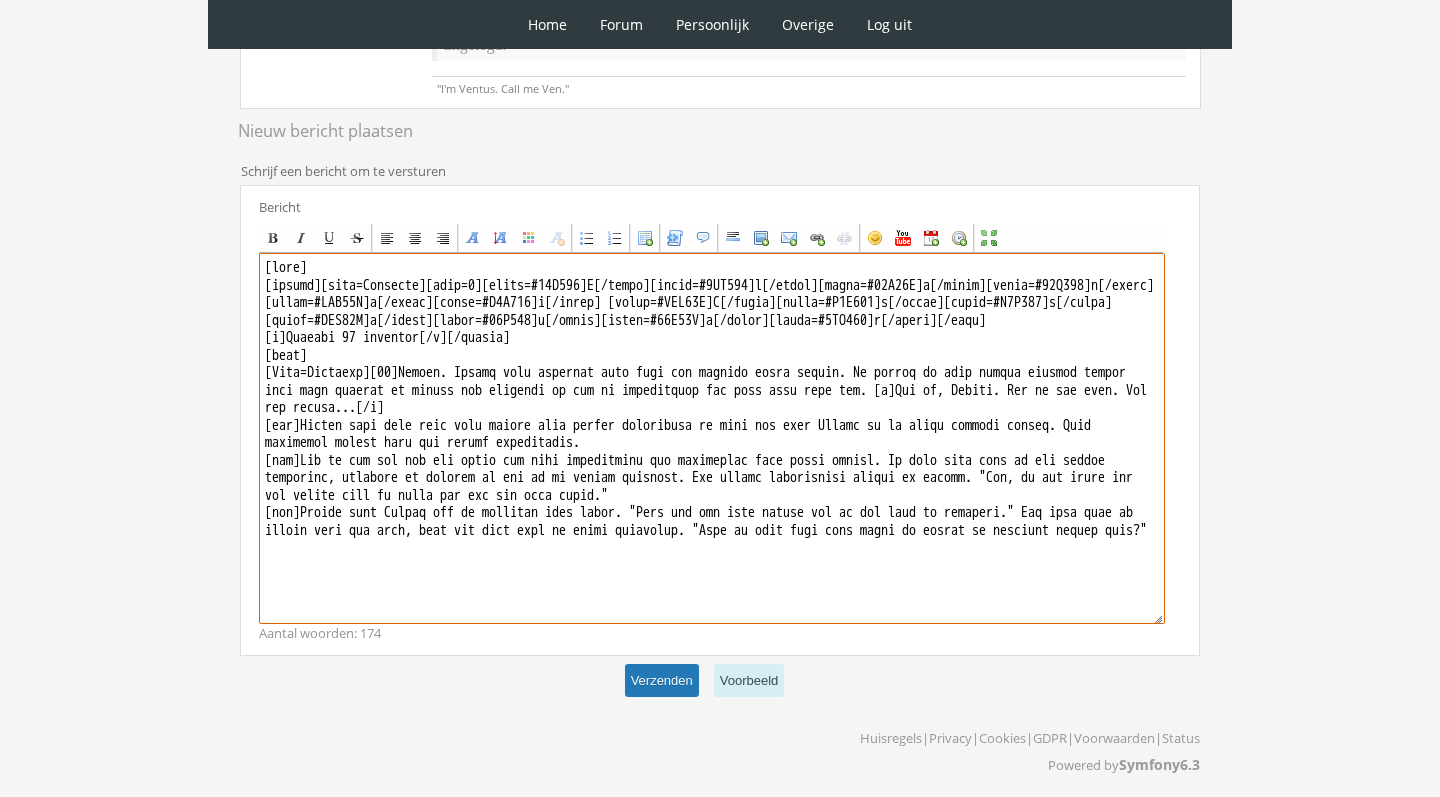 type on "[rule]
[center][font=Garamond][size=7][color=#44B857]F[/color][color=#5EB750]e[/color][color=#79B64A]l[/color][color=#94B544]i[/color][color=#AEB43D]k[/color][color=#C9B337]s[/color] [color=#FFB12A]H[/color][color=#E4B231]r[/color][color=#C9B337]i[/color][color=#AEB43D]s[/color][color=#94B544]t[/color][color=#79B64A]o[/color][color=#5EB750]v[/color][/size]
[b]Vrijdag 26 november[/b][/center]
[rule]
[Font=Garamond][16]Waaaah. [FIRST] wist helemaal niet waar hij naartoe moest wijzen. De handen op zijn heupen schoten vonken door zijn lichaam en leidde hem compleet af van de drilpudding die voor zijn neus zat. [i]Kom op, [FIRST]. Dit is een date. Dit kan gewoon...[/i]
[tab][FIRST] liet even zijn adem tussen zijn lippen ontsnappen en liet hem door [NAME] in de goede houding zetten. Elke aanraking zorgde voor een nieuwe vonkenregen.
[tab]Tot nu toe had hij het geluk dat zijn drilpudding nog behoorlijk stil bleef zitten. Al ging zijn pijl er nog steeds langsheen, waardoor de pudding nu wel in de bosjes verdween. Ee..." 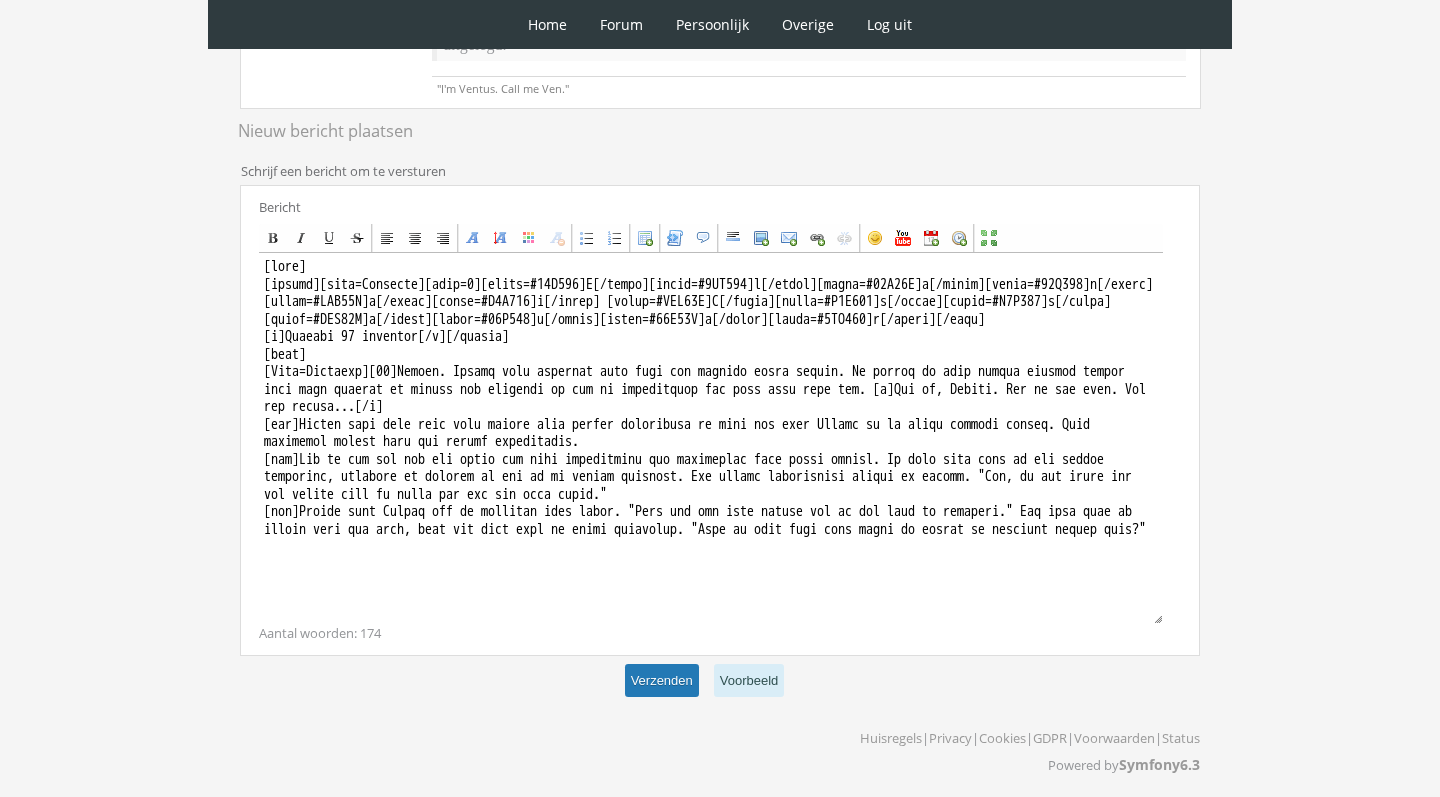 click on "Verzenden" at bounding box center [662, 680] 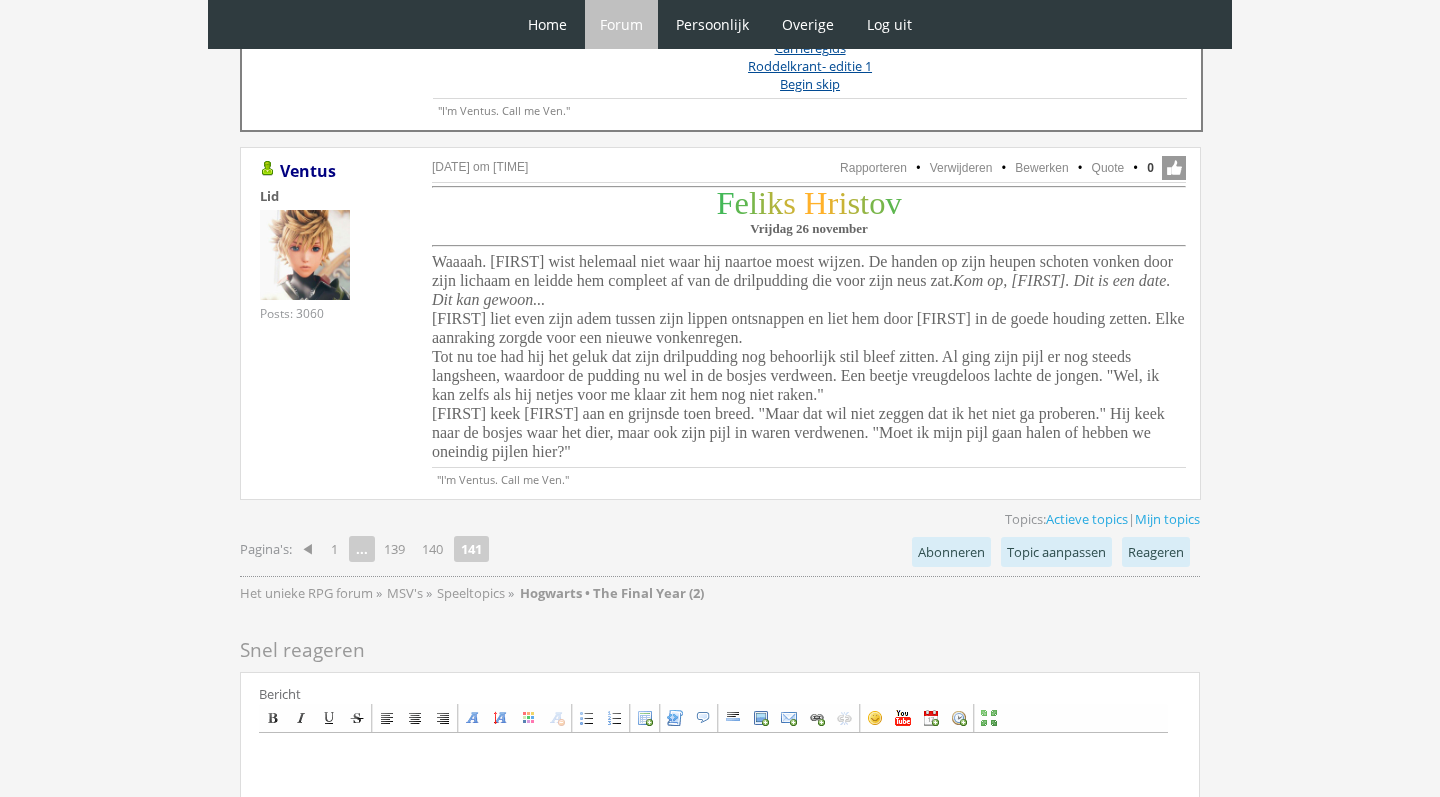 scroll, scrollTop: 1096, scrollLeft: 0, axis: vertical 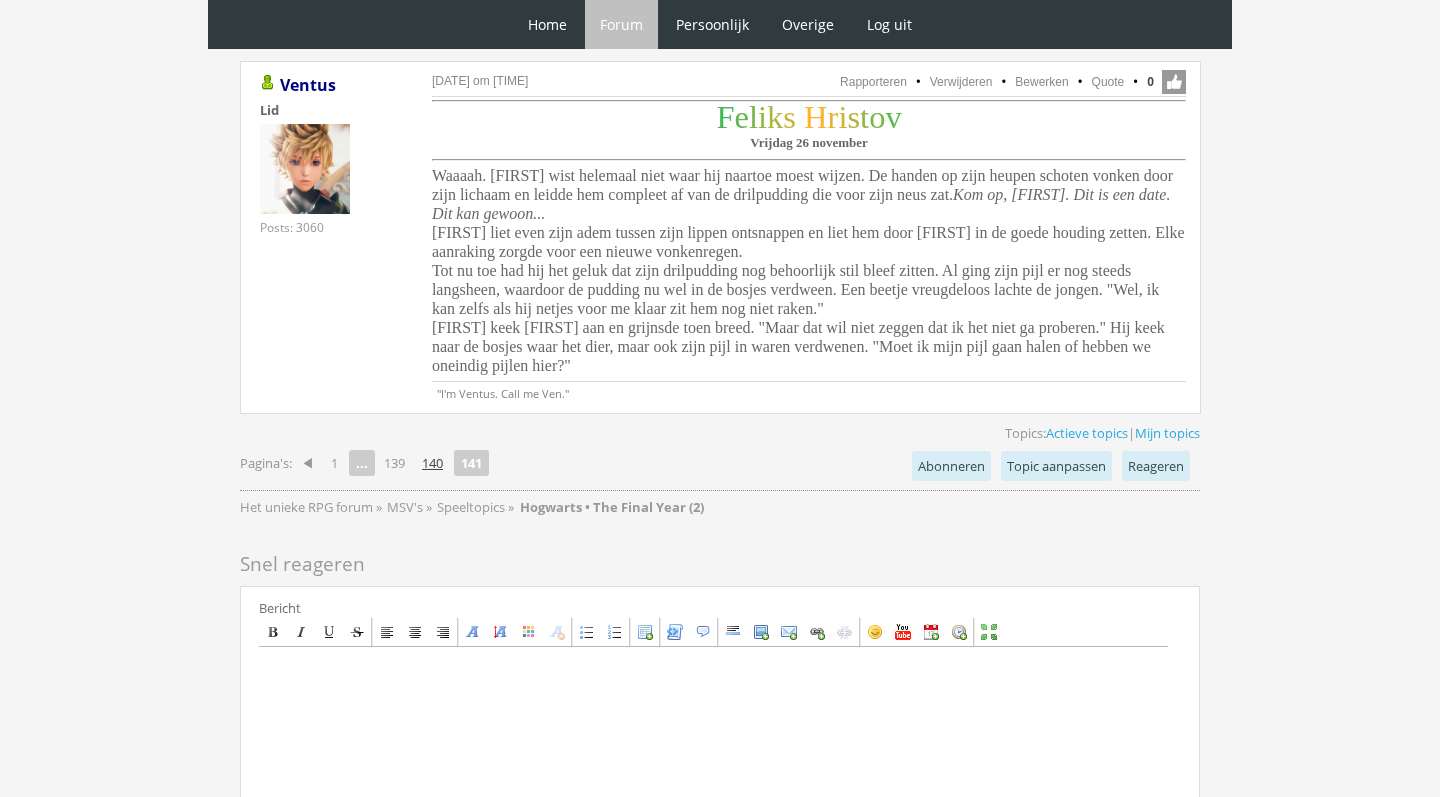 click on "140" at bounding box center (432, 463) 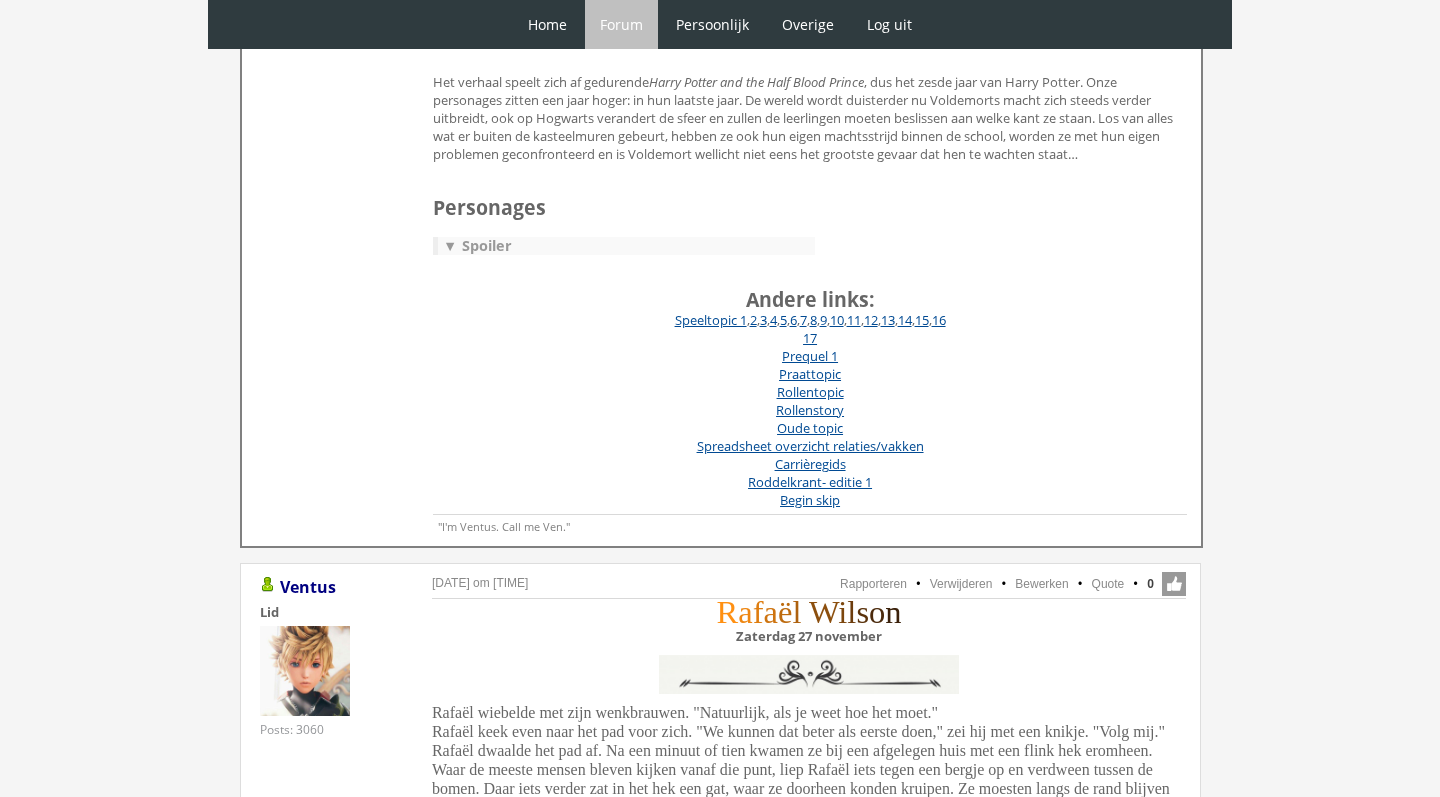 scroll, scrollTop: 636, scrollLeft: 0, axis: vertical 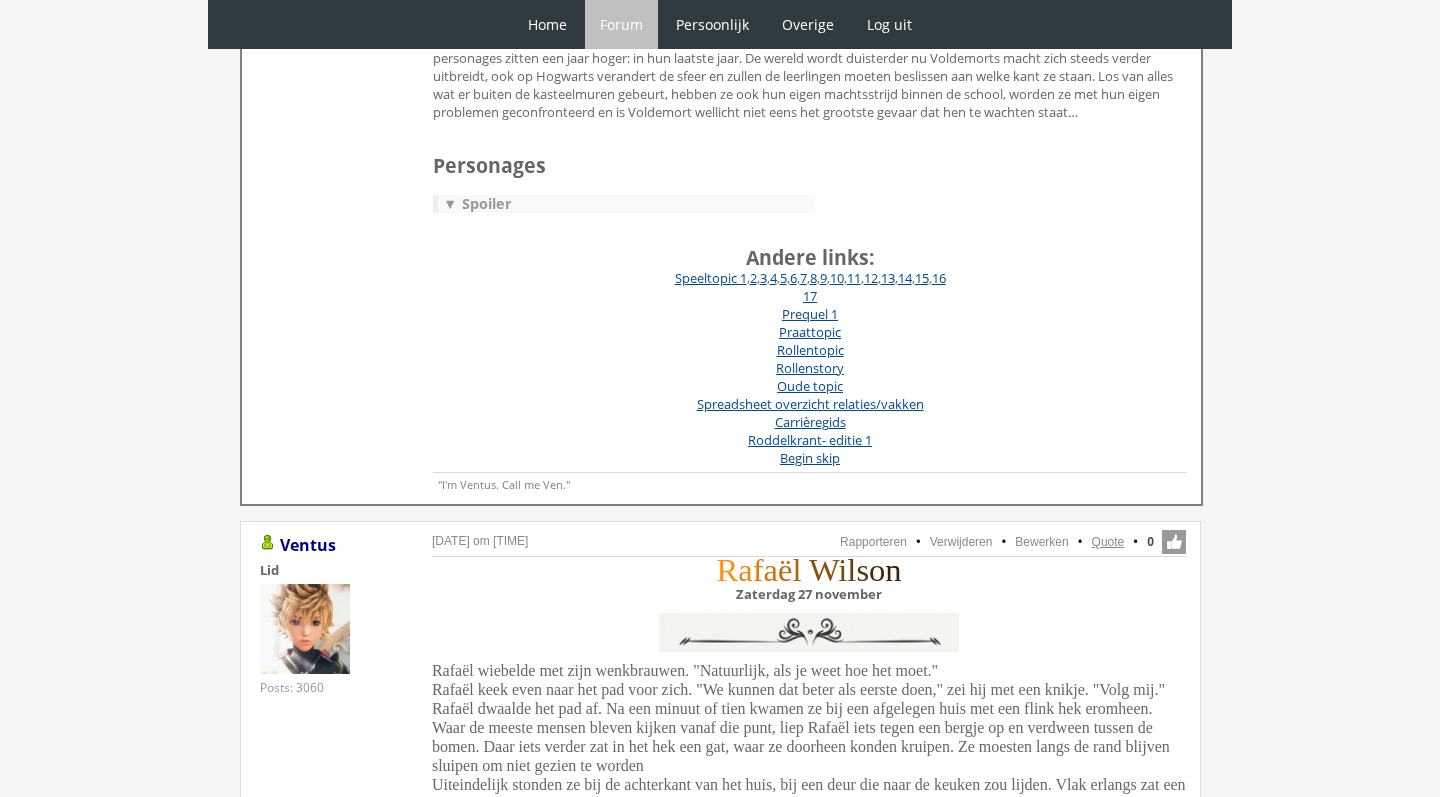click on "Quote" at bounding box center (1108, 542) 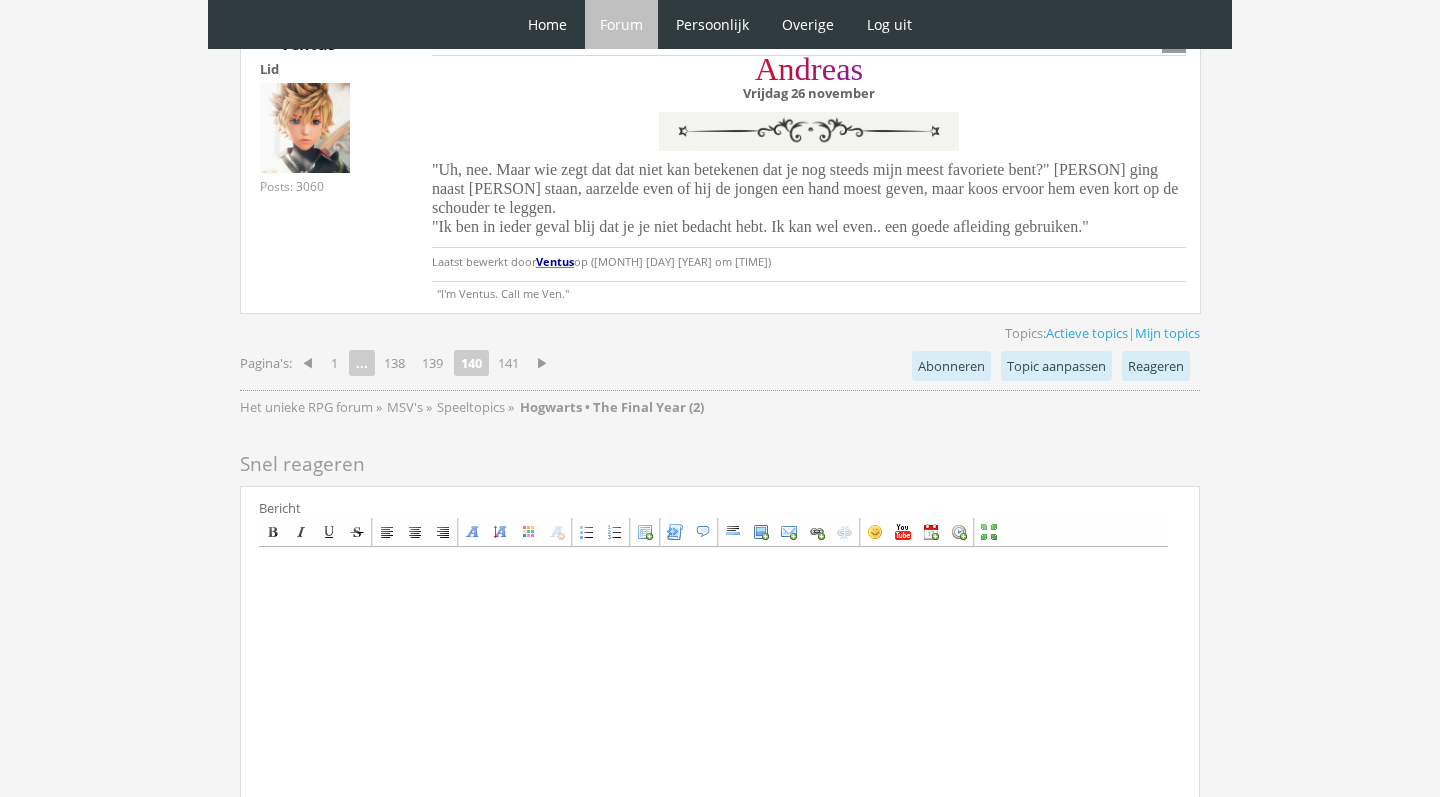scroll, scrollTop: 5007, scrollLeft: 0, axis: vertical 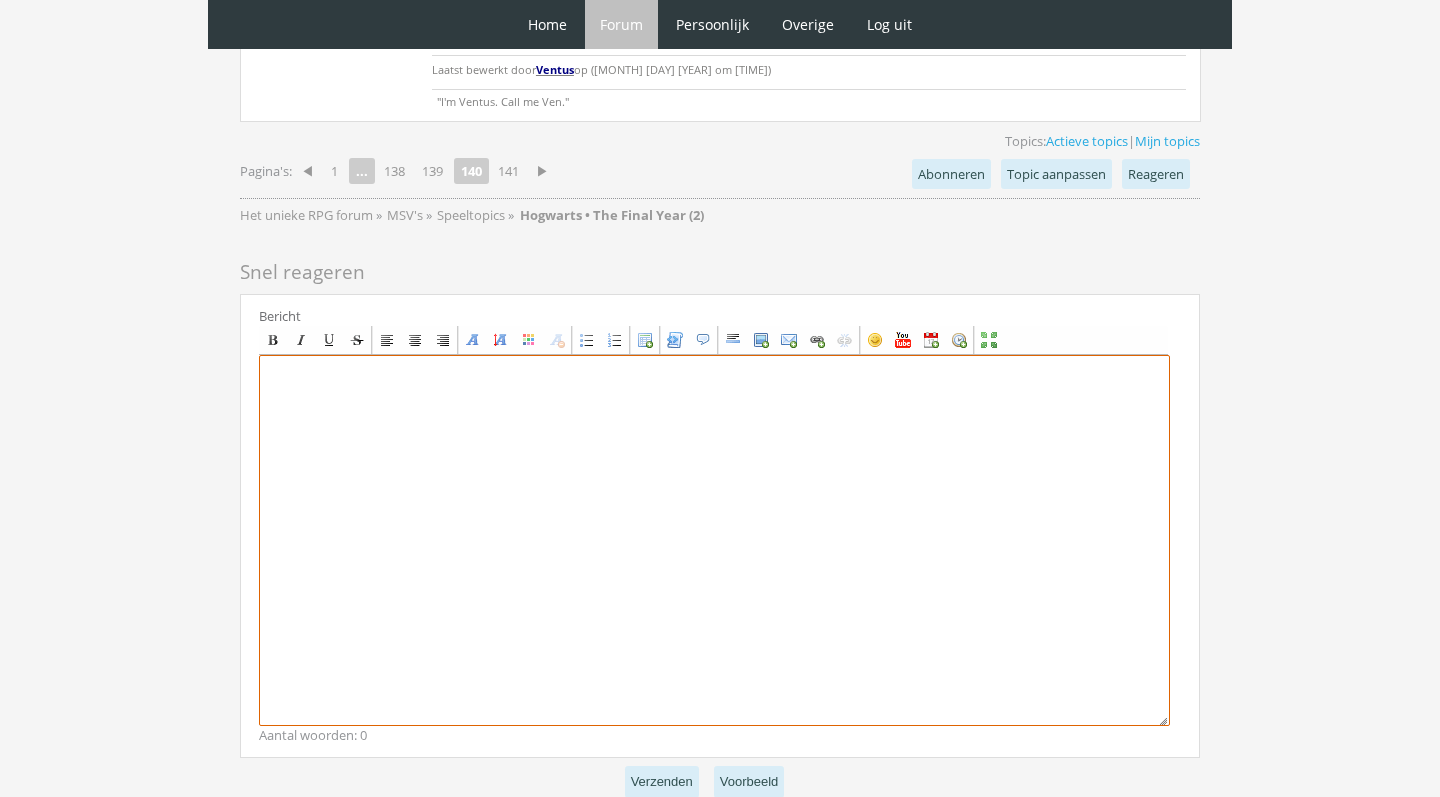 click at bounding box center (714, 540) 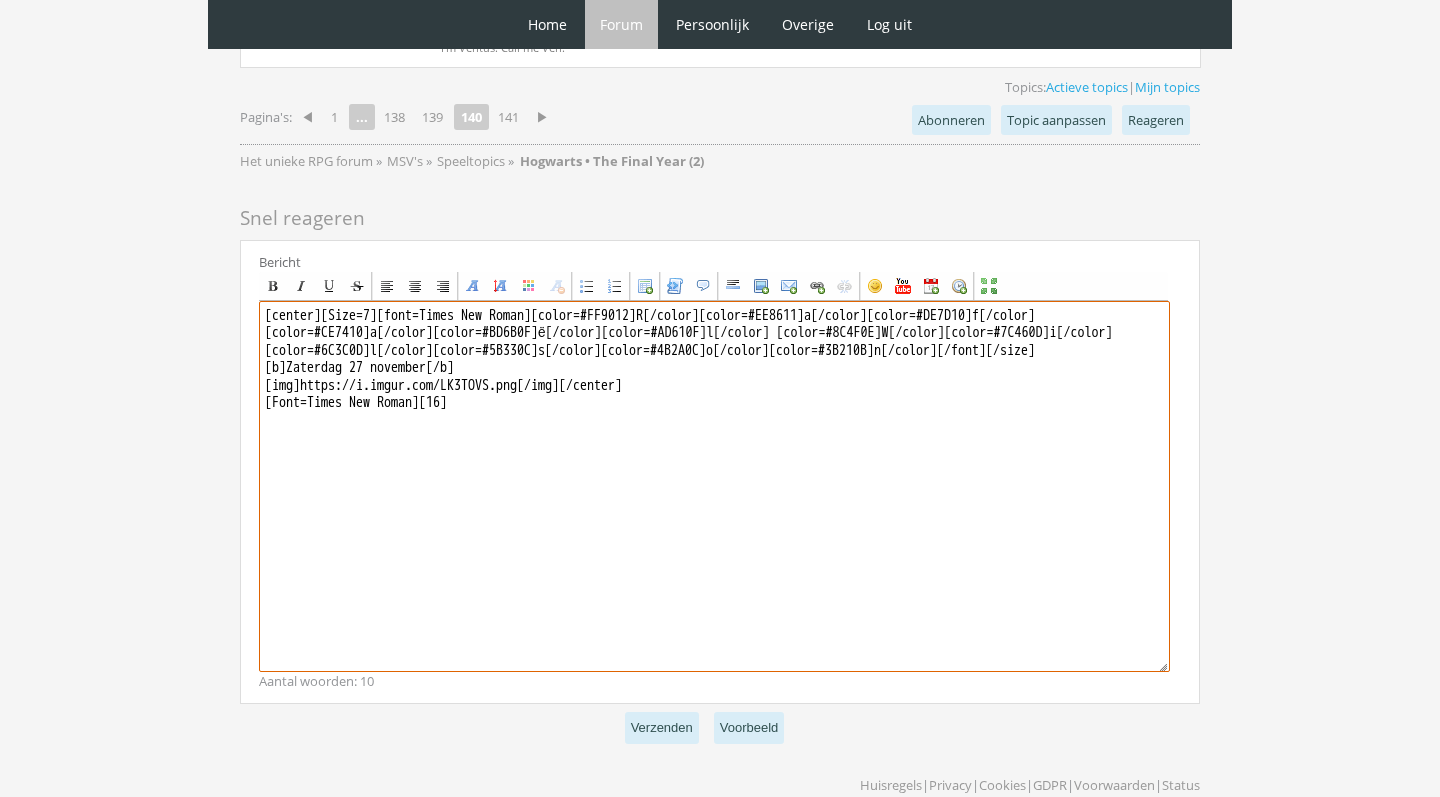 scroll, scrollTop: 5062, scrollLeft: 0, axis: vertical 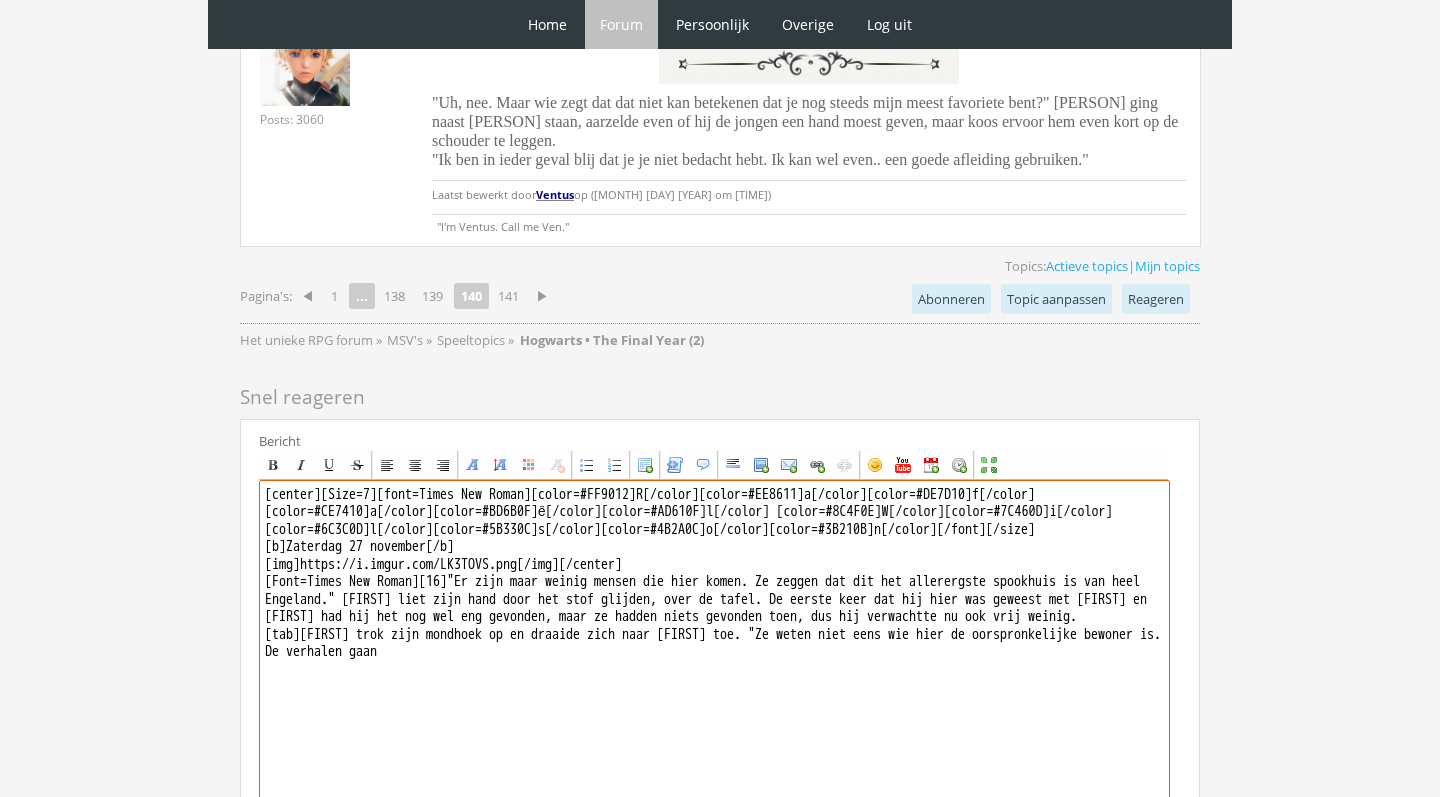 drag, startPoint x: 821, startPoint y: 680, endPoint x: 832, endPoint y: 692, distance: 16.27882 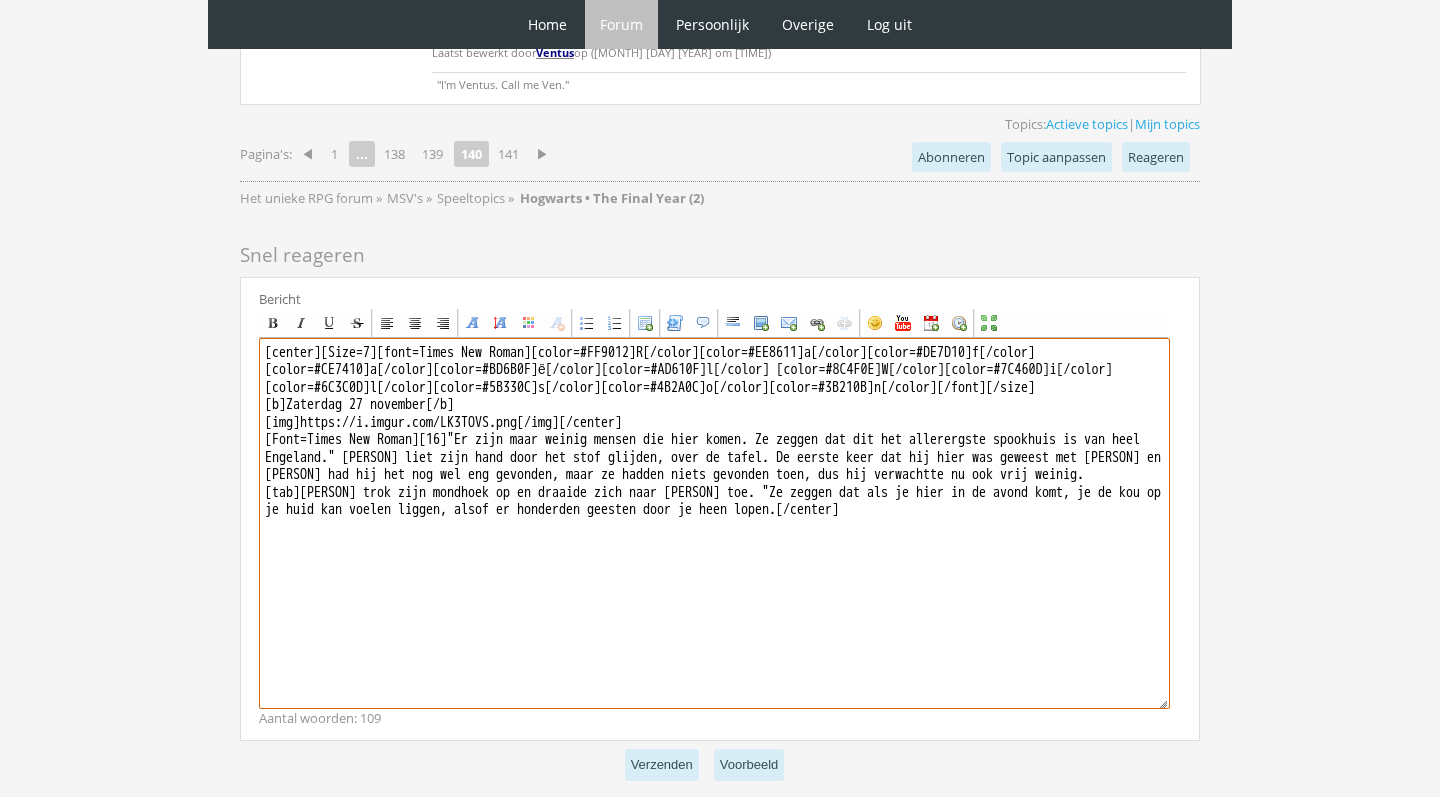 scroll, scrollTop: 5028, scrollLeft: 0, axis: vertical 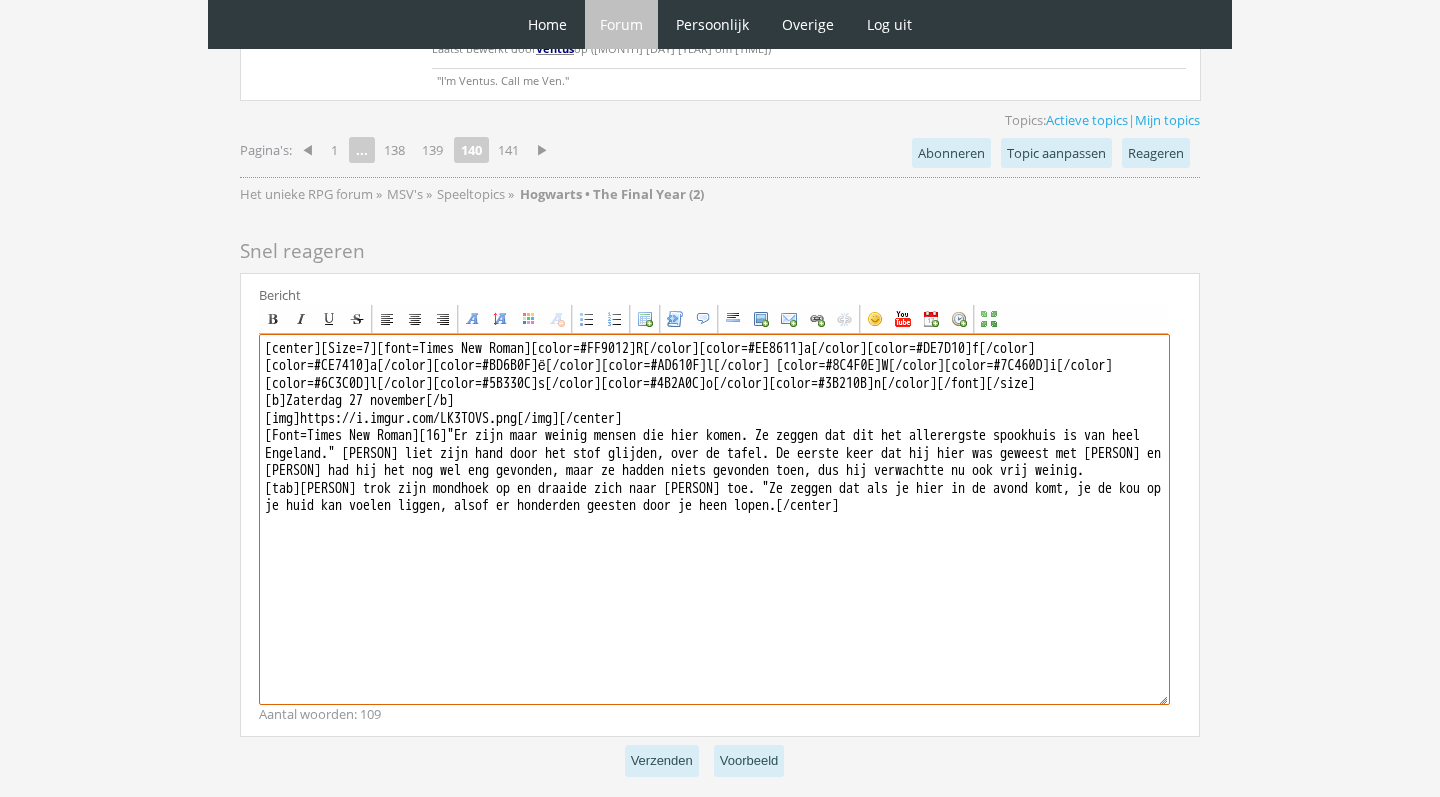 drag, startPoint x: 813, startPoint y: 532, endPoint x: 965, endPoint y: 571, distance: 156.92355 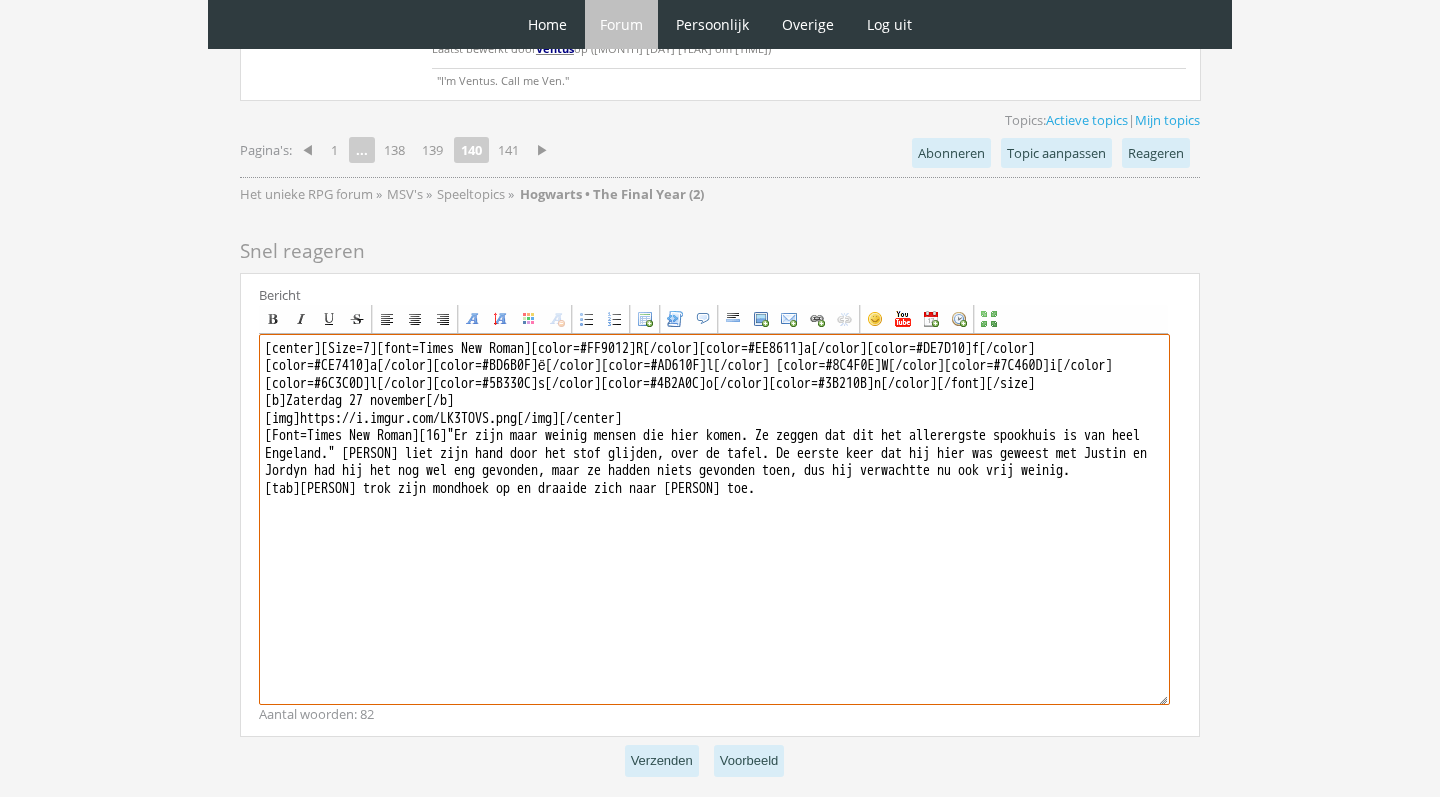paste on "In een afgelegen dorp staat een vervallen huis waar elke nacht krakende geluiden weerklinken. De dorpelingen fluisteren dat het huis ooit toebehoorde aan een klokkenmaker die op mysterieuze wijze verdween. Sindsdien, precies om middernacht, hoor je het ritmisch kraken van de vloer, alsof iemand met zware stappen rondloopt. Niemand durft meer binnen te gaan; wie dat deed, keerde sprakeloos terug of verdween voorgoed. Sommigen beweren dat de klok van de oude man nog altijd tikt… zonder ooit opgewonden te worden. En als je goed luistert, hoor je een fluistering: “De tijd is op.”" 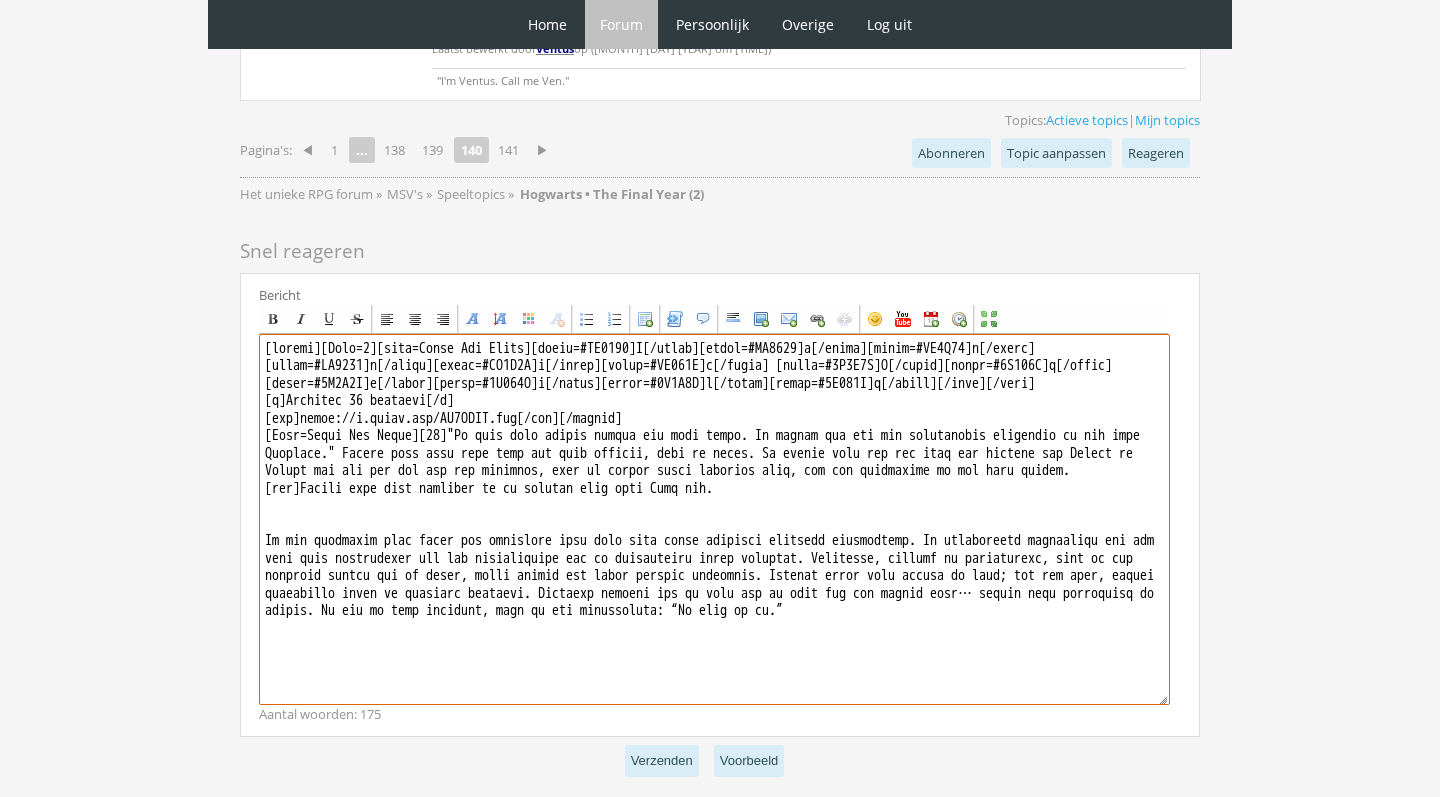 click at bounding box center [714, 519] 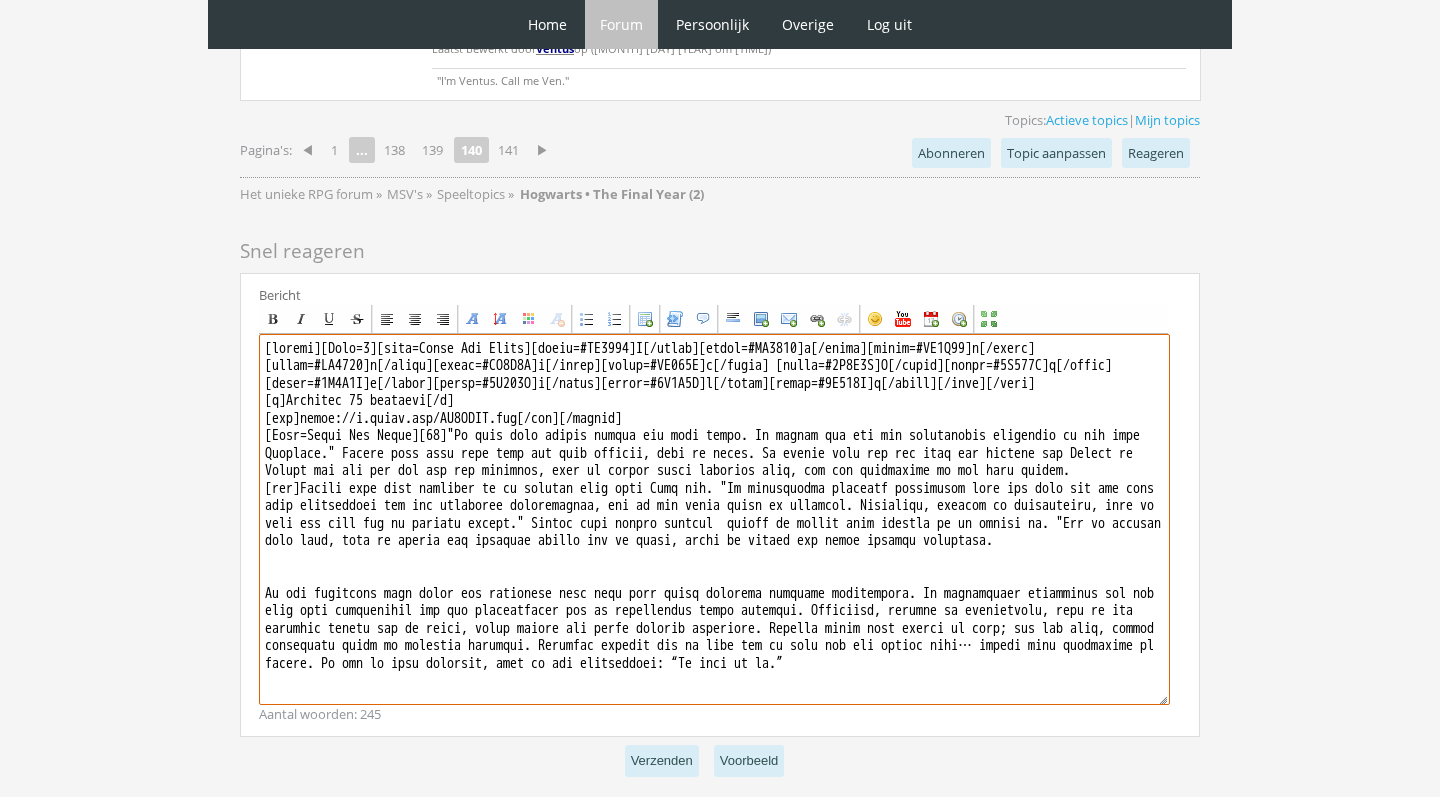 scroll, scrollTop: 32, scrollLeft: 0, axis: vertical 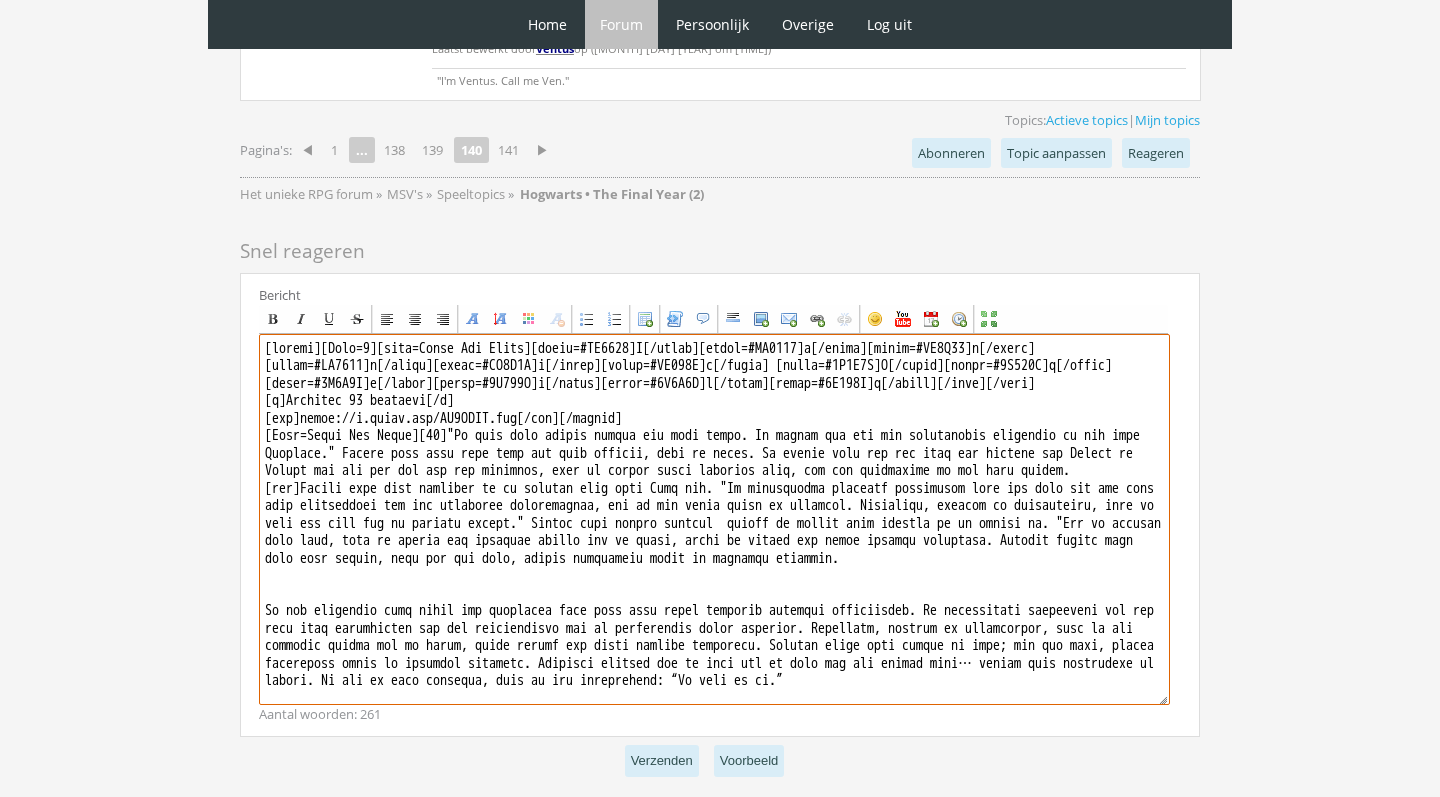 click at bounding box center (714, 519) 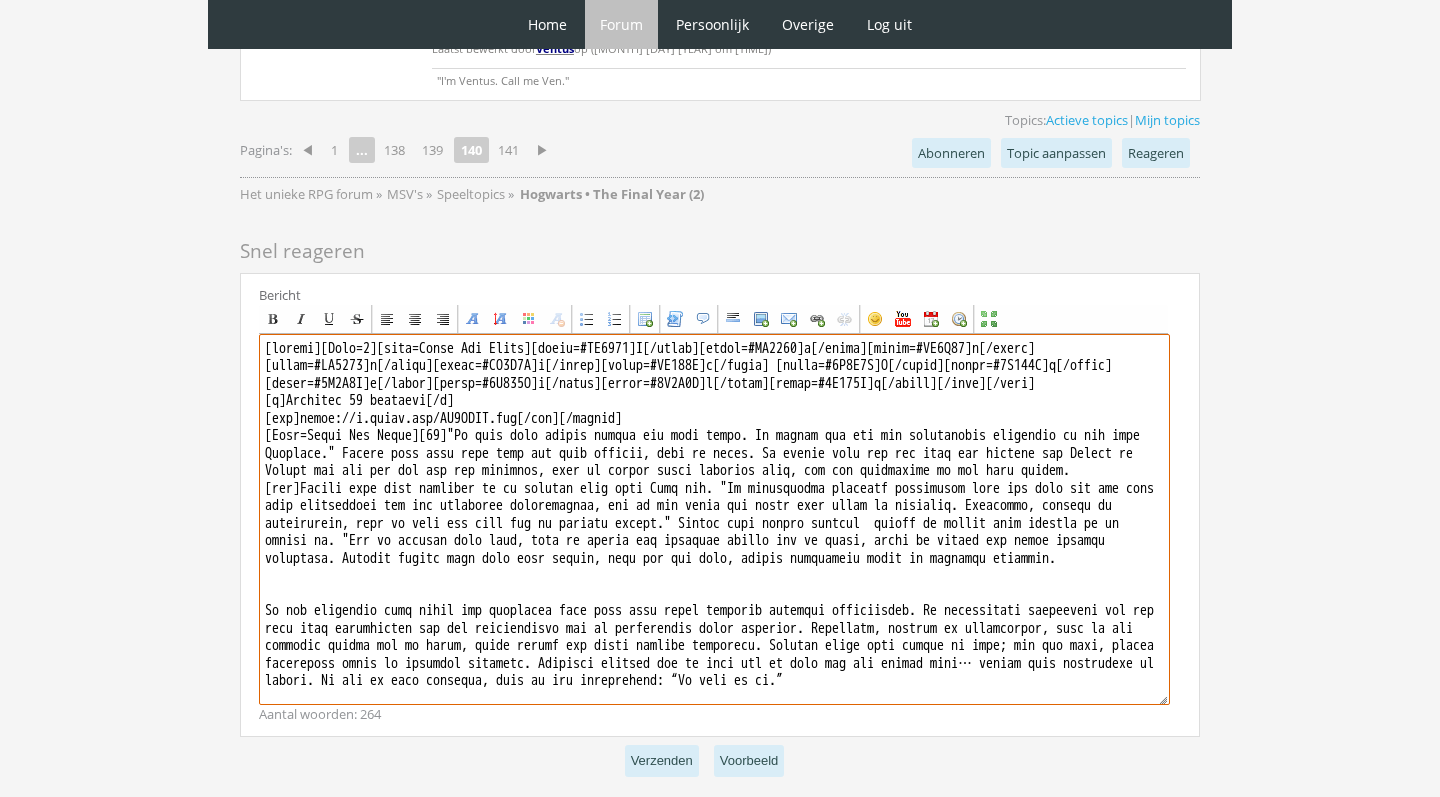 drag, startPoint x: 983, startPoint y: 587, endPoint x: 987, endPoint y: 573, distance: 14.56022 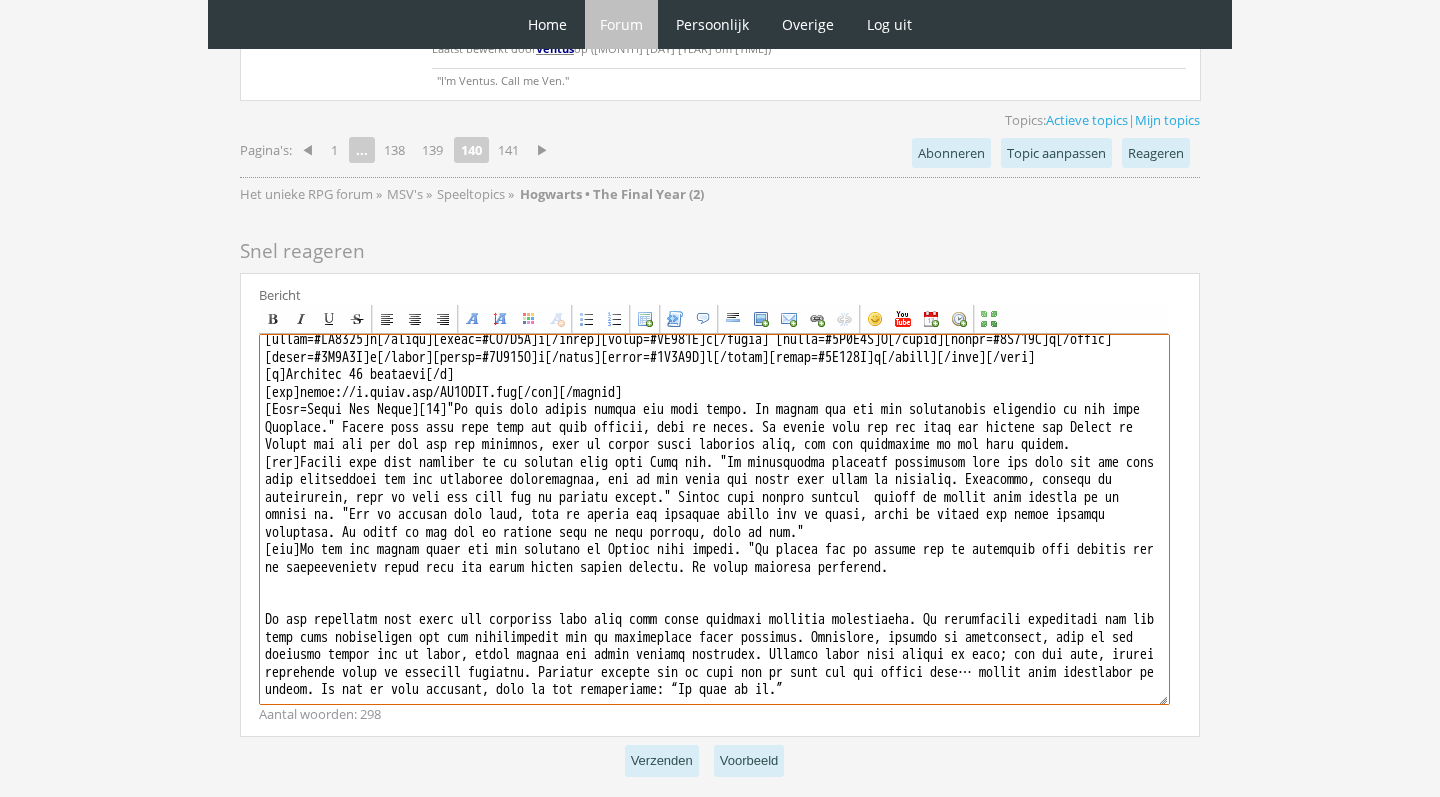 scroll, scrollTop: 100, scrollLeft: 0, axis: vertical 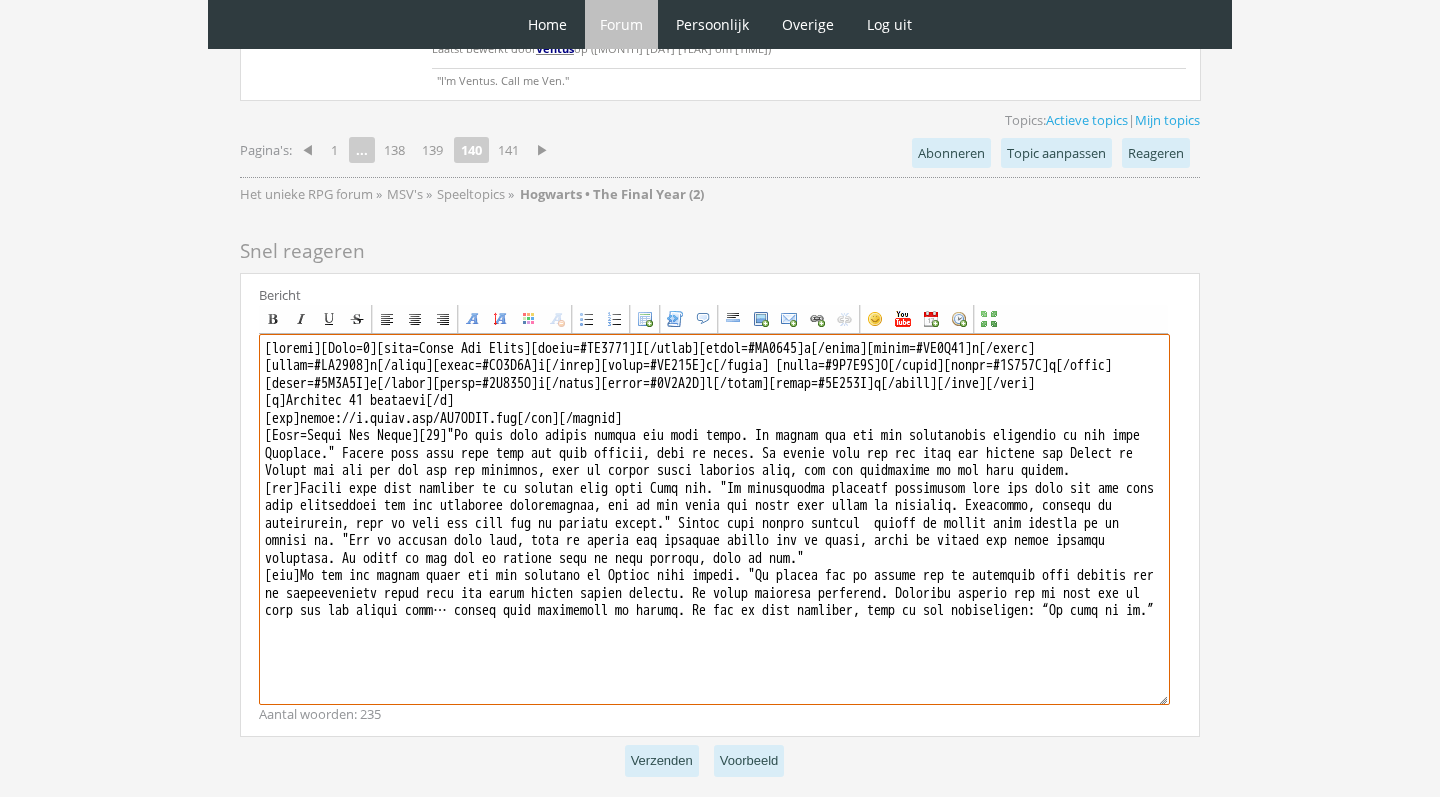 click at bounding box center (714, 519) 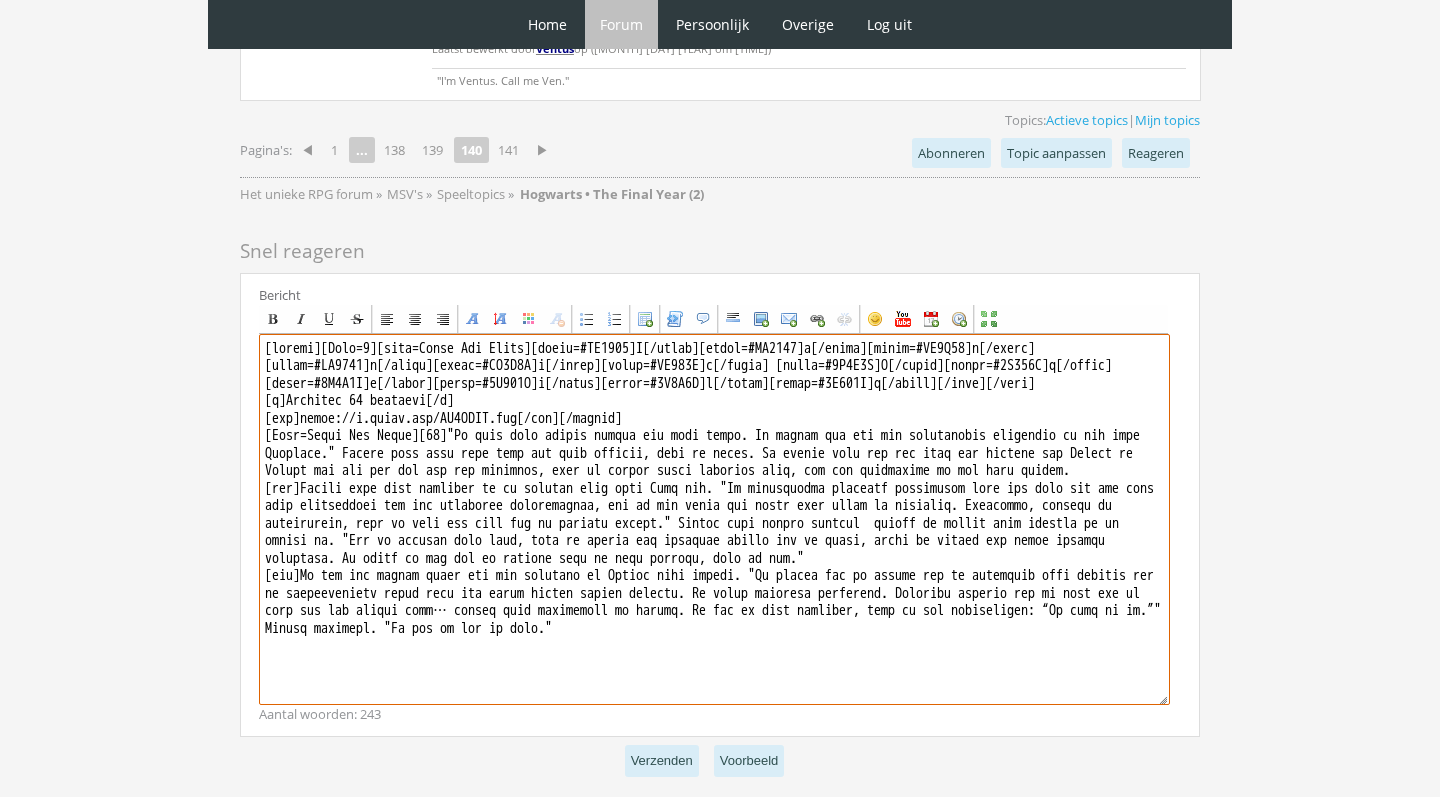 click at bounding box center (714, 519) 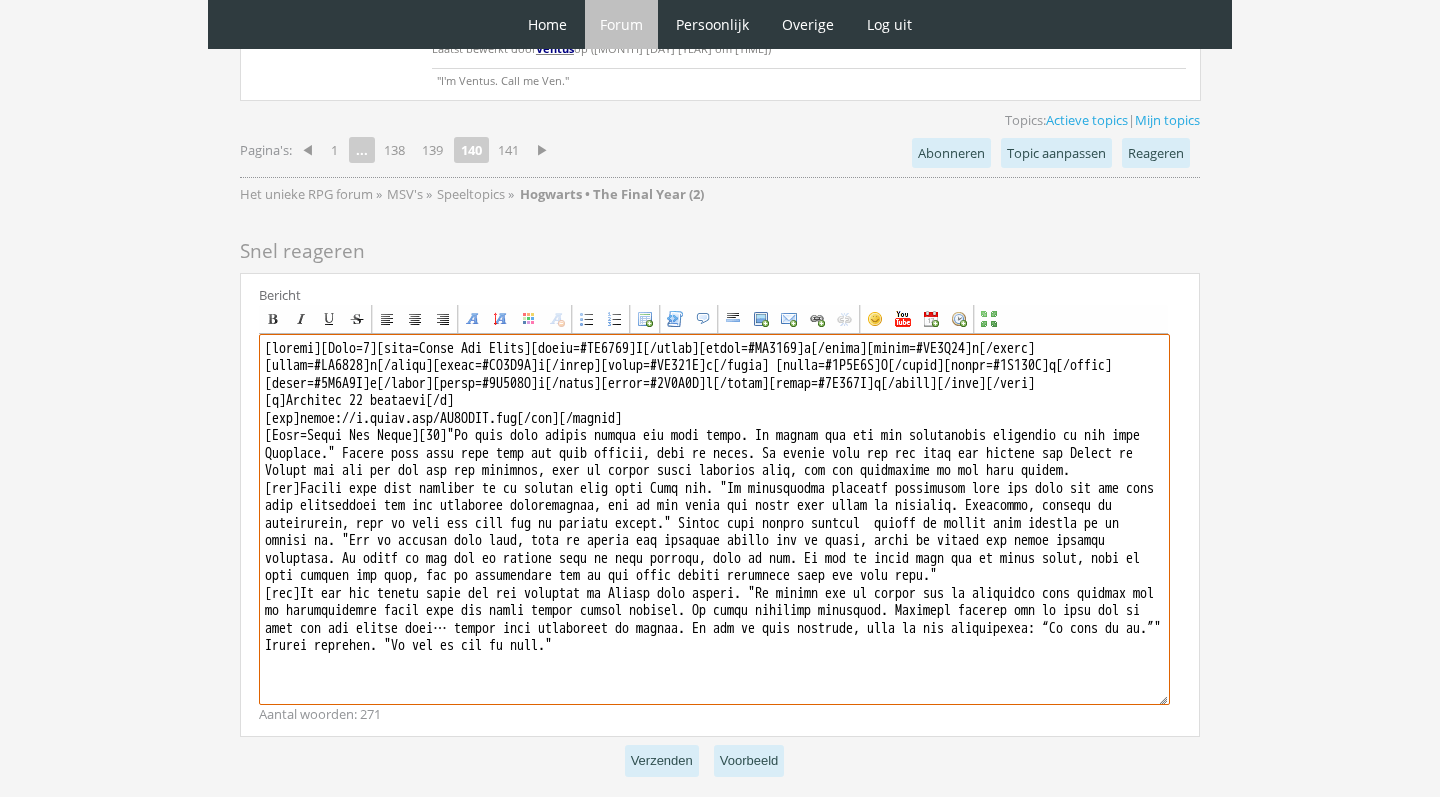scroll, scrollTop: 15, scrollLeft: 0, axis: vertical 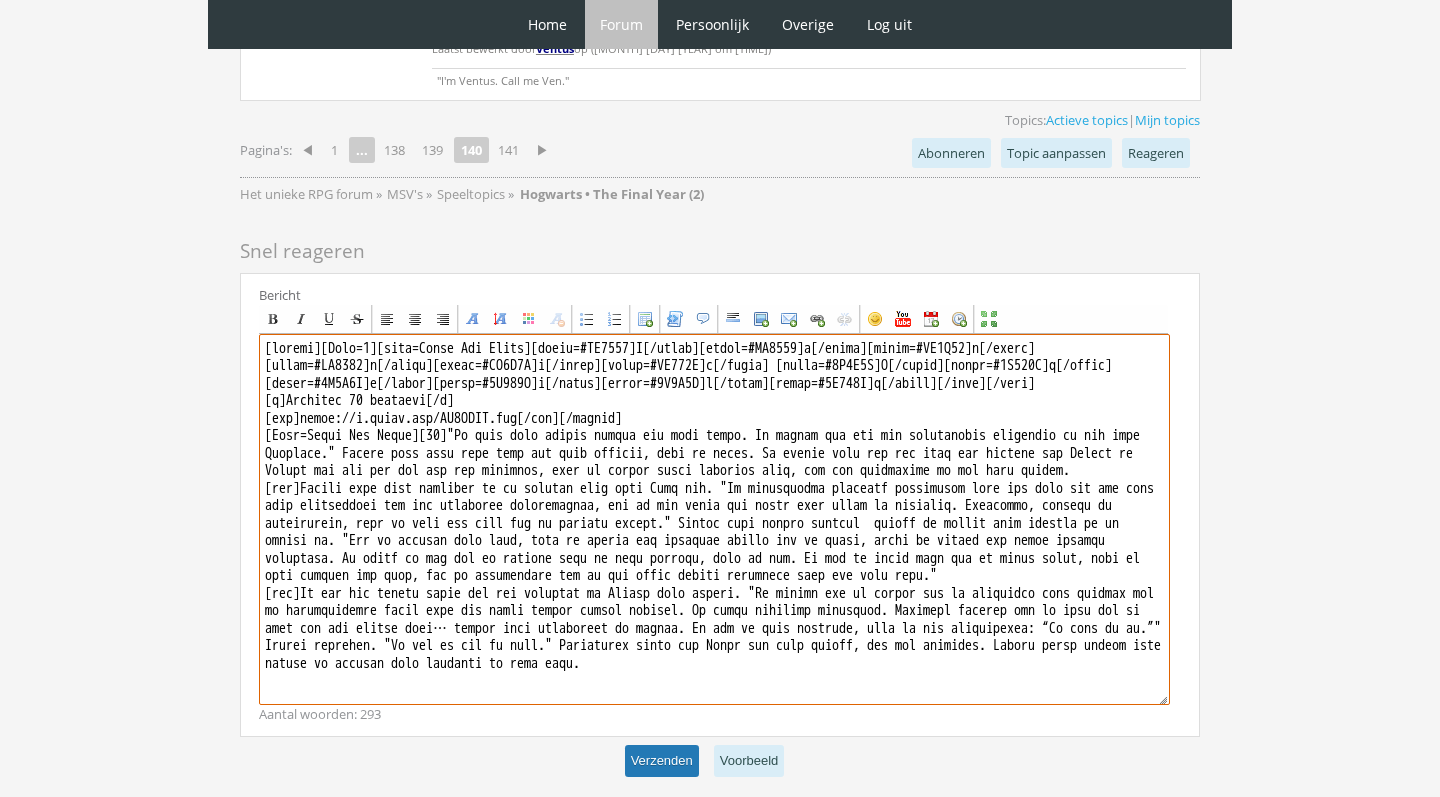 type on "[center][Size=7][font=Times New Roman][color=#FF9012]R[/color][color=#EE8611]a[/color][color=#DE7D10]f[/color][color=#CE7410]a[/color][color=#BD6B0F]ë[/color][color=#AD610F]l[/color] [color=#8C4F0E]W[/color][color=#7C460D]i[/color][color=#6C3C0D]l[/color][color=#5B330C]s[/color][color=#4B2A0C]o[/color][color=#3B210B]n[/color][/font][/size]
[b]Zaterdag 27 november[/b]
[img]https://i.imgur.com/LK3TOVS.png[/img][/center]
[Font=Times New Roman][16]"Er zijn maar weinig mensen die hier komen. Ze zeggen dat dit het allerergste spookhuis is van heel Engeland." Rafaël liet zijn hand door het stof glijden, over de tafel. De eerste keer dat hij hier was geweest met Justin en Jordyn had hij het nog wel eng gevonden, maar ze hadden niets gevonden toen, dus hij verwachtte nu ook vrij weinig.
[tab]Rafaël trok zijn mondhoek op en draaide zich naar Dana toe. "De dorpelingen verderop fluisteren over dit huis dat dit huis ooit toebehoorde aan een geschifte klokkenmaker, die op een nacht met volle maan bruut is vermoord. Sin..." 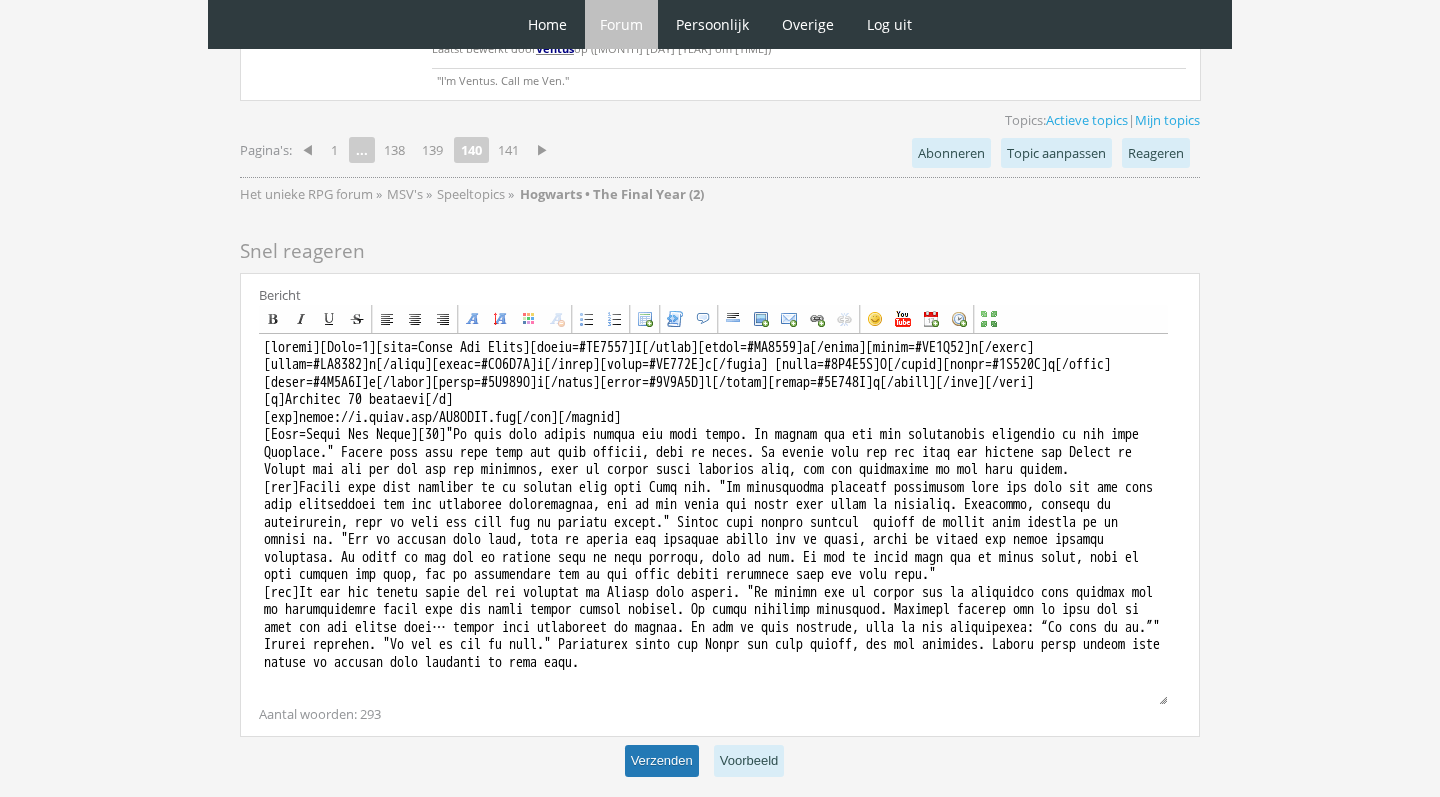 click on "Verzenden" at bounding box center (662, 761) 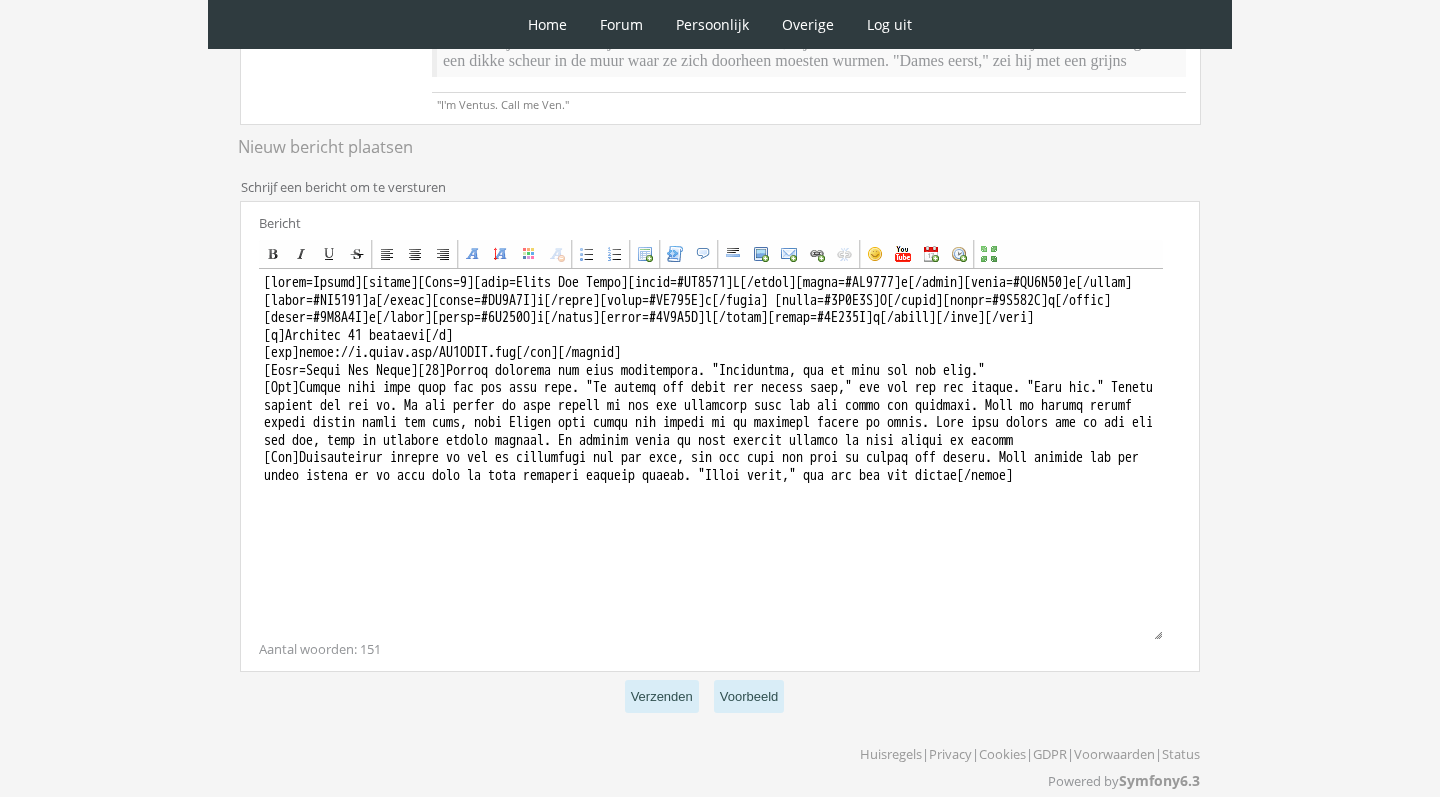 scroll, scrollTop: 557, scrollLeft: 0, axis: vertical 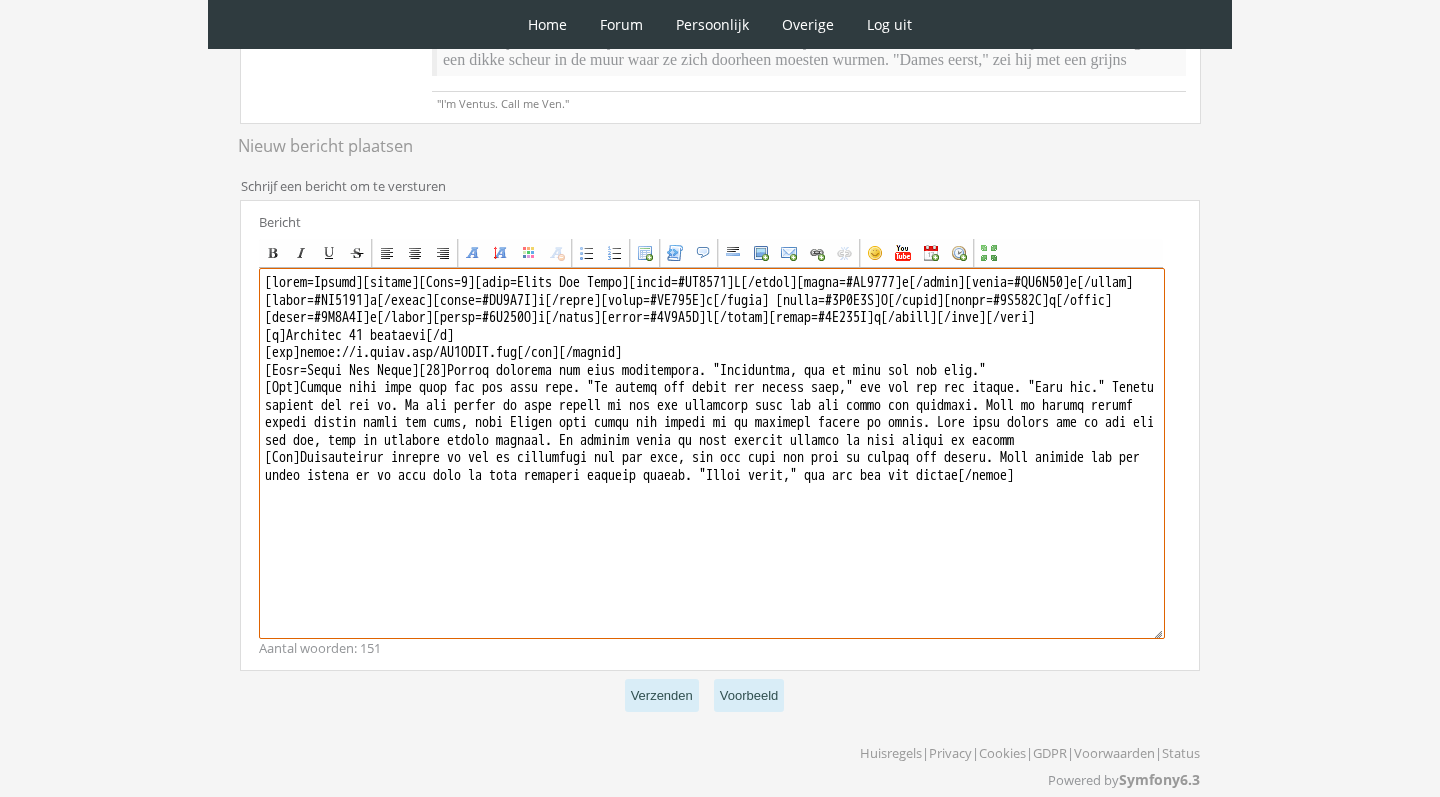drag, startPoint x: 386, startPoint y: 278, endPoint x: 481, endPoint y: 387, distance: 144.58907 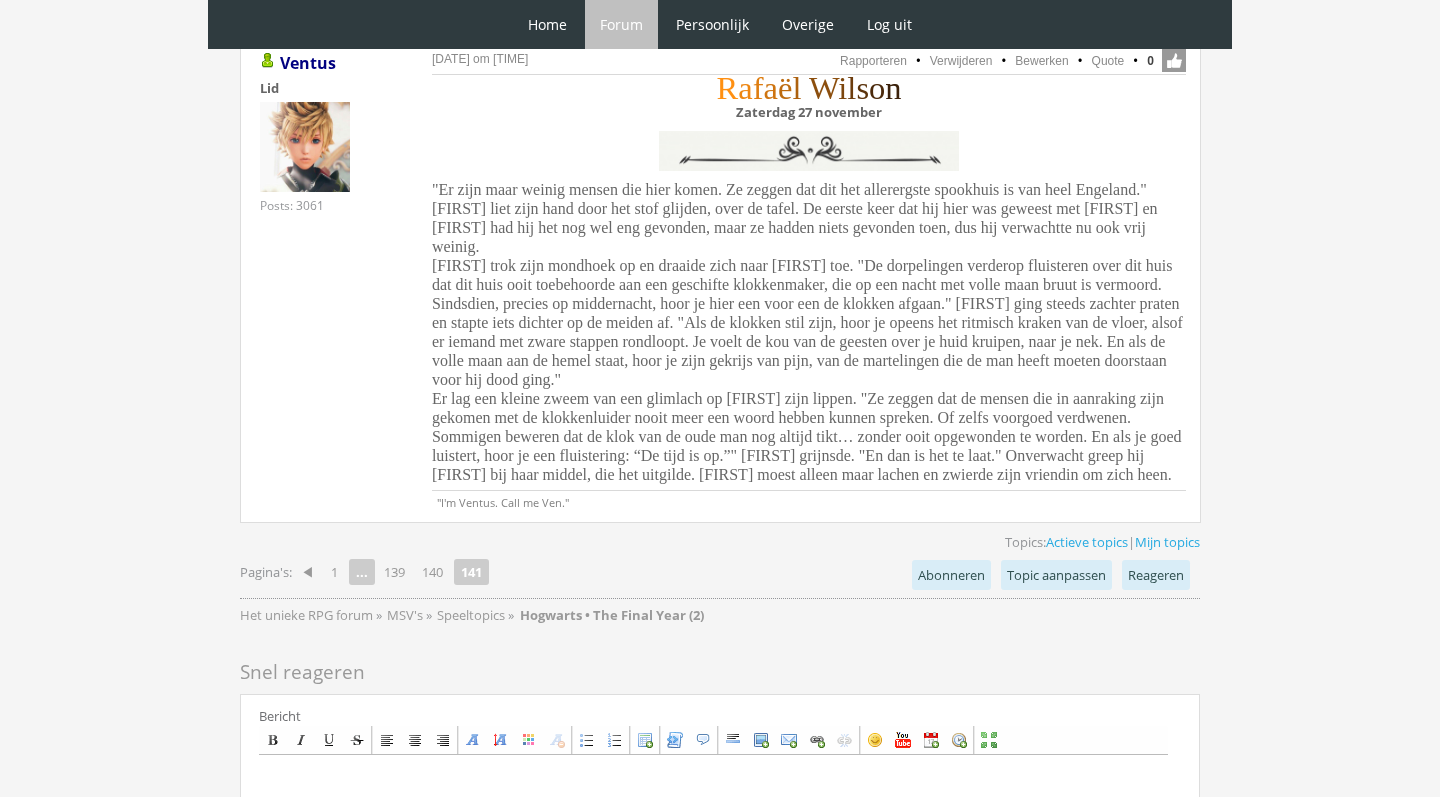 scroll, scrollTop: 1511, scrollLeft: 0, axis: vertical 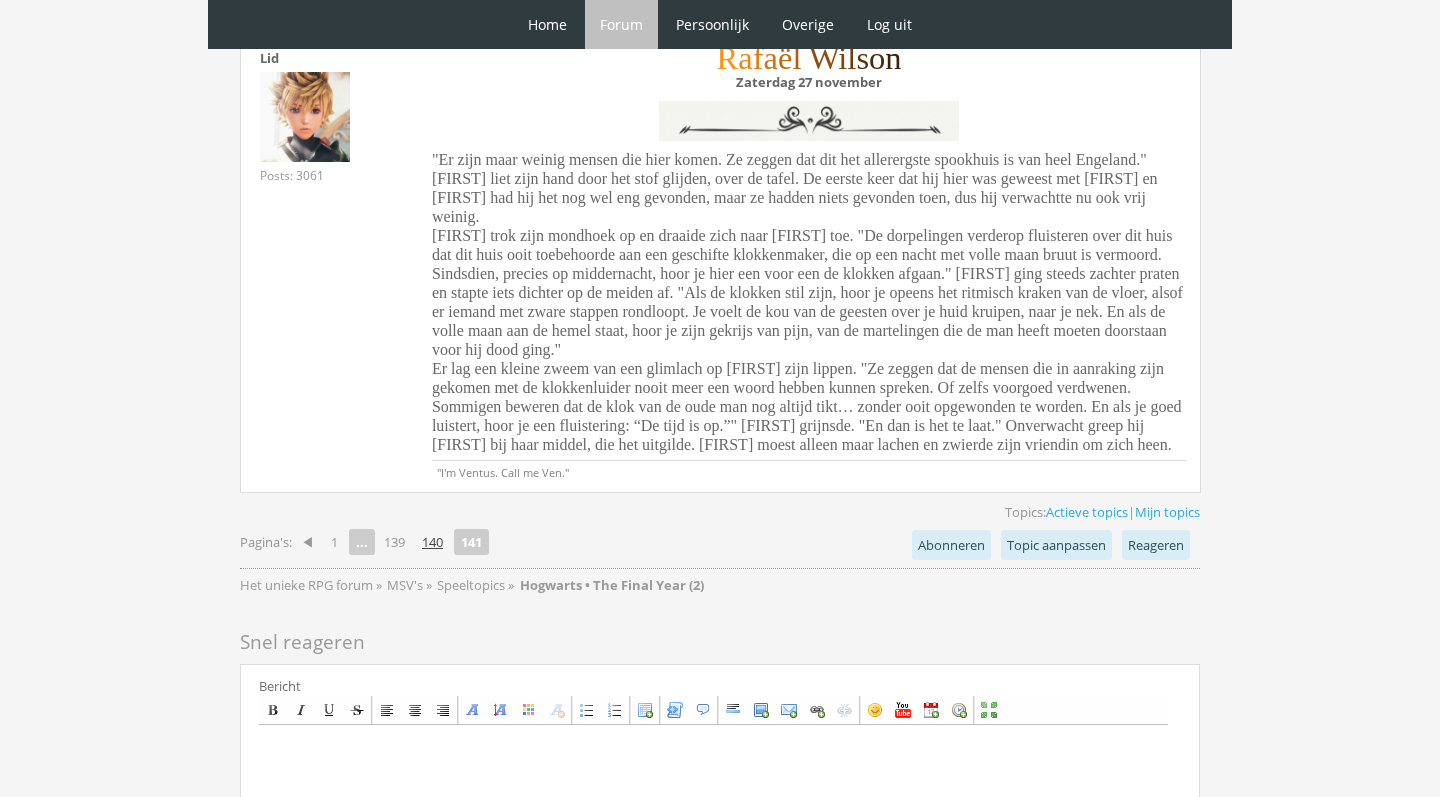 click on "140" at bounding box center (432, 542) 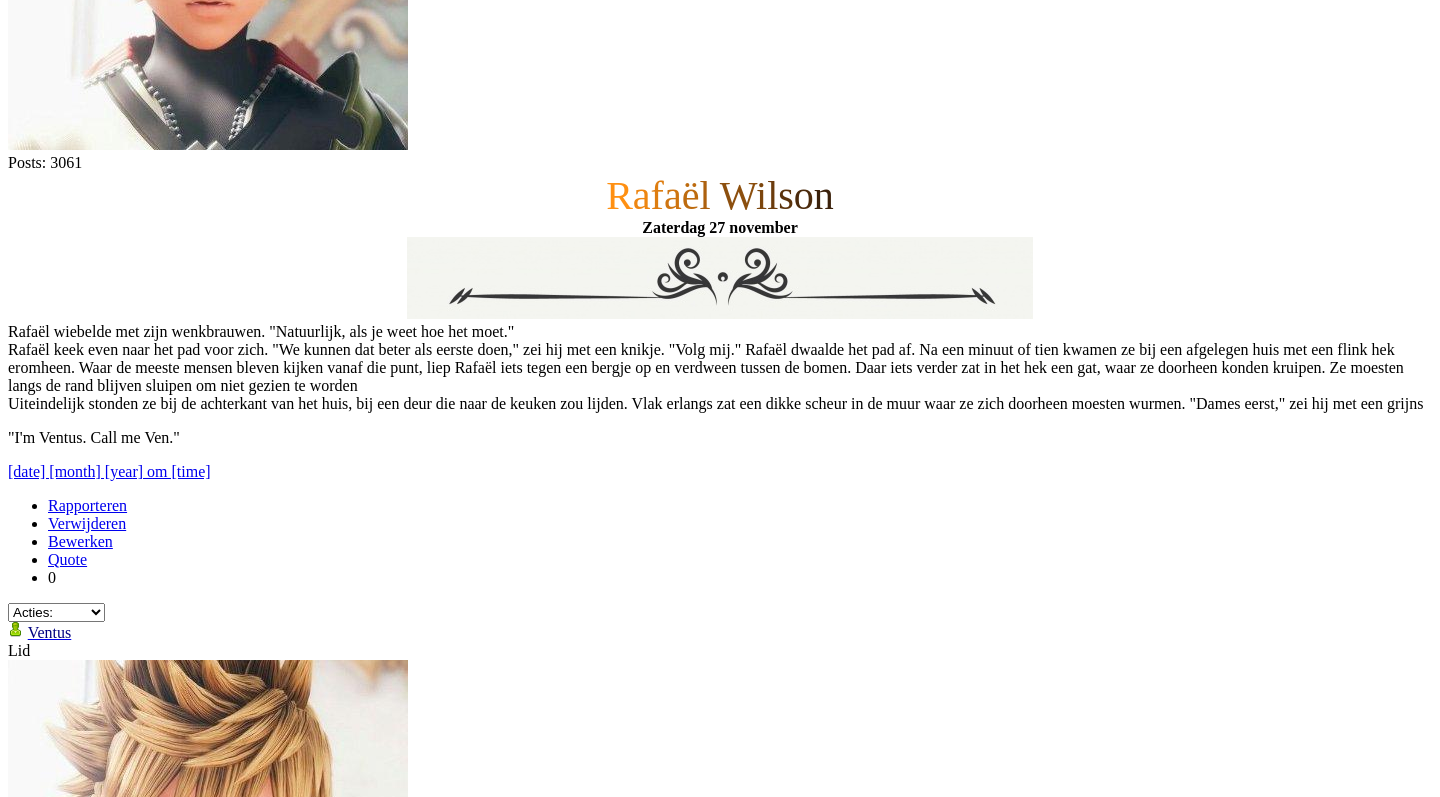 scroll, scrollTop: 2719, scrollLeft: 0, axis: vertical 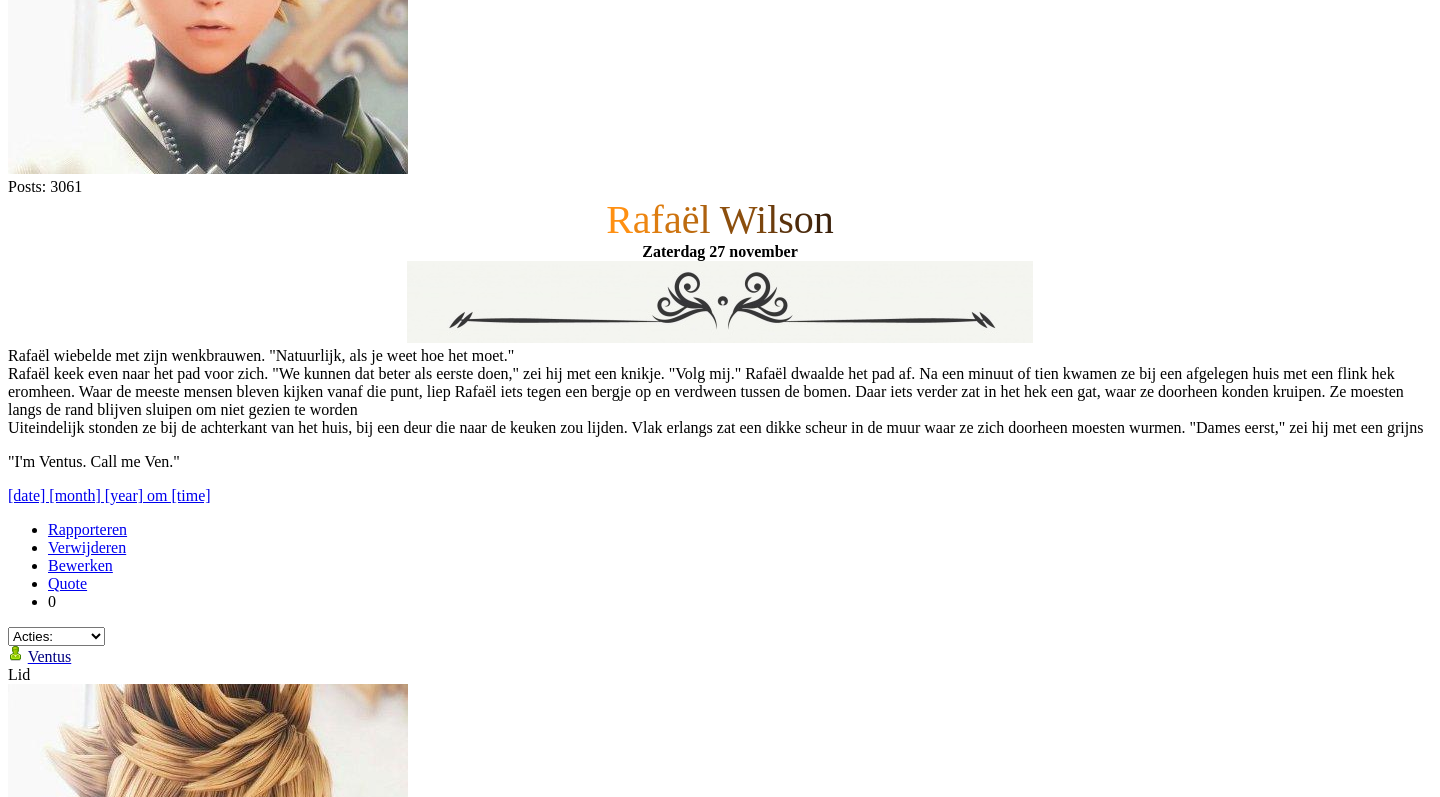 click on "Quote" at bounding box center [67, 5027] 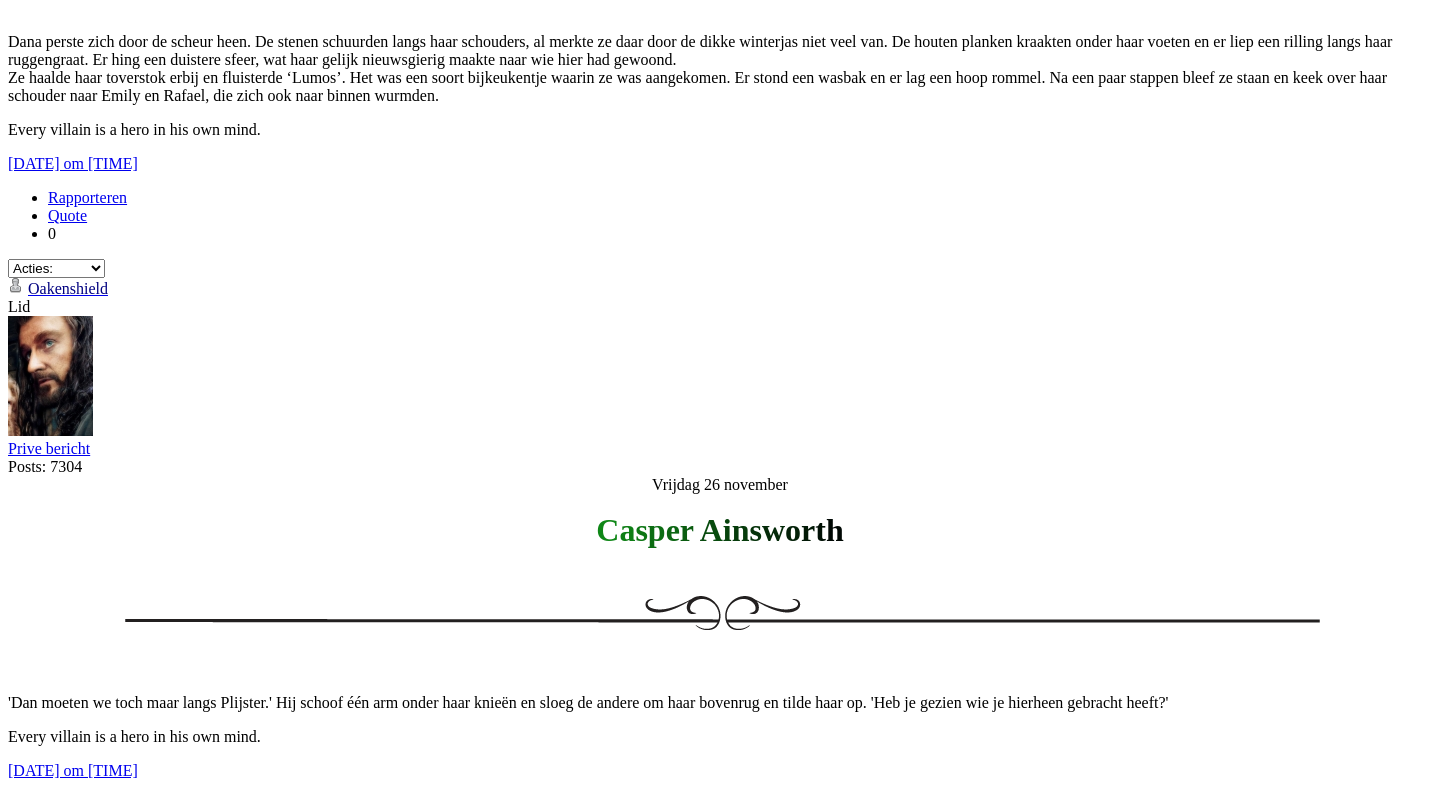 click at bounding box center (463, 8190) 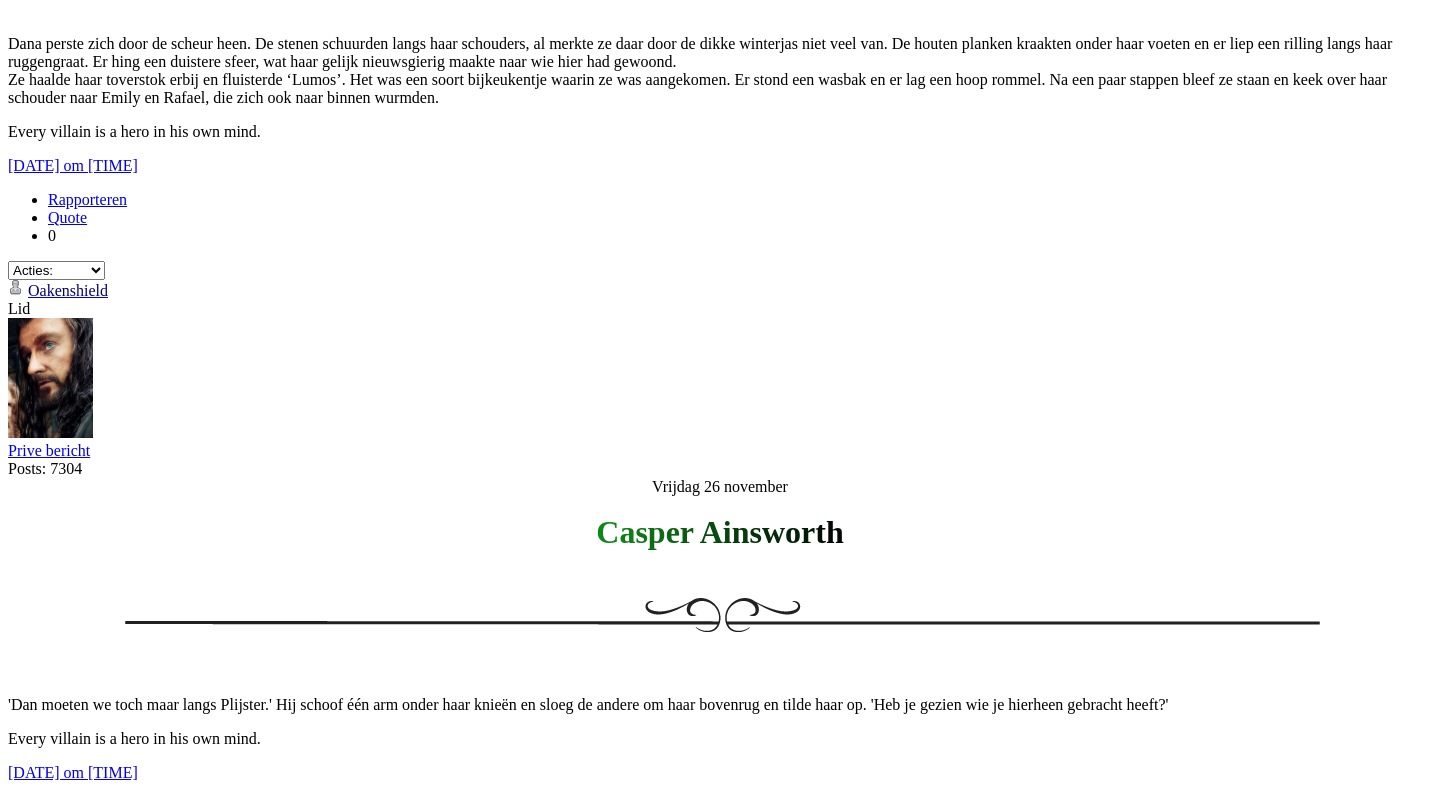 paste on "[CENTER]Vrijdag 26 [DATE]
[SIZE=7][FONT=Georgia][COLOR=#FFB0FA]I[/COLOR][COLOR=#FFAFF1]s[/COLOR][COLOR=#FFAFE8]a[/COLOR][COLOR=#FFAFDF]b[/COLOR][COLOR=#FFAED7]e[/COLOR][COLOR=#FFAECE]l[/COLOR][COLOR=#FFAEC5]l[/COLOR][COLOR=#FFAEBC]a[/COLOR] [COLOR=#FFADAB]F[/COLOR][COLOR=#FFADA2]i[/COLOR][COLOR=#FFAD99]t[/COLOR][COLOR=#FFAC91]z[/COLOR][COLOR=#FFAC88]g[/COLOR][COLOR=#FFAC7F]e[/COLOR][COLOR=#FFAC76]r[/COLOR][COLOR=#FFAB6E]a[/COLOR][COLOR=#FFAB65]l[/COLOR][COLOR=#FFAB5C]d[/COLOR][/FONT][/SIZE]
[IMG]https://i.imgur.com/y0w1XJ0.png[/IMG][/CENTER]
[FONT=Georgia][FIRST] wist niet zo goed wat" 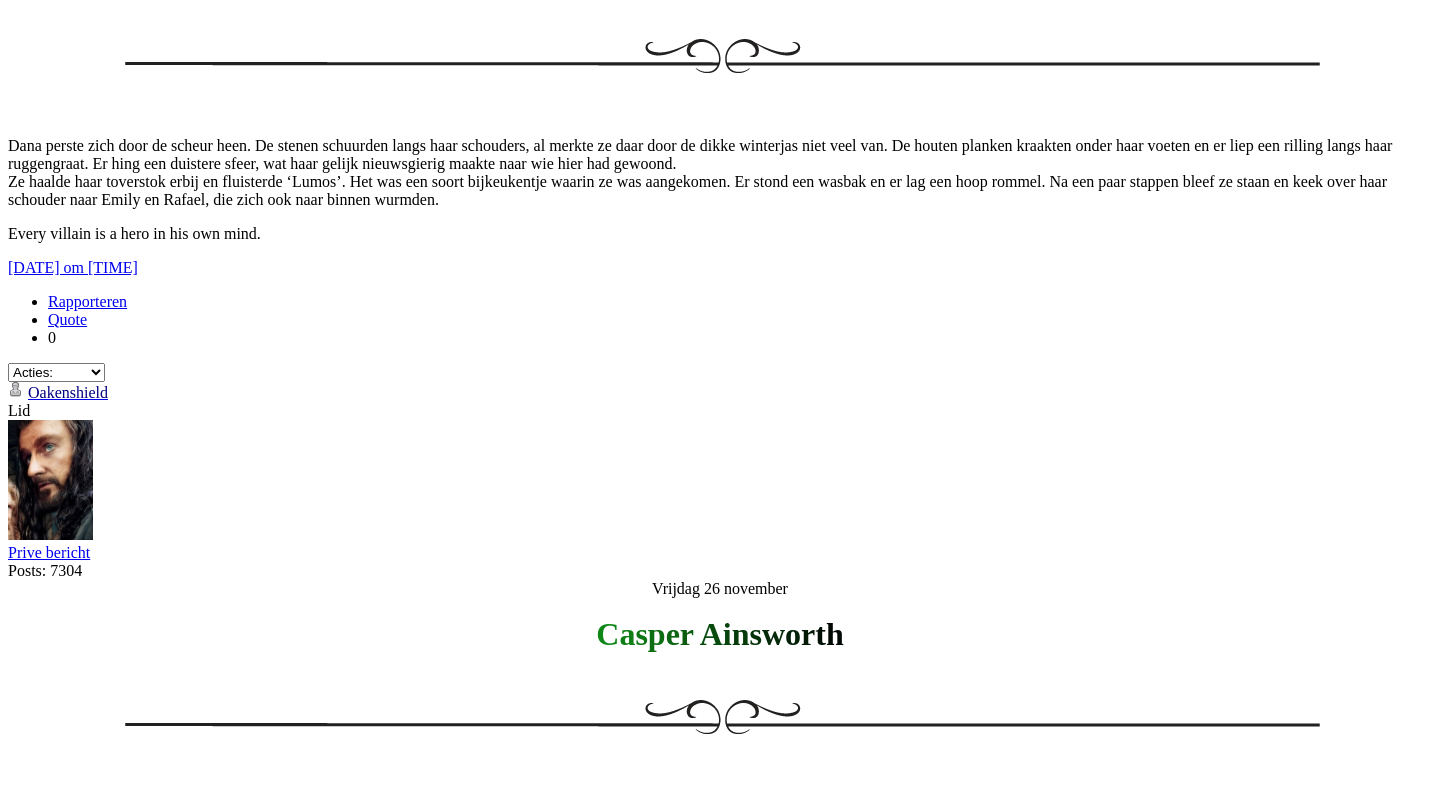 scroll, scrollTop: 4951, scrollLeft: 0, axis: vertical 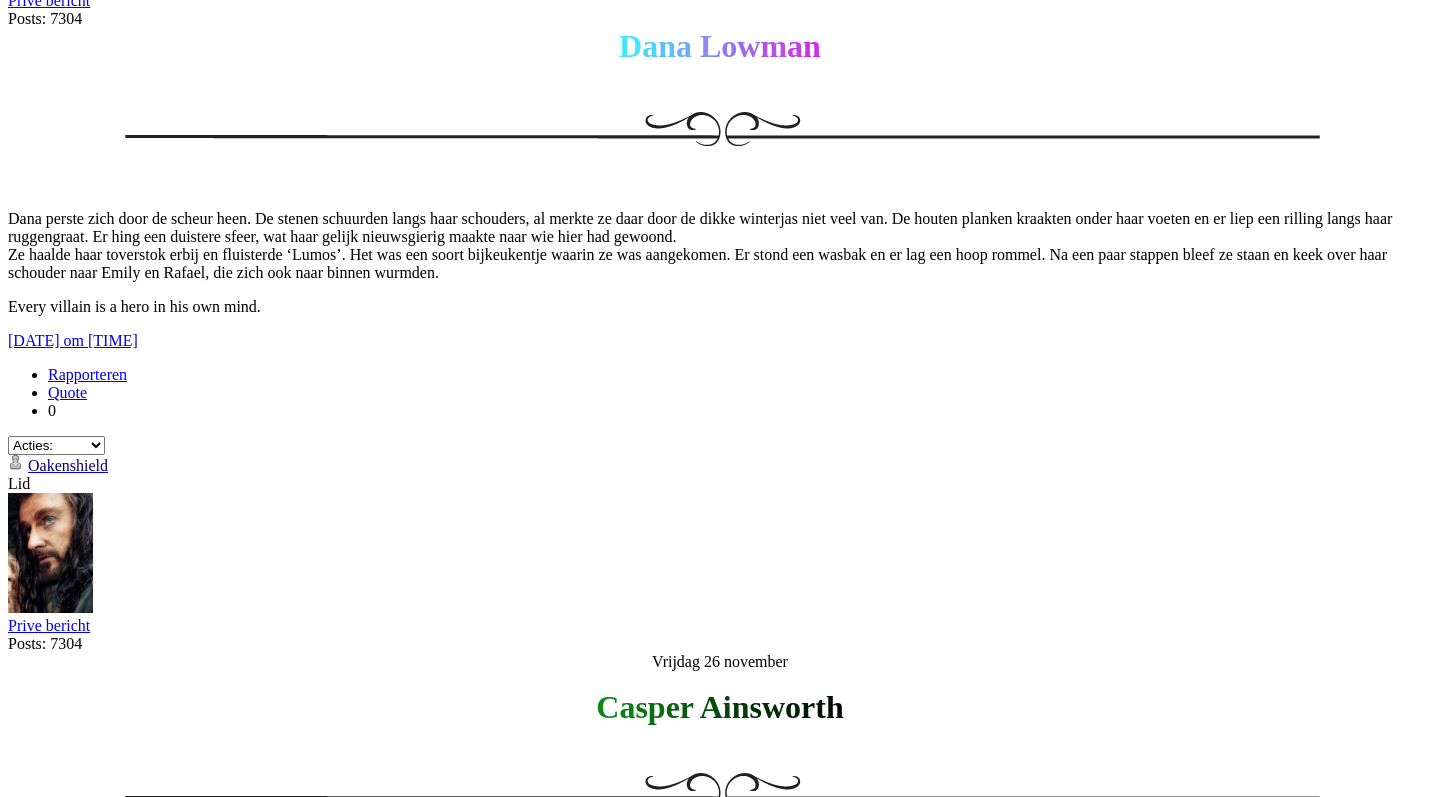 click on "138" at bounding box center [113, 7865] 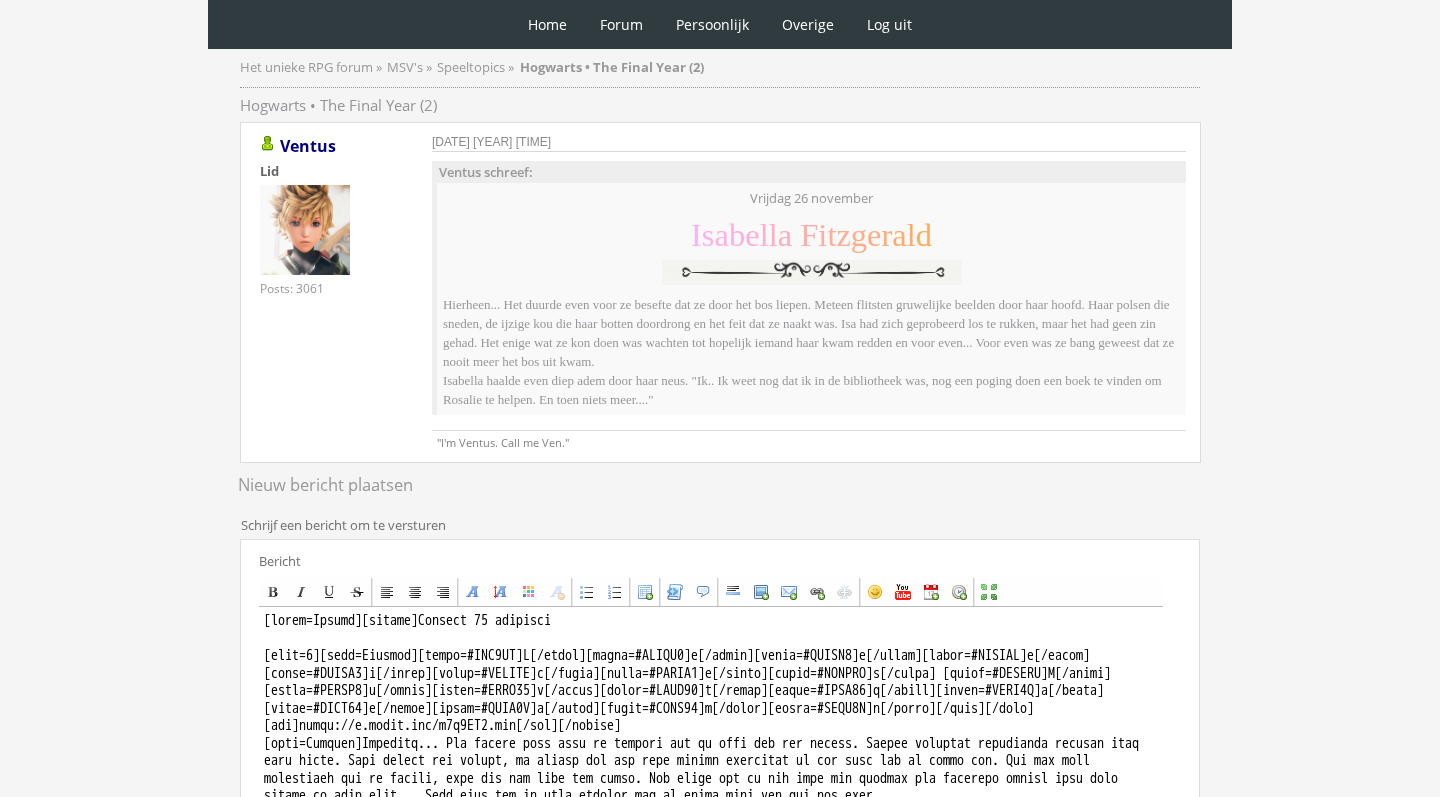 scroll, scrollTop: 288, scrollLeft: 0, axis: vertical 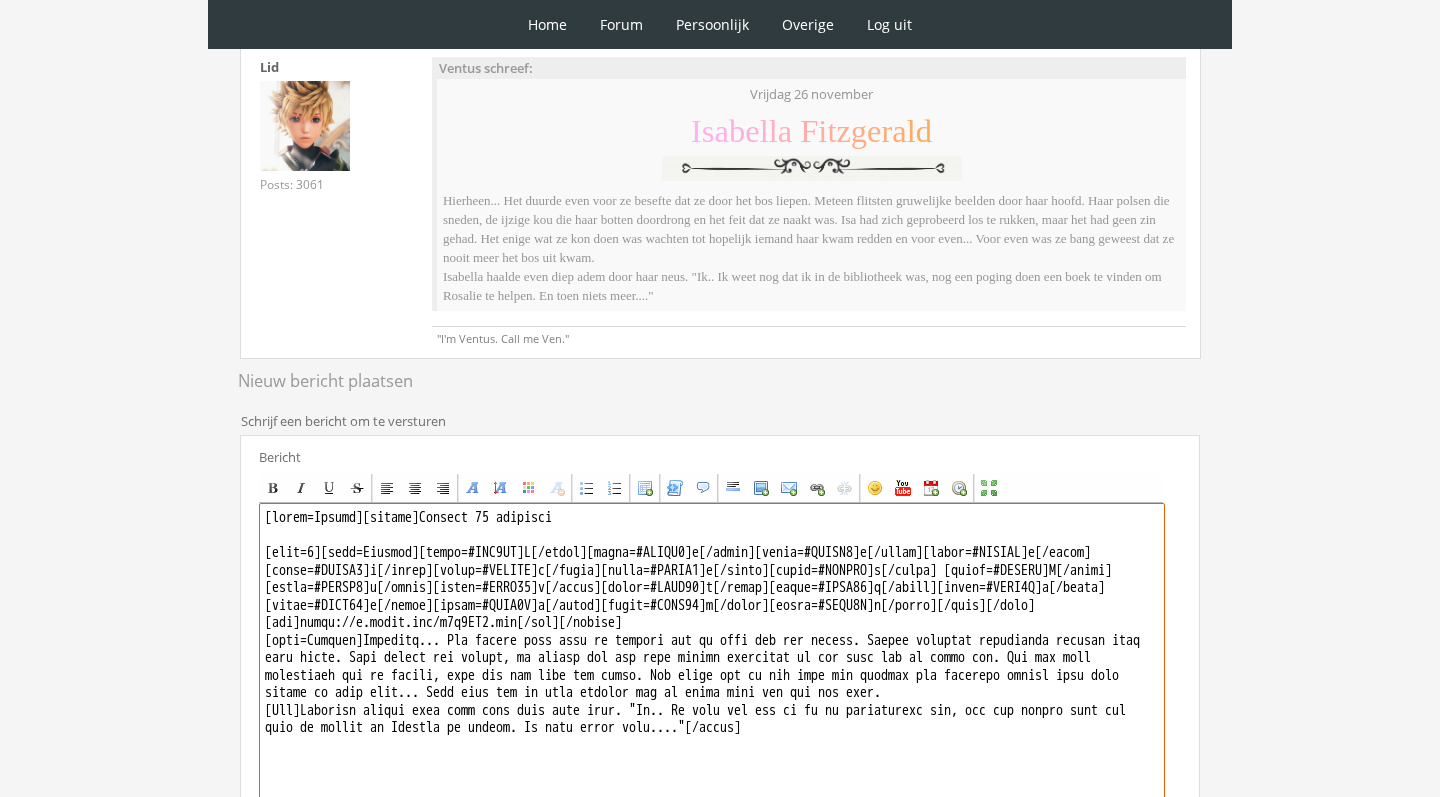 drag, startPoint x: 379, startPoint y: 513, endPoint x: 180, endPoint y: 514, distance: 199.00252 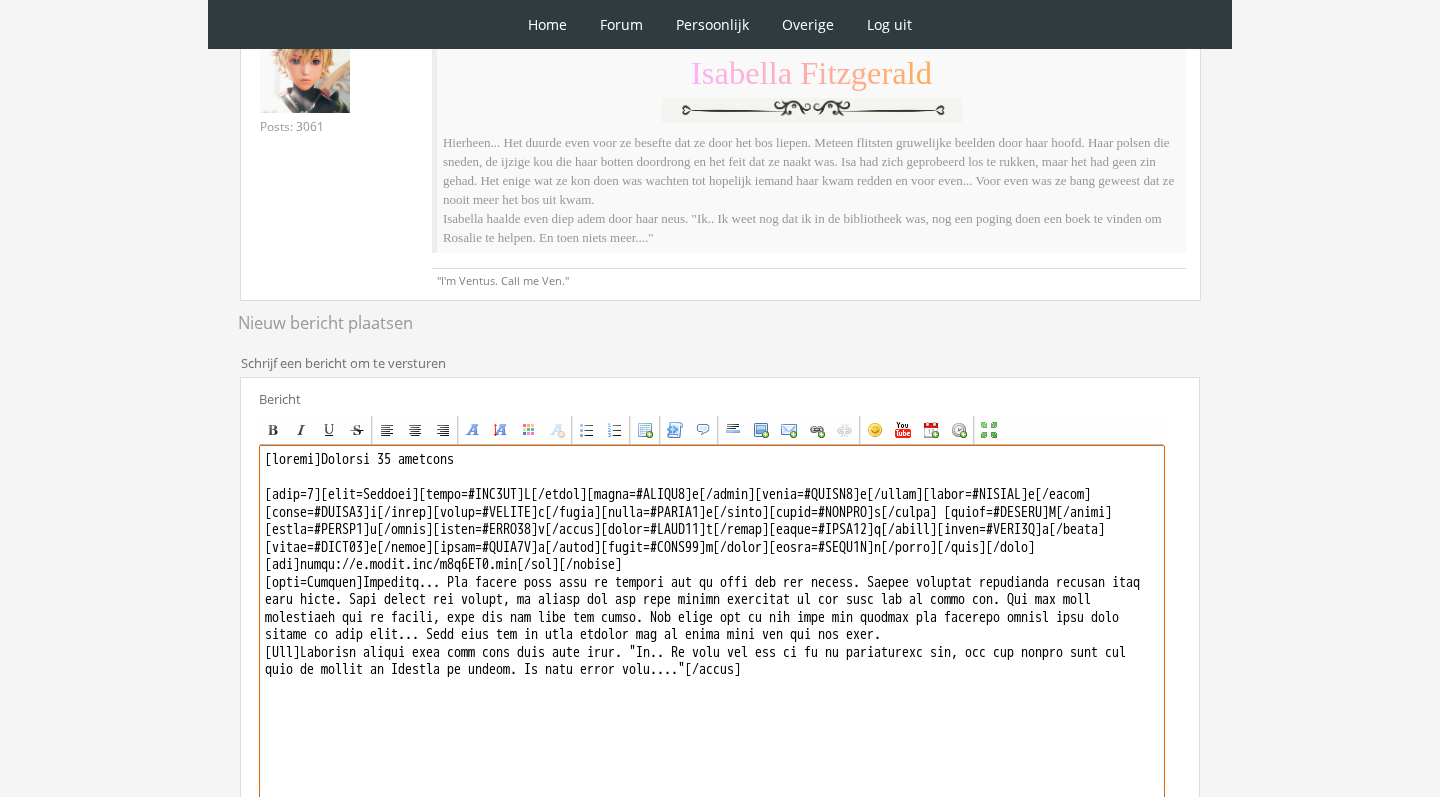 scroll, scrollTop: 349, scrollLeft: 0, axis: vertical 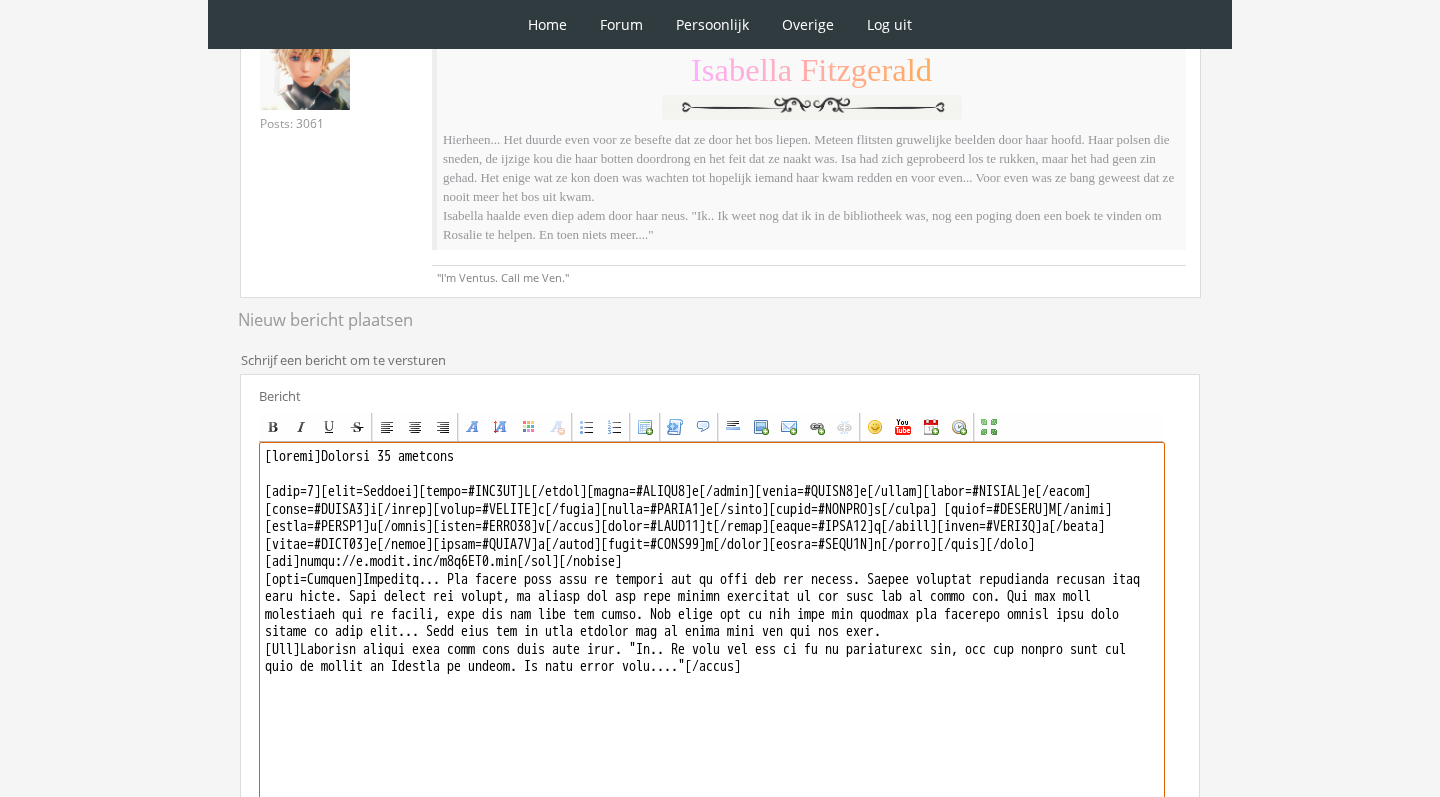 drag, startPoint x: 384, startPoint y: 593, endPoint x: 940, endPoint y: 796, distance: 591.8995 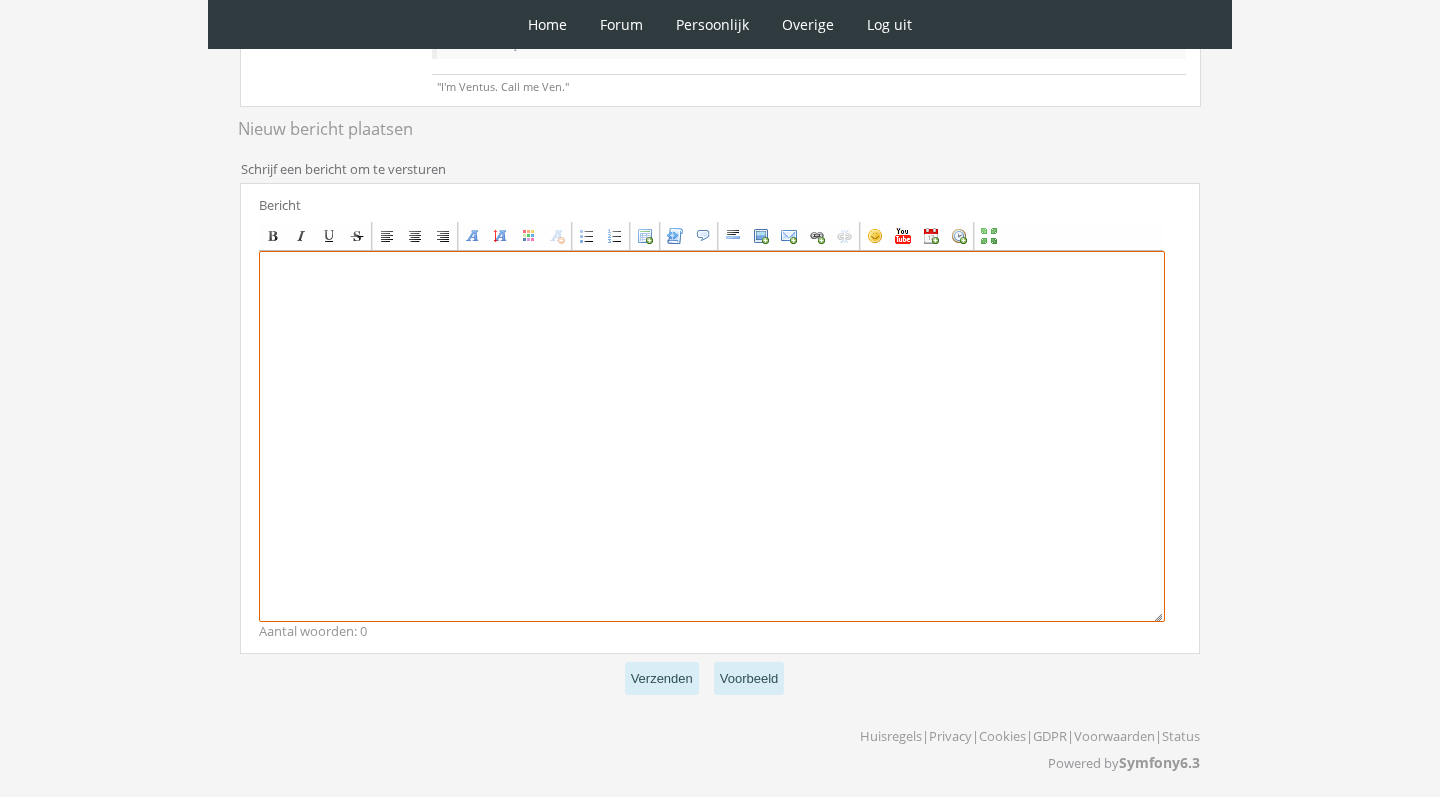 scroll, scrollTop: 539, scrollLeft: 0, axis: vertical 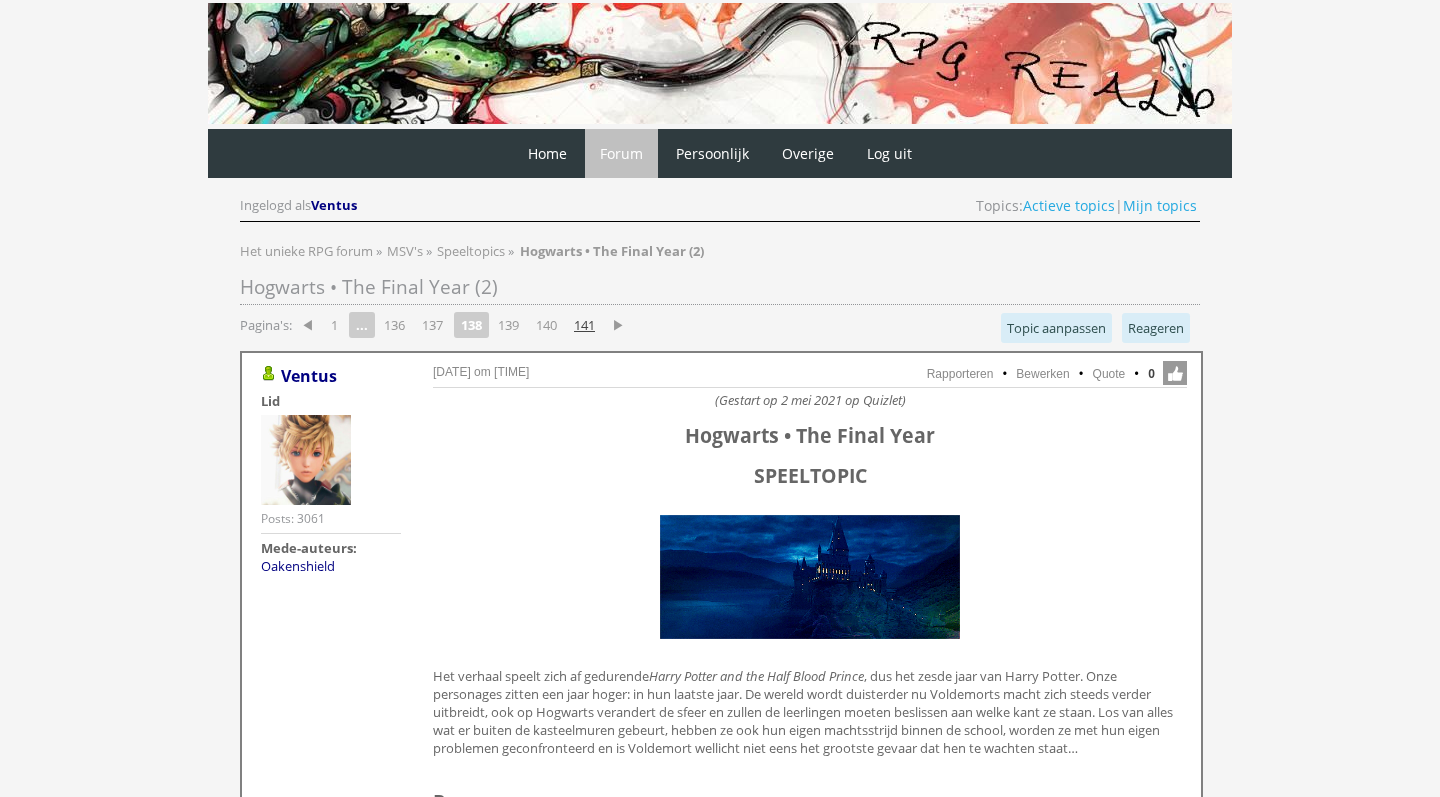 click on "141" at bounding box center (584, 325) 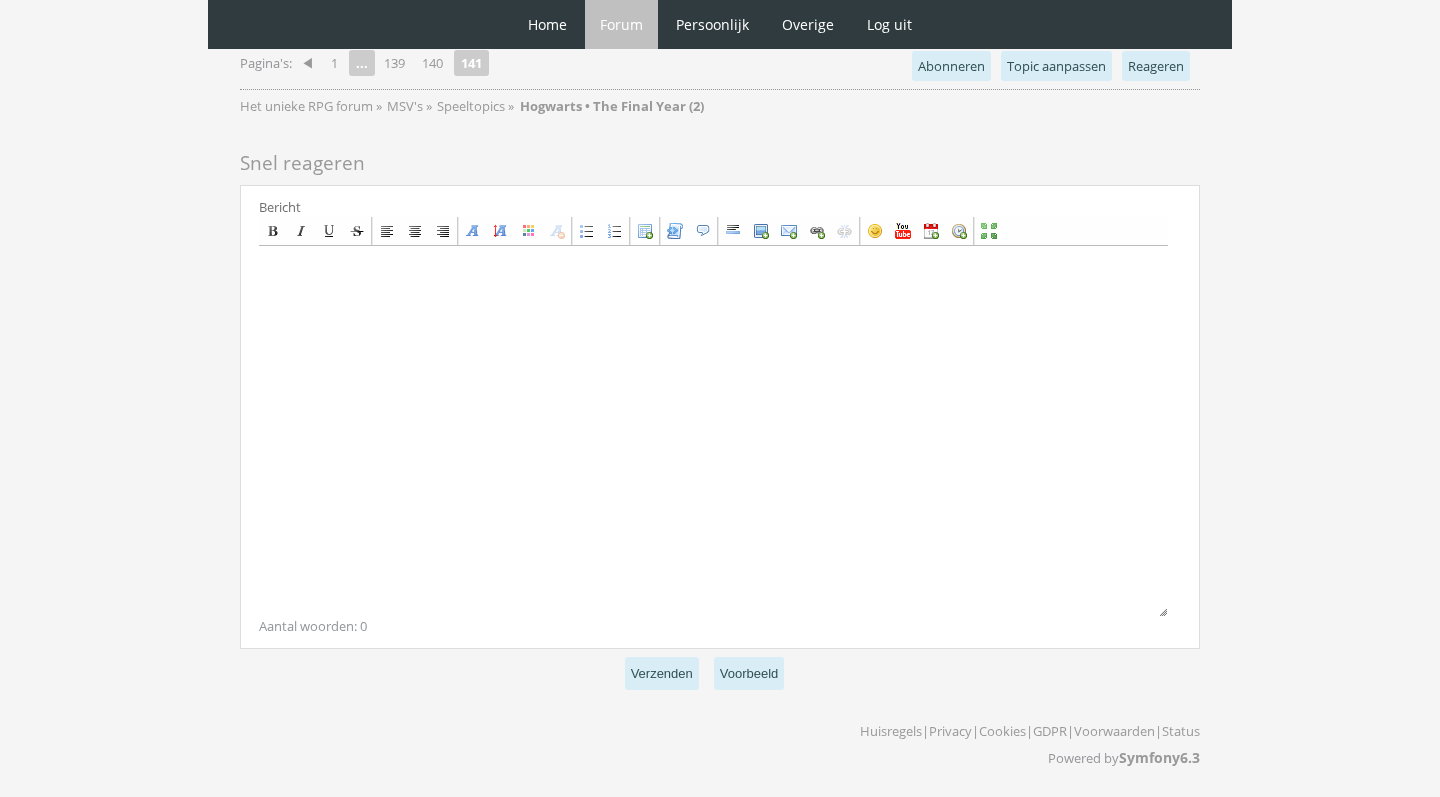 scroll, scrollTop: 0, scrollLeft: 0, axis: both 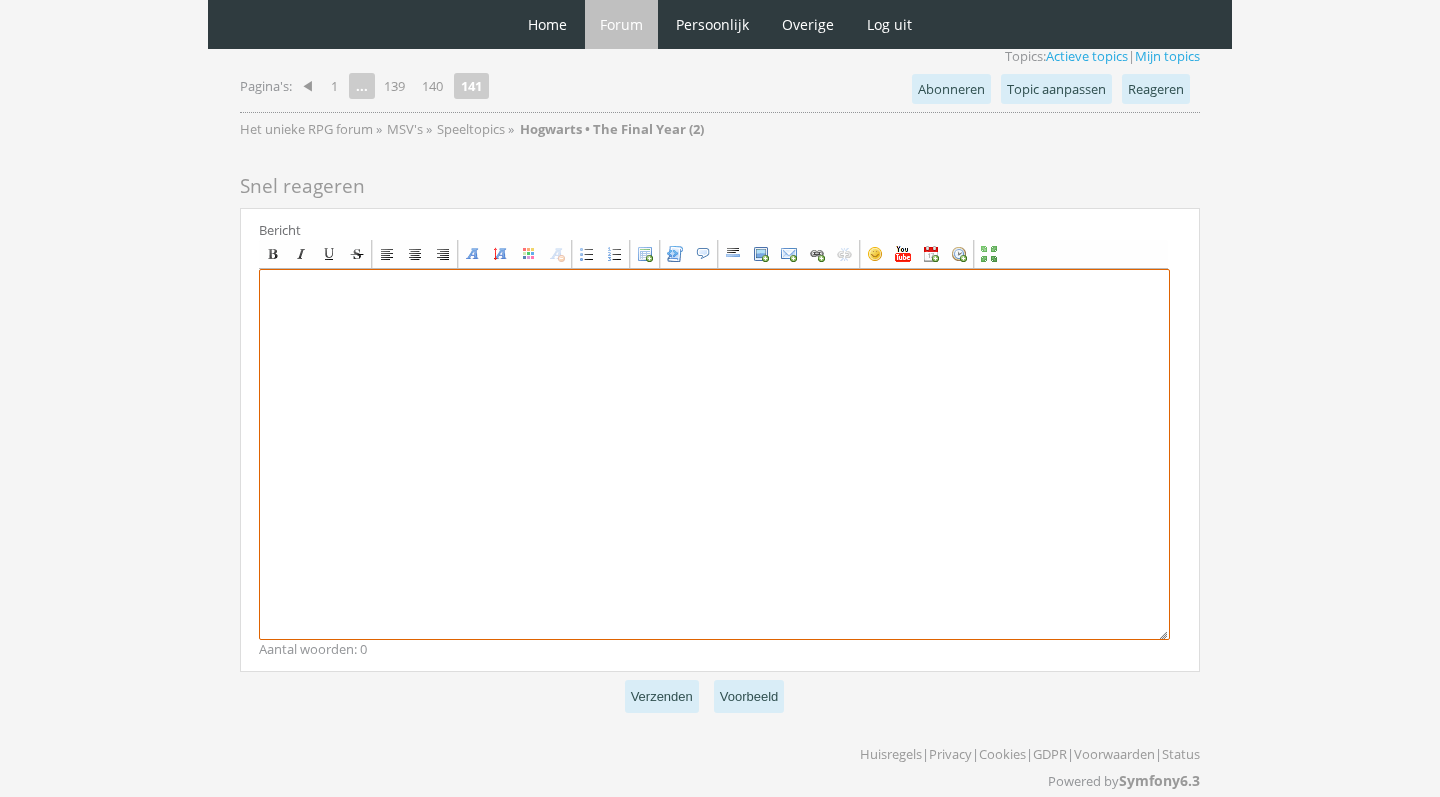 click at bounding box center (714, 454) 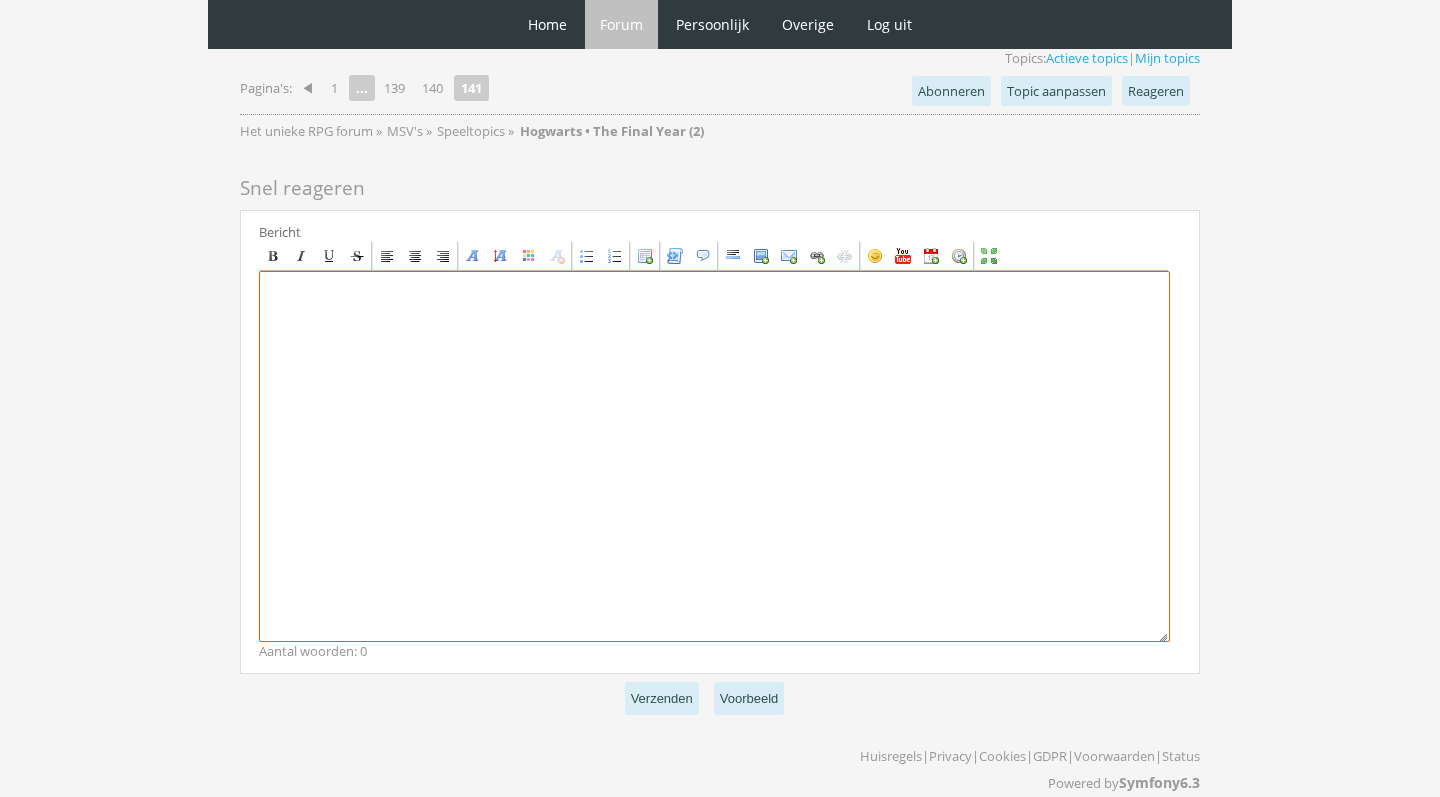 scroll, scrollTop: 1964, scrollLeft: 0, axis: vertical 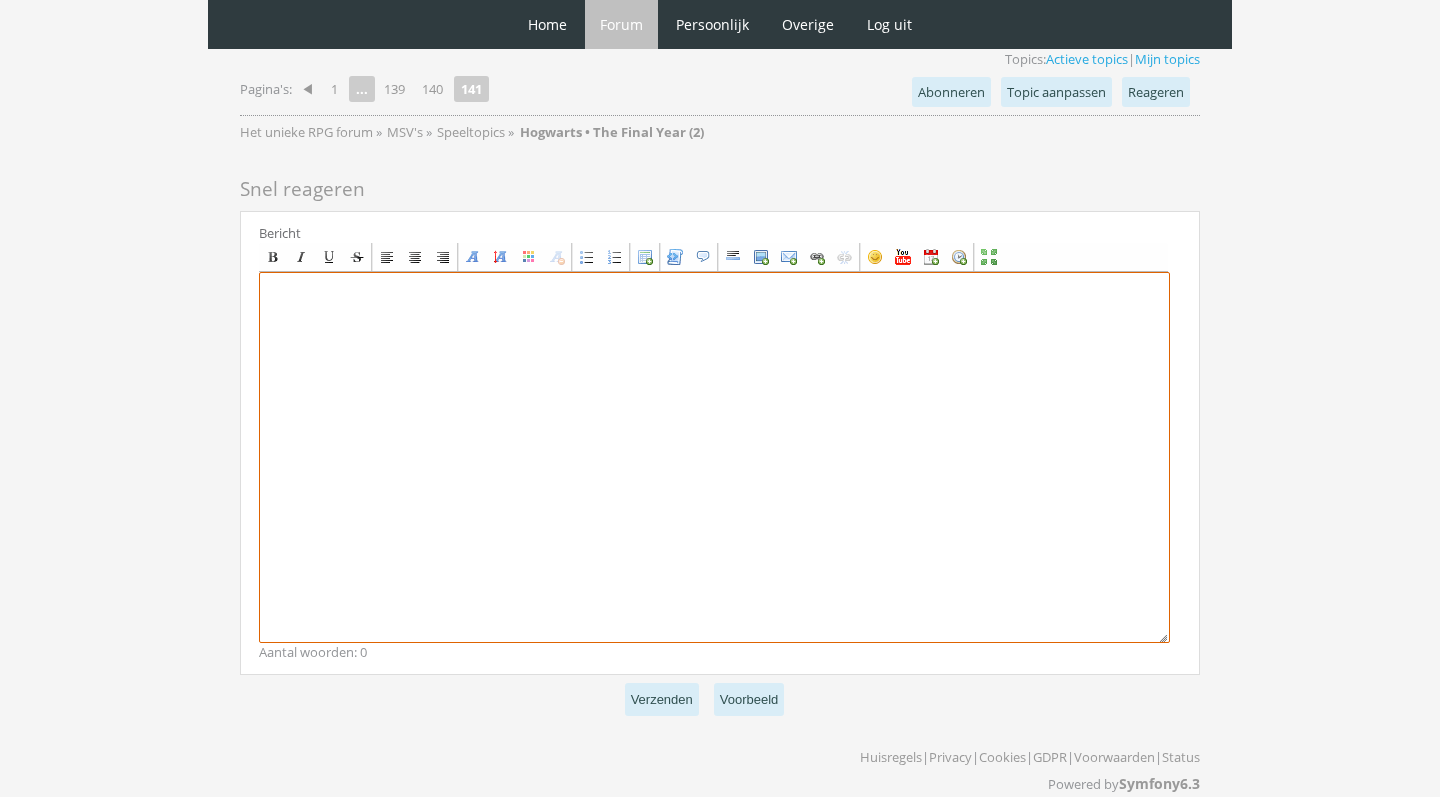 paste on "[center]Vrijdag 26 november
[size=7][font=Georgia][color=#FFB0FA]I[/color][color=#FFAFF1]s[/color][color=#FFAFE8]a[/color][color=#FFAFDF]b[/color][color=#FFAED7]e[/color][color=#FFAECE]l[/color][color=#FFAEC5]l[/color][color=#FFAEBC]a[/color] [color=#FFADAB]F[/color][color=#FFADA2]i[/color][color=#FFAD99]t[/color][color=#FFAC91]z[/color][color=#FFAC88]g[/color][color=#FFAC7F]e[/color][color=#FFAC76]r[/color][color=#FFAB6E]a[/color][color=#FFAB65]l[/color][color=#FFAB5C]d[/color][/font][/size]
[img]https://i.imgur.com/y0w1XJ0.png[/img][/center]
[font=Georgia][NAME] wist niet zo goed wat ze daar op moest zeggen. Het was dan best snel al dat die [NAME] toe sloeg. Misschien moesten haar verdedigingslessen dan maar gauw opgeschroefd worden. "Ik hoop dat het goed met haar gaat." 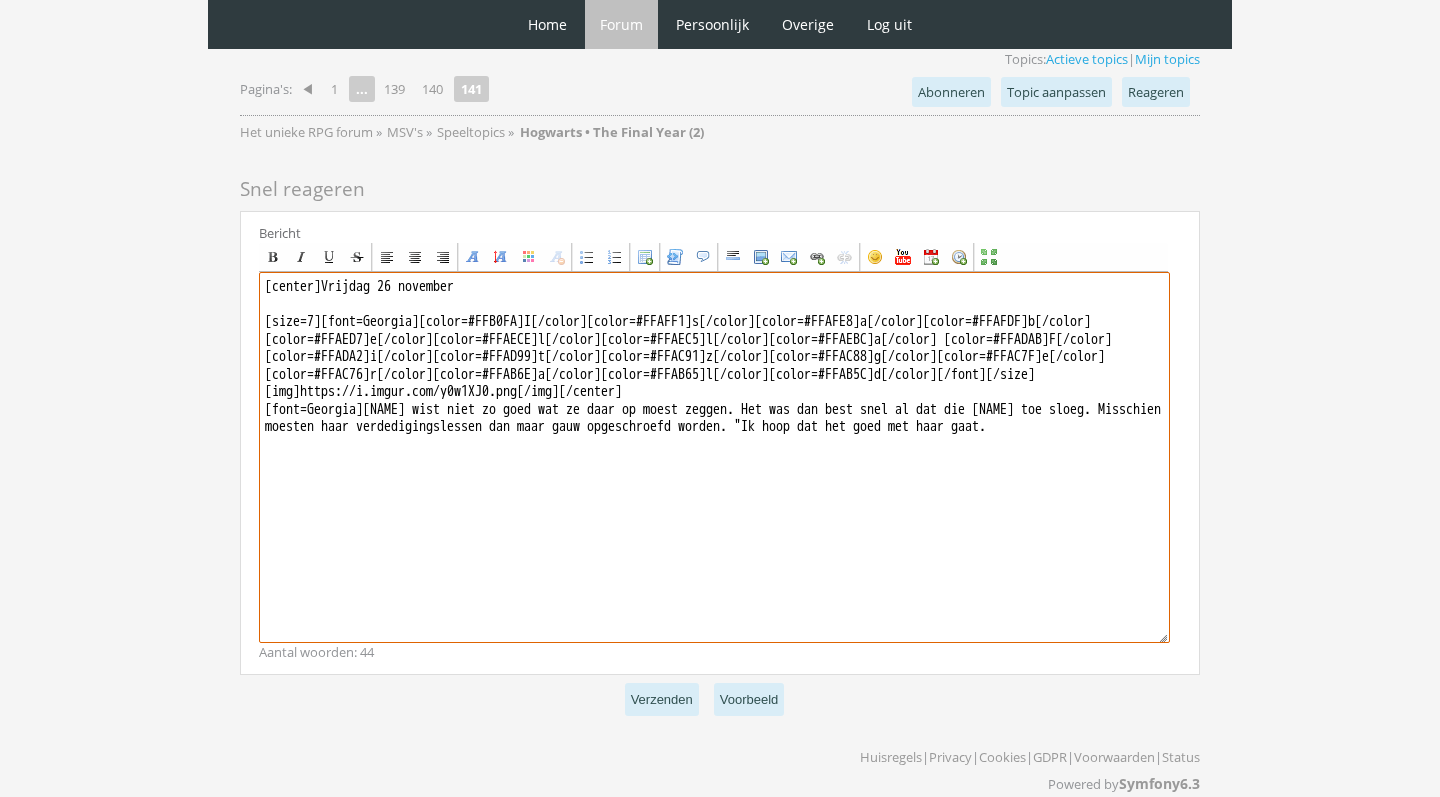 click on "[center]Vrijdag 26 november
[size=7][font=Georgia][color=#FFB0FA]I[/color][color=#FFAFF1]s[/color][color=#FFAFE8]a[/color][color=#FFAFDF]b[/color][color=#FFAED7]e[/color][color=#FFAECE]l[/color][color=#FFAEC5]l[/color][color=#FFAEBC]a[/color] [color=#FFADAB]F[/color][color=#FFADA2]i[/color][color=#FFAD99]t[/color][color=#FFAC91]z[/color][color=#FFAC88]g[/color][color=#FFAC7F]e[/color][color=#FFAC76]r[/color][color=#FFAB6E]a[/color][color=#FFAB65]l[/color][color=#FFAB5C]d[/color][/font][/size]
[img]https://i.imgur.com/y0w1XJ0.png[/img][/center]
[font=Georgia][NAME] wist niet zo goed wat ze daar op moest zeggen. Het was dan best snel al dat die [NAME] toe sloeg. Misschien moesten haar verdedigingslessen dan maar gauw opgeschroefd worden. "Ik hoop dat het goed met haar gaat." at bounding box center (714, 457) 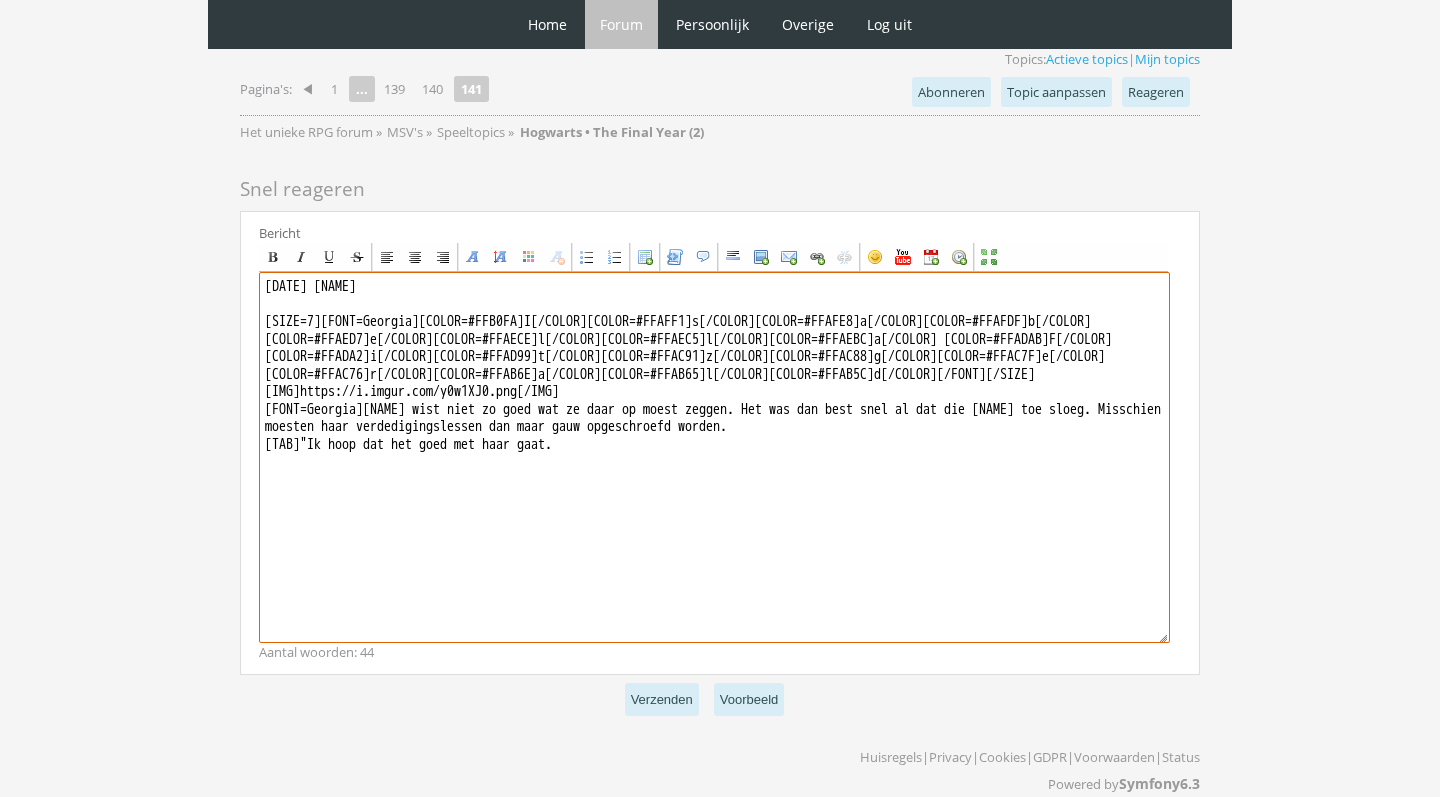 click on "[DATE] [NAME]
[SIZE=7][FONT=Georgia][COLOR=#FFB0FA]I[/COLOR][COLOR=#FFAFF1]s[/COLOR][COLOR=#FFAFE8]a[/COLOR][COLOR=#FFAFDF]b[/COLOR][COLOR=#FFAED7]e[/COLOR][COLOR=#FFAECE]l[/COLOR][COLOR=#FFAEC5]l[/COLOR][COLOR=#FFAEBC]a[/COLOR] [COLOR=#FFADAB]F[/COLOR][COLOR=#FFADA2]i[/COLOR][COLOR=#FFAD99]t[/COLOR][COLOR=#FFAC91]z[/COLOR][COLOR=#FFAC88]g[/COLOR][COLOR=#FFAC7F]e[/COLOR][COLOR=#FFAC76]r[/COLOR][COLOR=#FFAB6E]a[/COLOR][COLOR=#FFAB65]l[/COLOR][COLOR=#FFAB5C]d[/COLOR][/FONT][/SIZE]
[IMG]https://i.imgur.com/y0w1XJ0.png[/IMG]
[FONT=Georgia][NAME] wist niet zo goed wat ze daar op moest zeggen. Het was dan best snel al dat die [NAME] toe sloeg. Misschien moesten haar verdedigingslessen dan maar gauw opgeschroefd worden.
[TAB]"Ik hoop dat het goed met haar gaat." at bounding box center [714, 457] 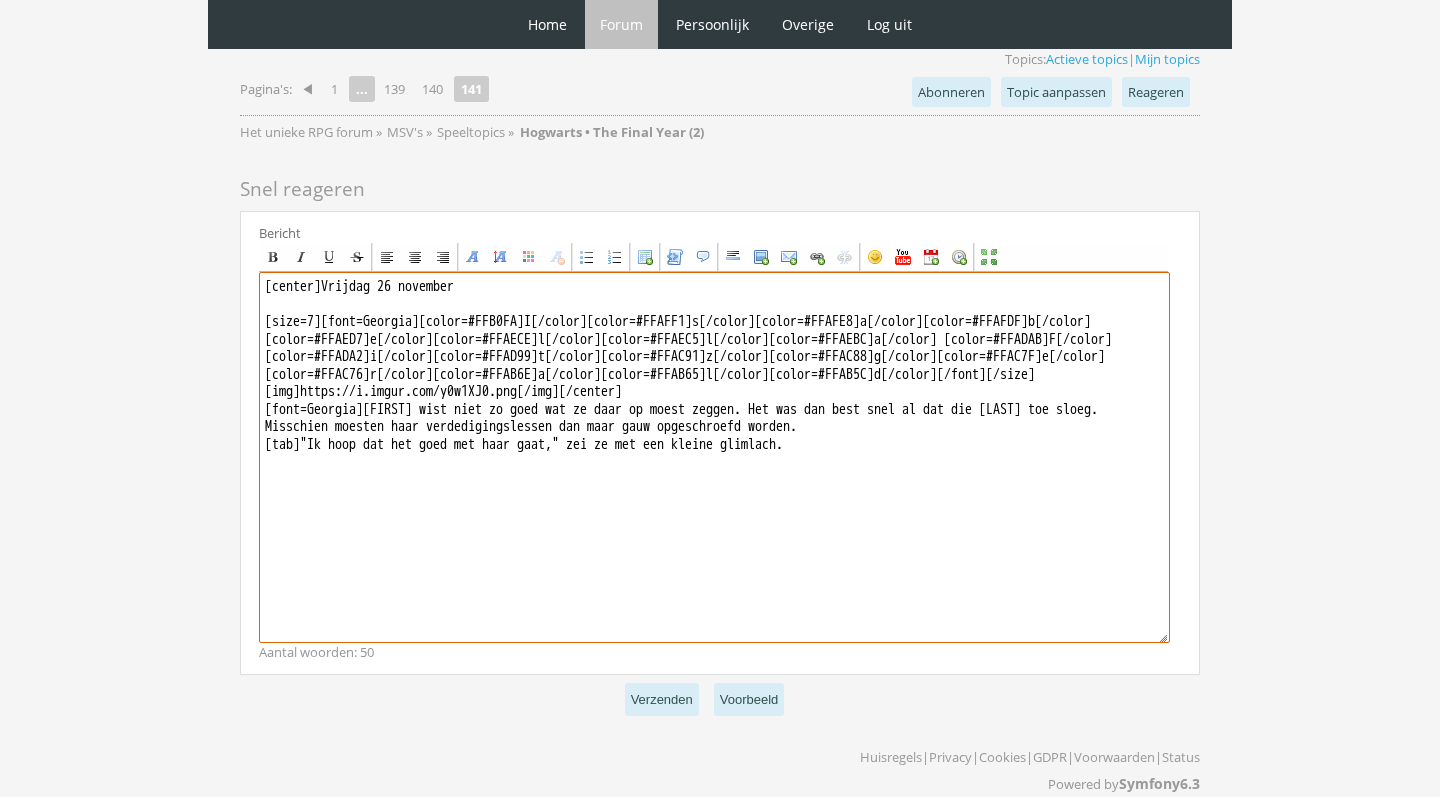 click on "[center]Vrijdag 26 november
[size=7][font=Georgia][color=#FFB0FA]I[/color][color=#FFAFF1]s[/color][color=#FFAFE8]a[/color][color=#FFAFDF]b[/color][color=#FFAED7]e[/color][color=#FFAECE]l[/color][color=#FFAEC5]l[/color][color=#FFAEBC]a[/color] [color=#FFADAB]F[/color][color=#FFADA2]i[/color][color=#FFAD99]t[/color][color=#FFAC91]z[/color][color=#FFAC88]g[/color][color=#FFAC7F]e[/color][color=#FFAC76]r[/color][color=#FFAB6E]a[/color][color=#FFAB65]l[/color][color=#FFAB5C]d[/color][/font][/size]
[img]https://i.imgur.com/y0w1XJ0.png[/img][/center]
[font=Georgia][FIRST] wist niet zo goed wat ze daar op moest zeggen. Het was dan best snel al dat die [LAST] toe sloeg. Misschien moesten haar verdedigingslessen dan maar gauw opgeschroefd worden.
[tab]"Ik hoop dat het goed met haar gaat," zei ze met een kleine glimlach." at bounding box center [714, 457] 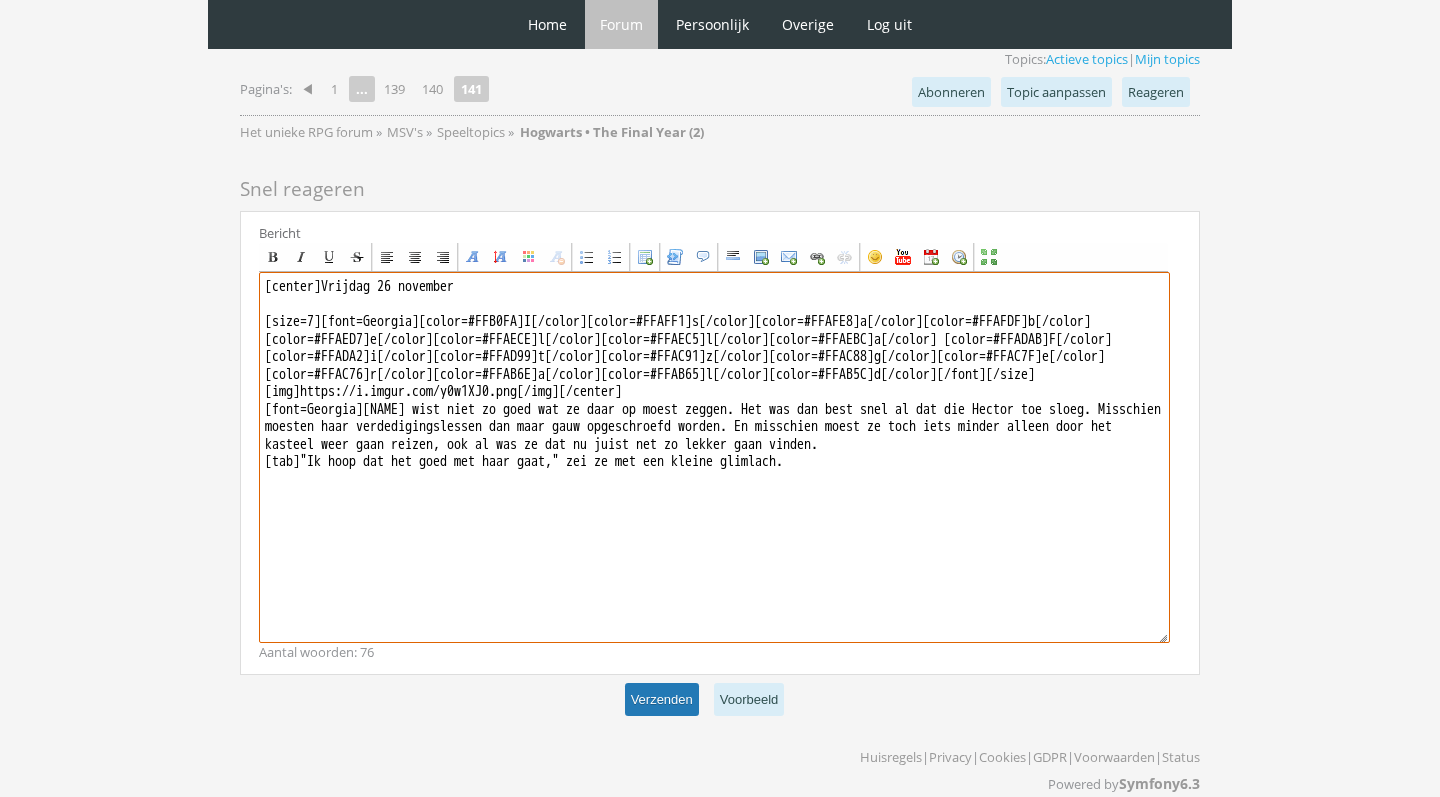 type on "[center]Vrijdag 26 november
[size=7][font=Georgia][color=#FFB0FA]I[/color][color=#FFAFF1]s[/color][color=#FFAFE8]a[/color][color=#FFAFDF]b[/color][color=#FFAED7]e[/color][color=#FFAECE]l[/color][color=#FFAEC5]l[/color][color=#FFAEBC]a[/color] [color=#FFADAB]F[/color][color=#FFADA2]i[/color][color=#FFAD99]t[/color][color=#FFAC91]z[/color][color=#FFAC88]g[/color][color=#FFAC7F]e[/color][color=#FFAC76]r[/color][color=#FFAB6E]a[/color][color=#FFAB65]l[/color][color=#FFAB5C]d[/color][/font][/size]
[img]https://i.imgur.com/y0w1XJ0.png[/img][/center]
[font=Georgia][NAME] wist niet zo goed wat ze daar op moest zeggen. Het was dan best snel al dat die Hector toe sloeg. Misschien moesten haar verdedigingslessen dan maar gauw opgeschroefd worden. En misschien moest ze toch iets minder alleen door het kasteel weer gaan reizen, ook al was ze dat nu juist net zo lekker gaan vinden.
[tab]"Ik hoop dat het goed met haar gaat," zei ze met een kleine glimlach." 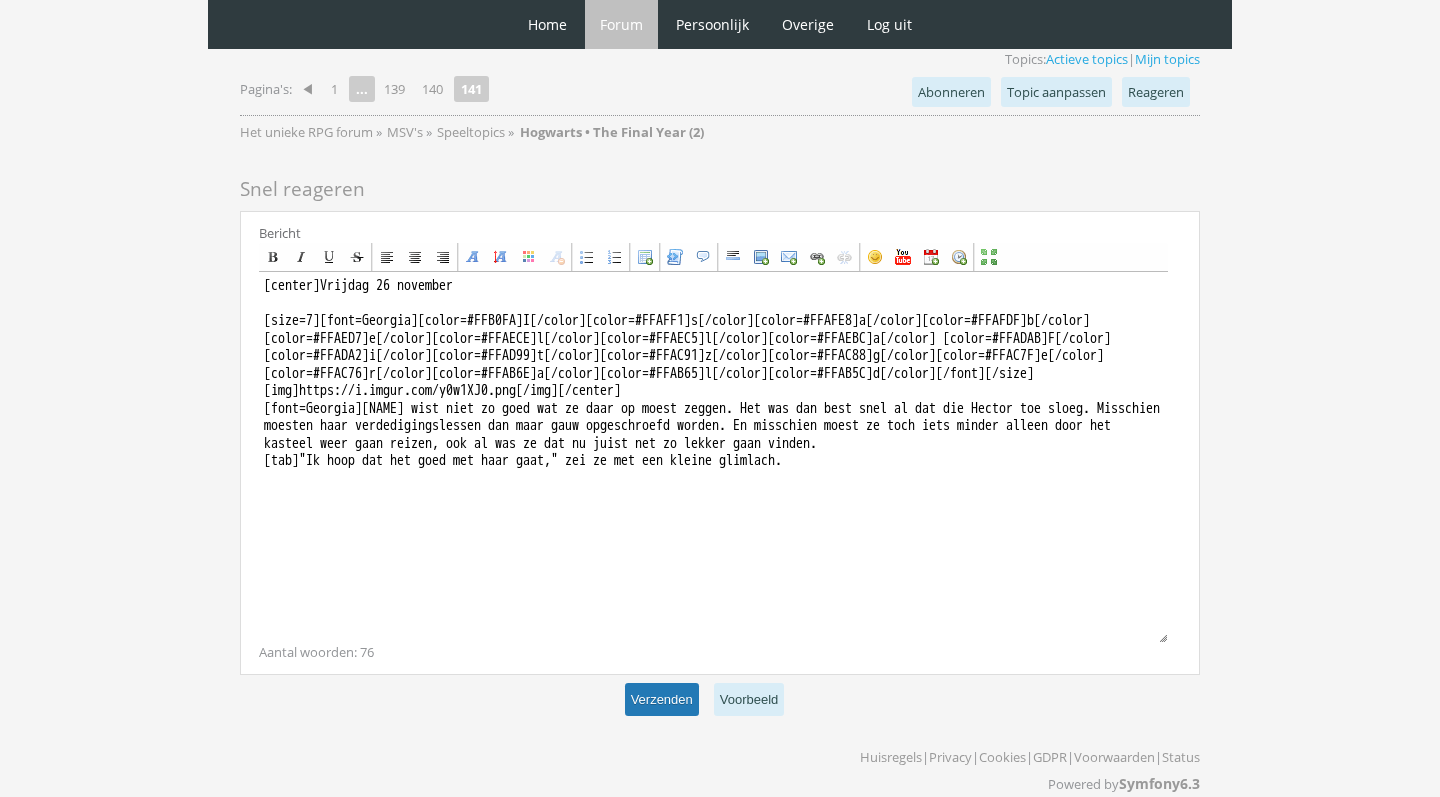 click on "Verzenden" at bounding box center [662, 699] 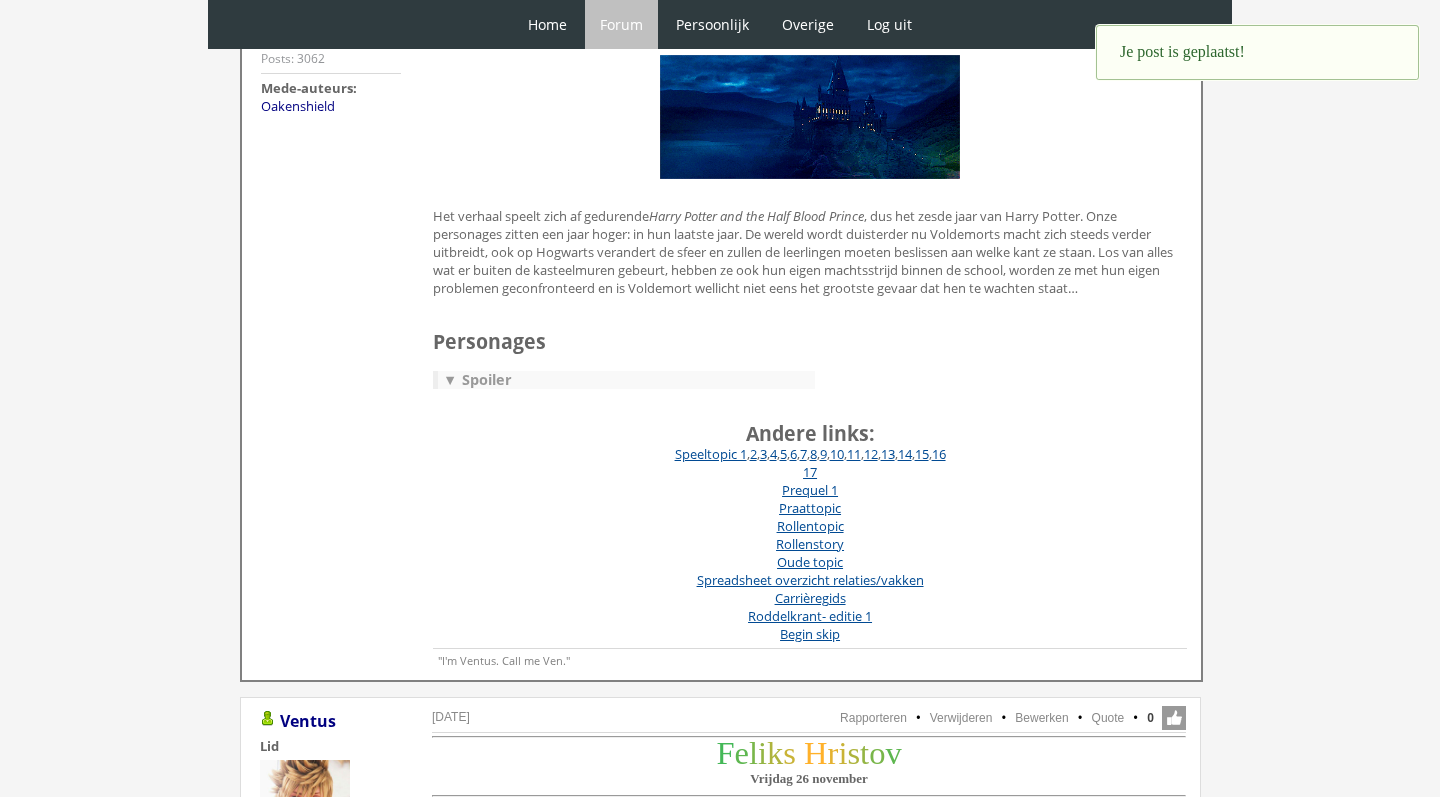 scroll, scrollTop: 431, scrollLeft: 0, axis: vertical 